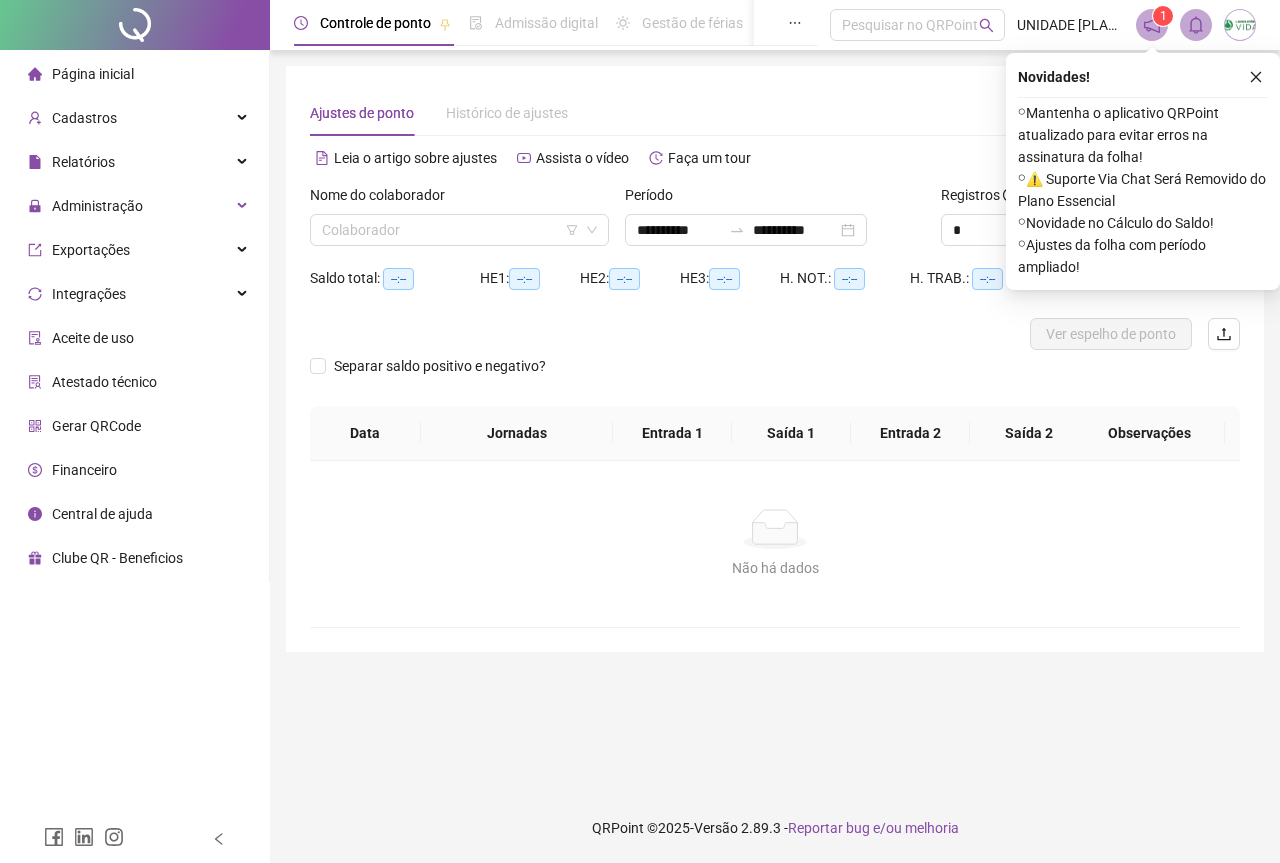 scroll, scrollTop: 0, scrollLeft: 0, axis: both 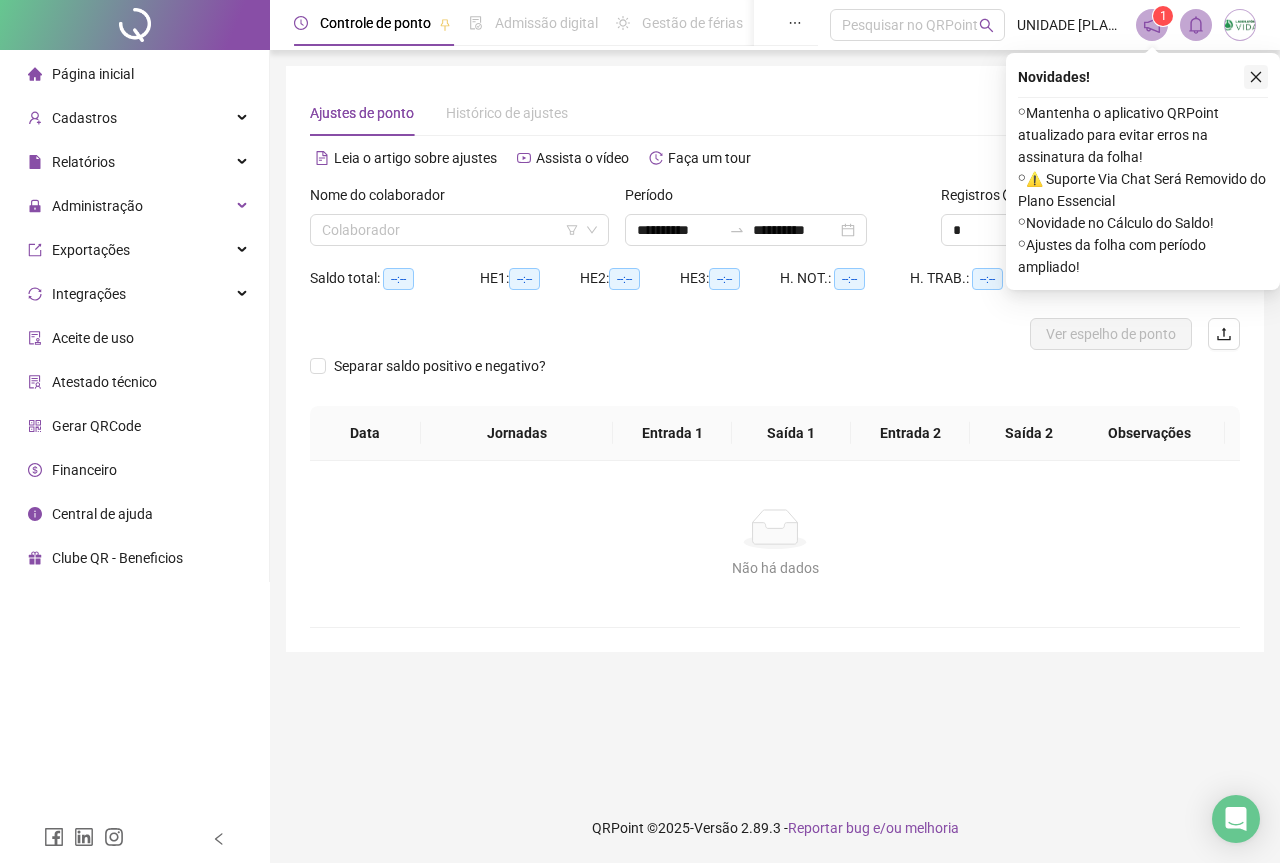 click 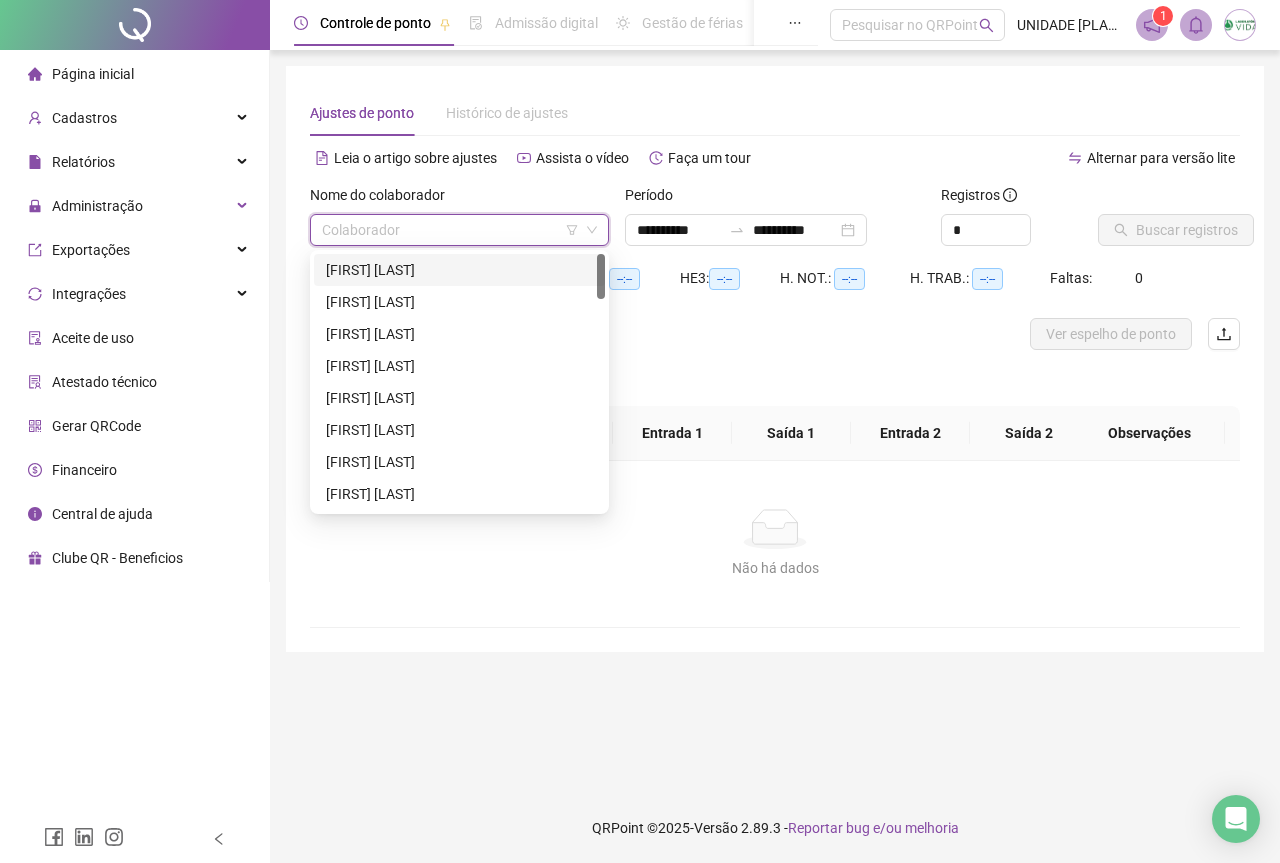 click at bounding box center [450, 230] 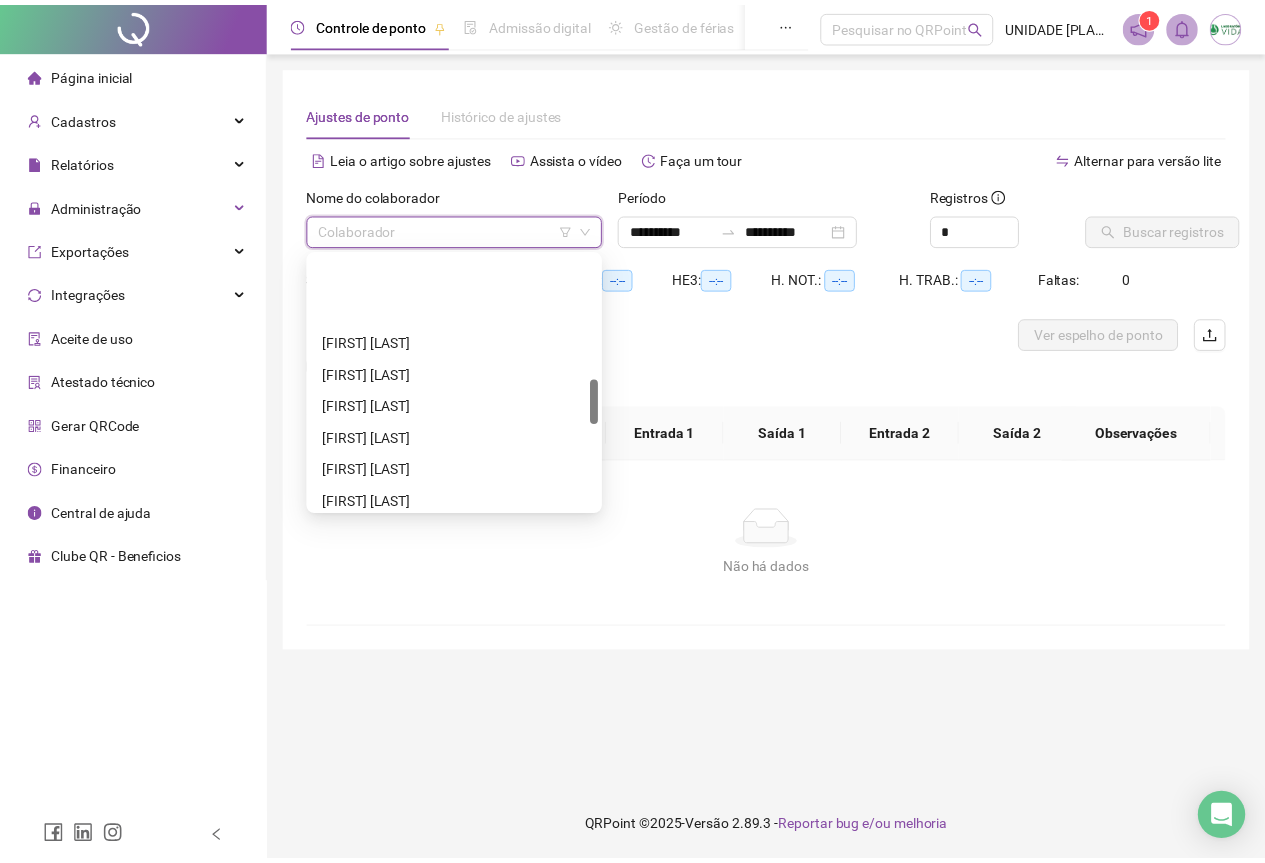 scroll, scrollTop: 700, scrollLeft: 0, axis: vertical 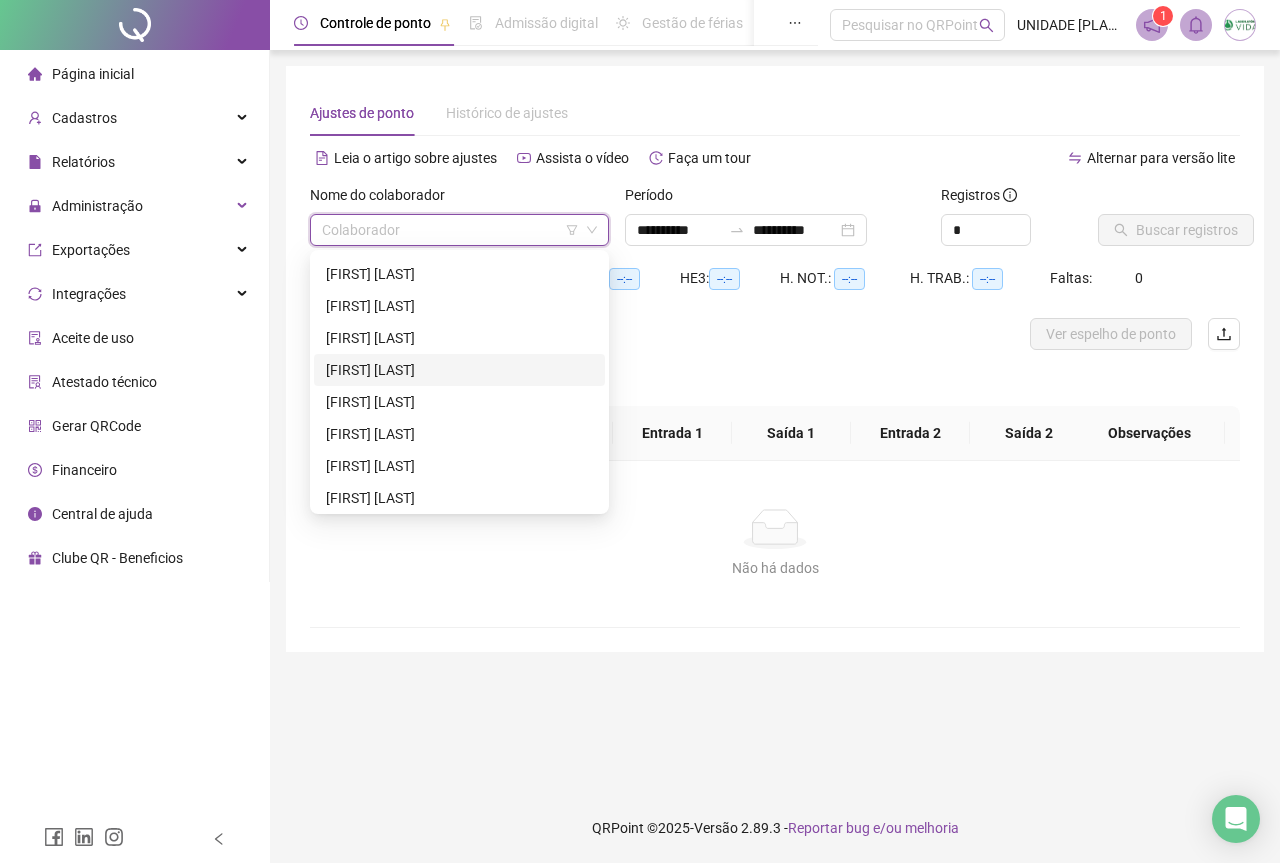 click on "[FIRST] [LAST]" at bounding box center (459, 370) 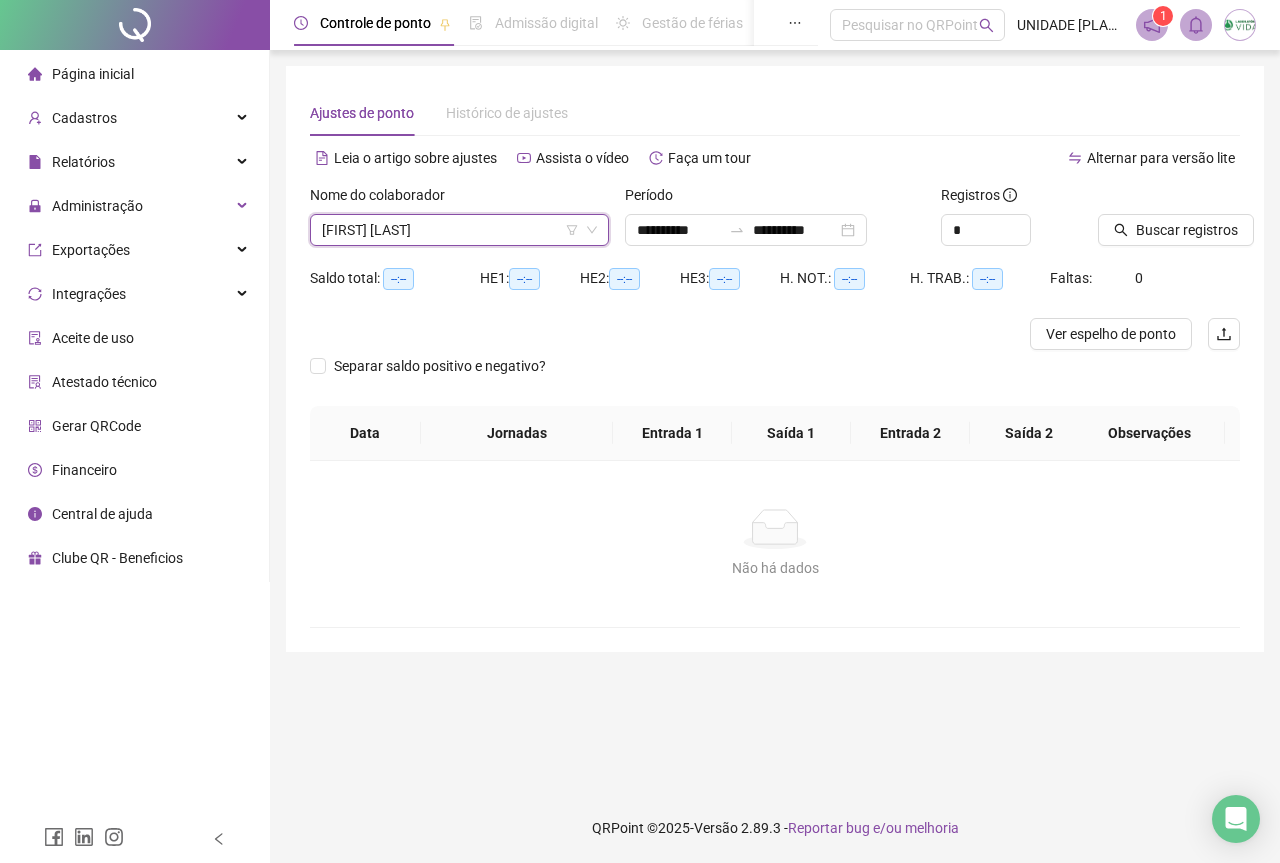 click on "[FIRST] [LAST]" at bounding box center (459, 230) 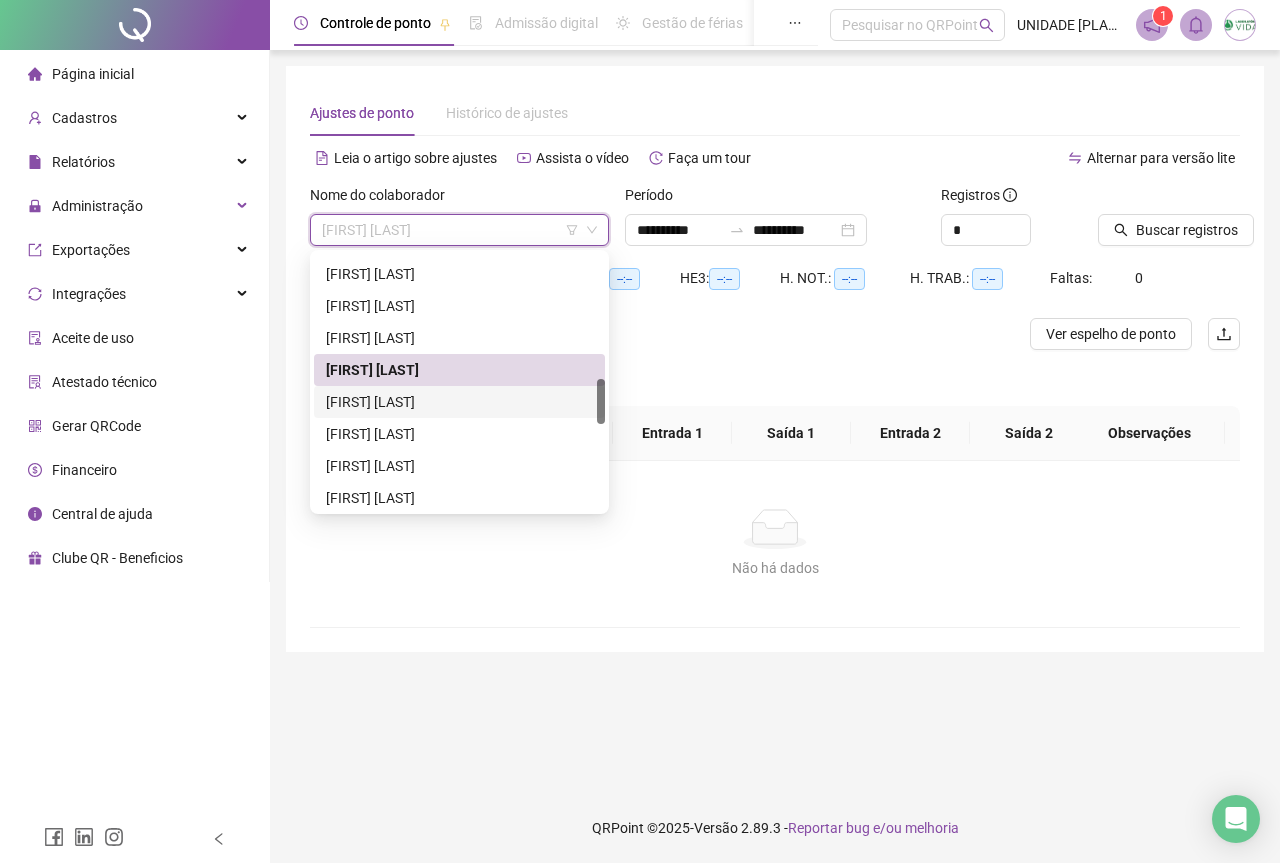 click on "[FIRST] [LAST]" at bounding box center [459, 402] 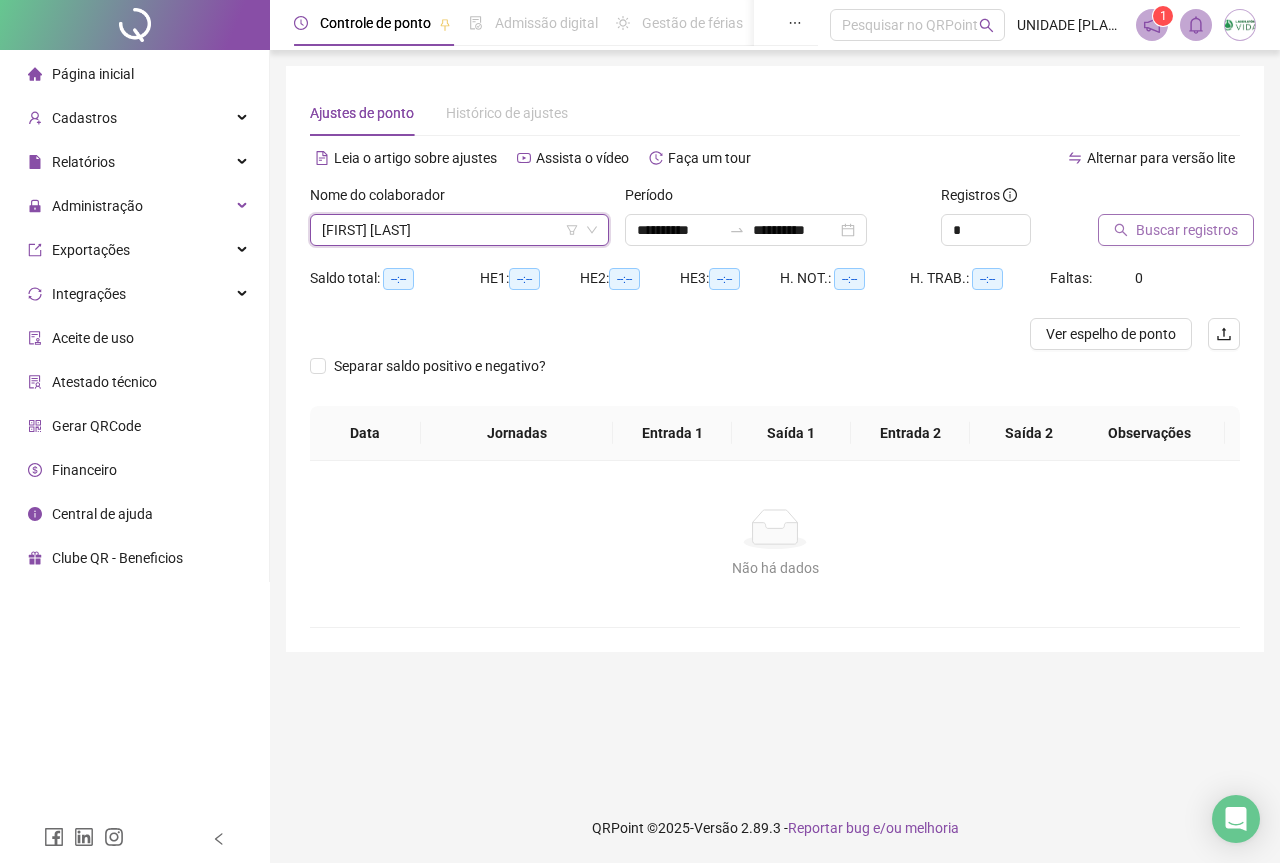 click on "Buscar registros" at bounding box center (1187, 230) 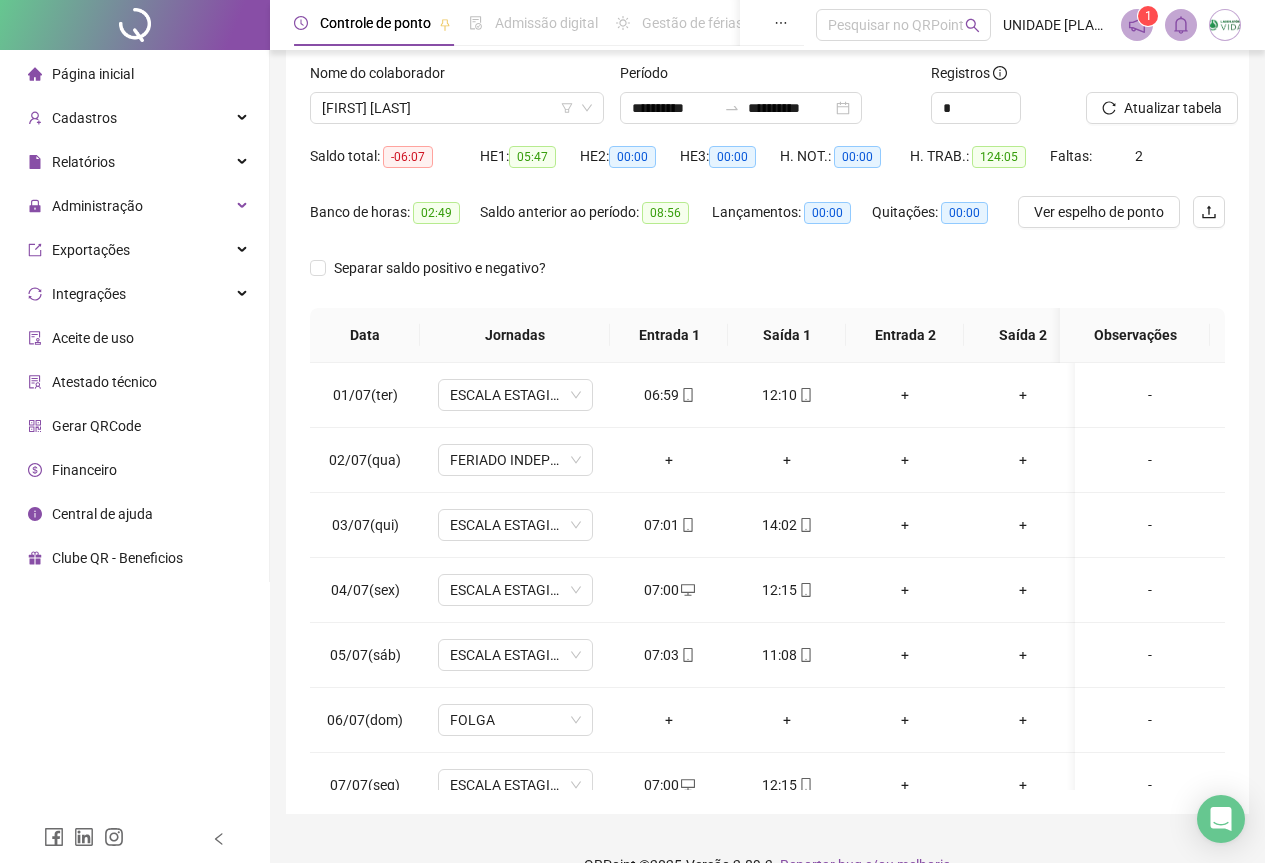 scroll, scrollTop: 124, scrollLeft: 0, axis: vertical 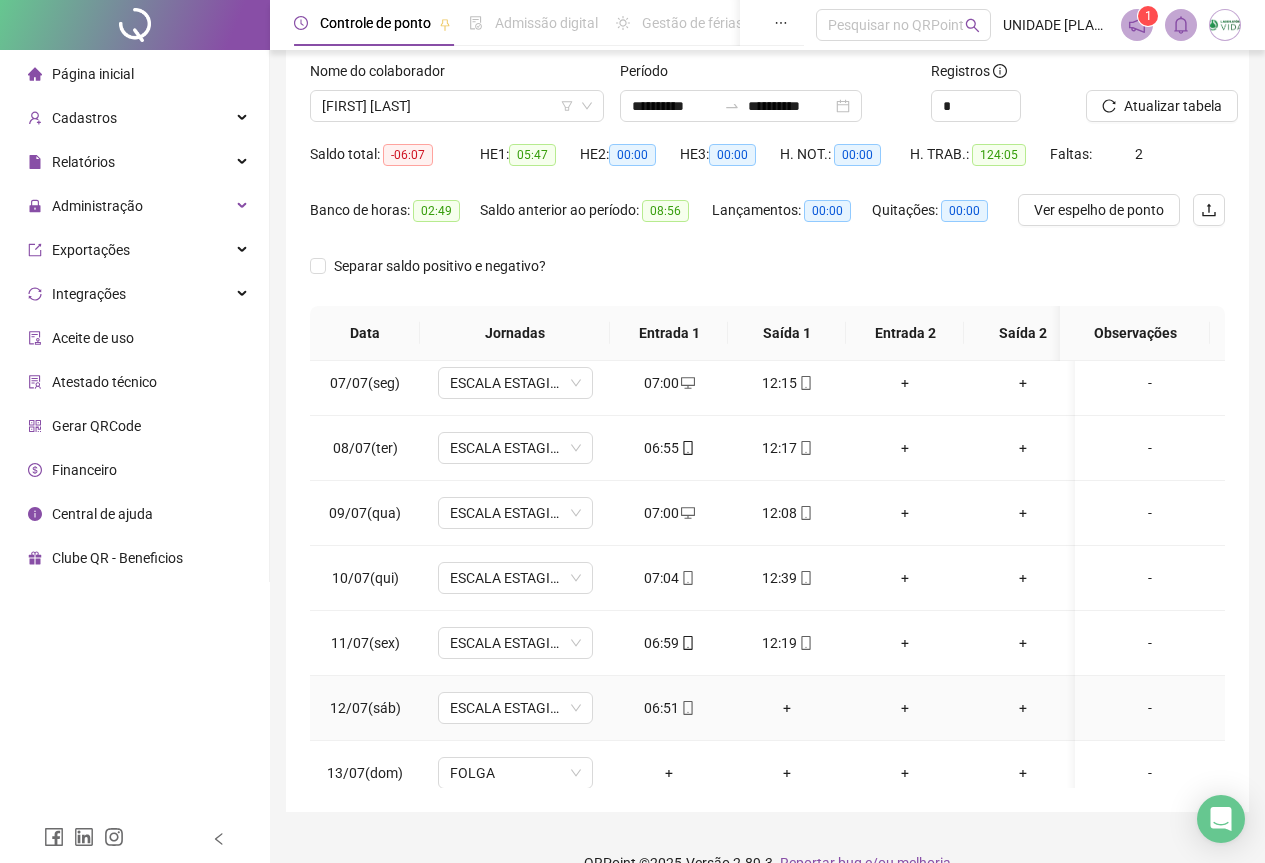 click on "+" at bounding box center [787, 708] 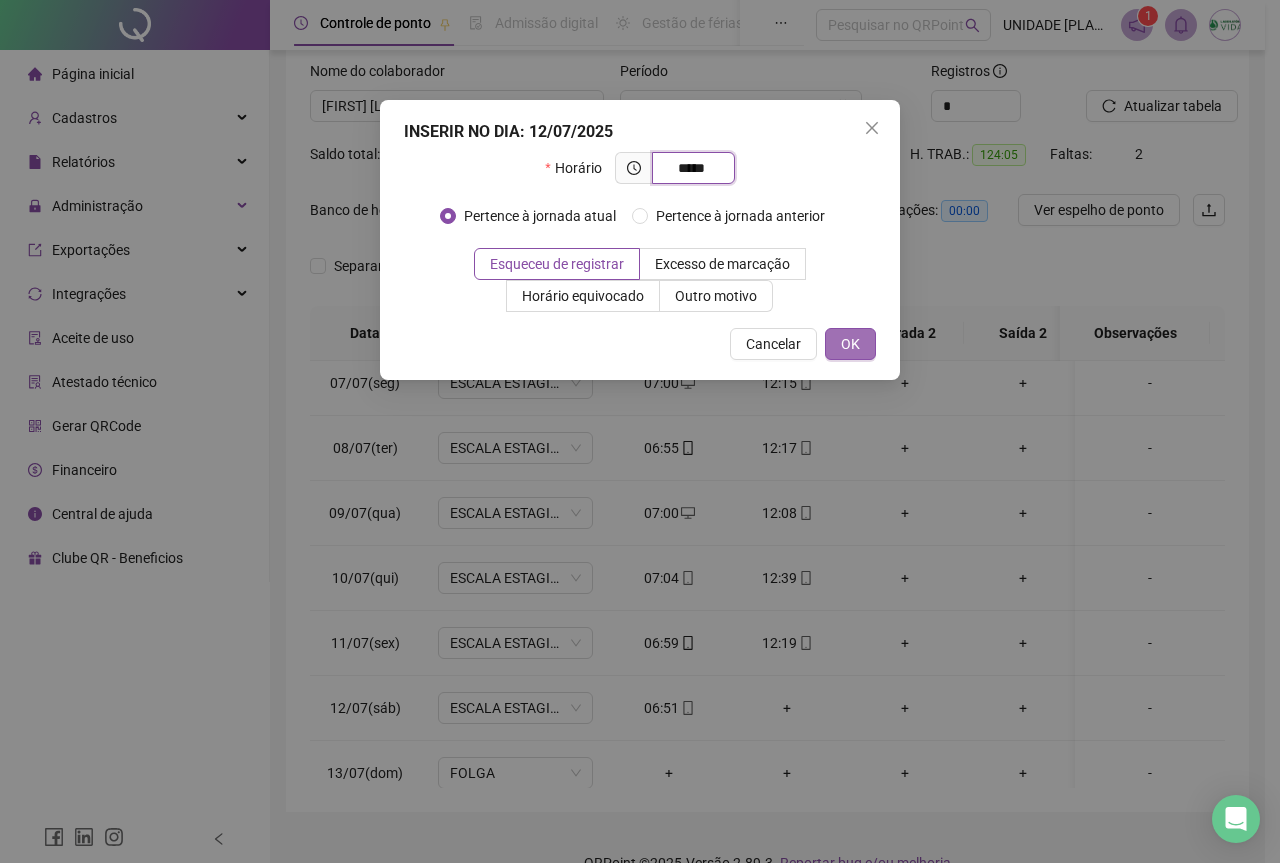 type on "*****" 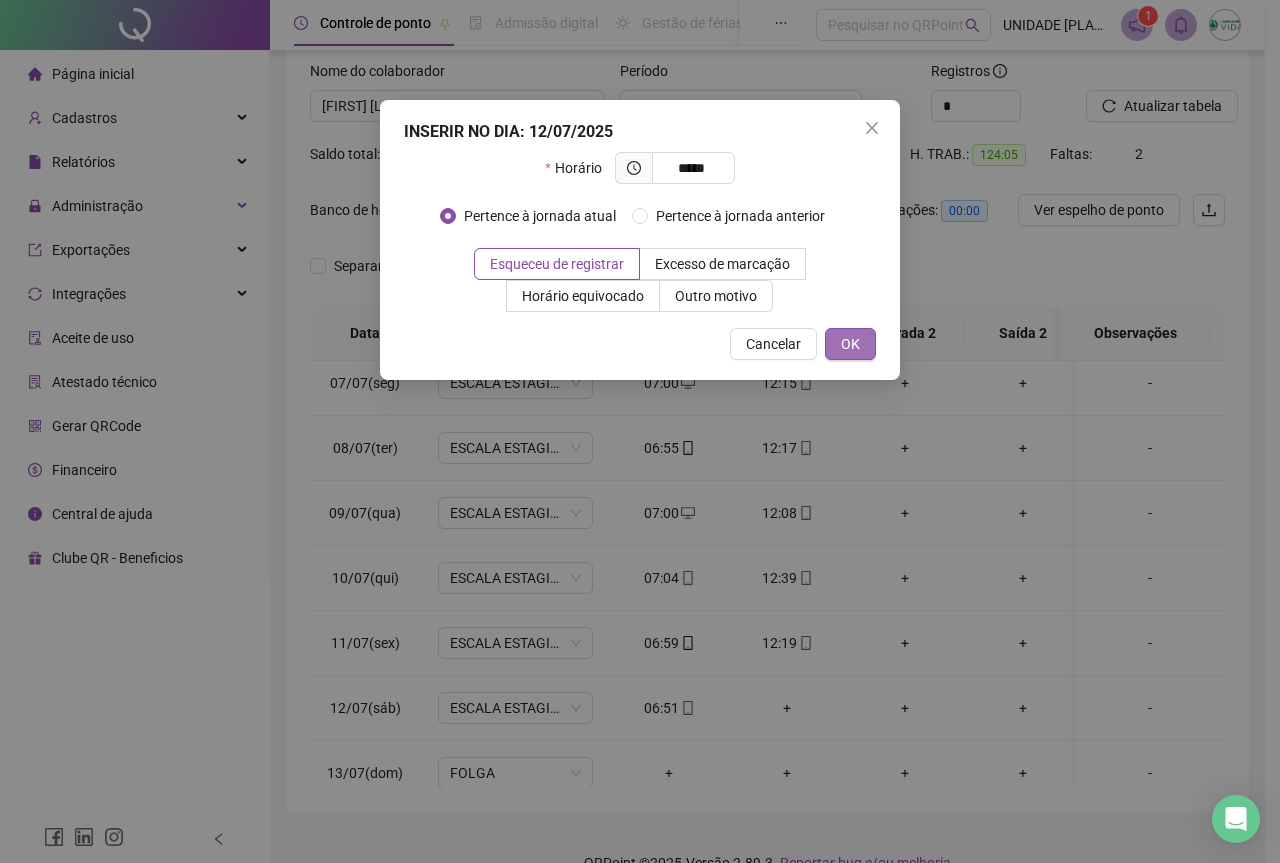 click on "OK" at bounding box center [850, 344] 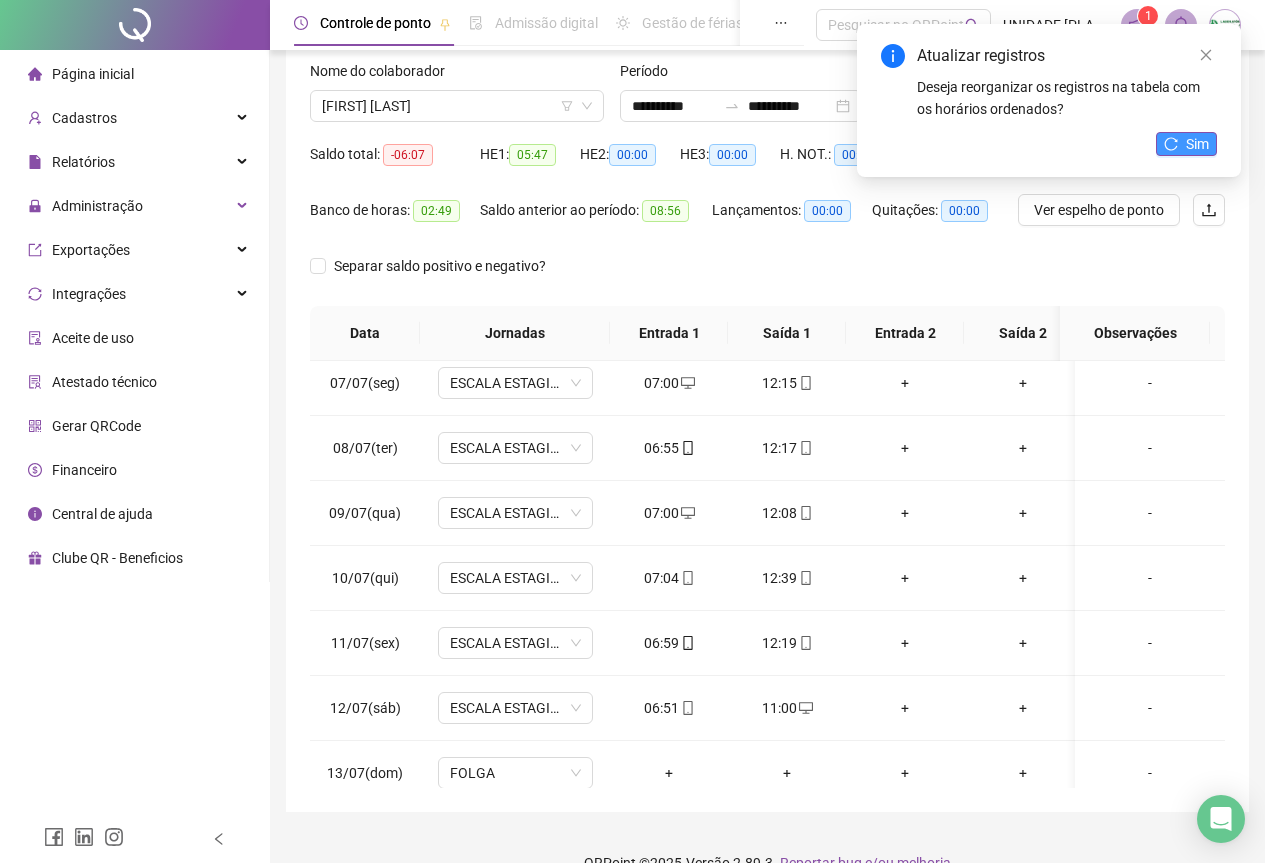 click 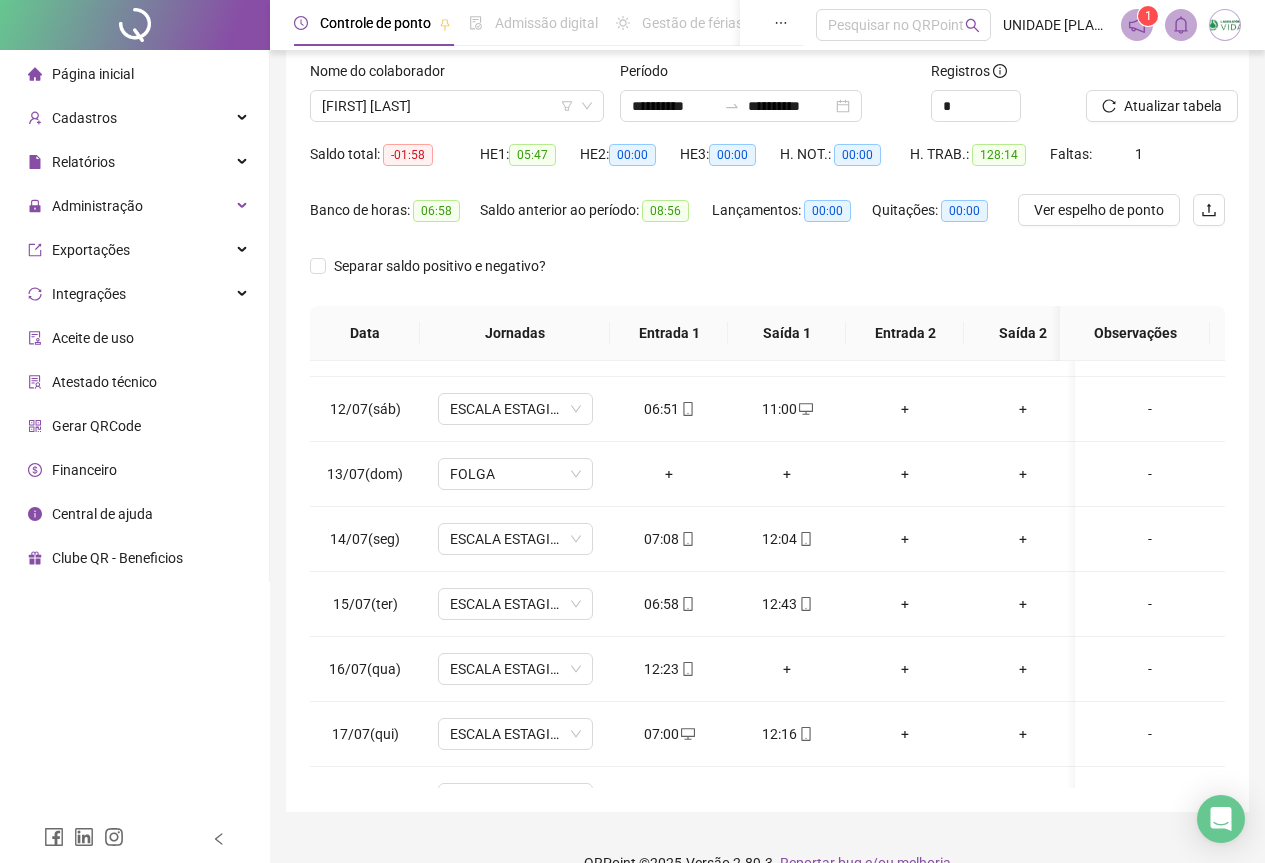 scroll, scrollTop: 700, scrollLeft: 0, axis: vertical 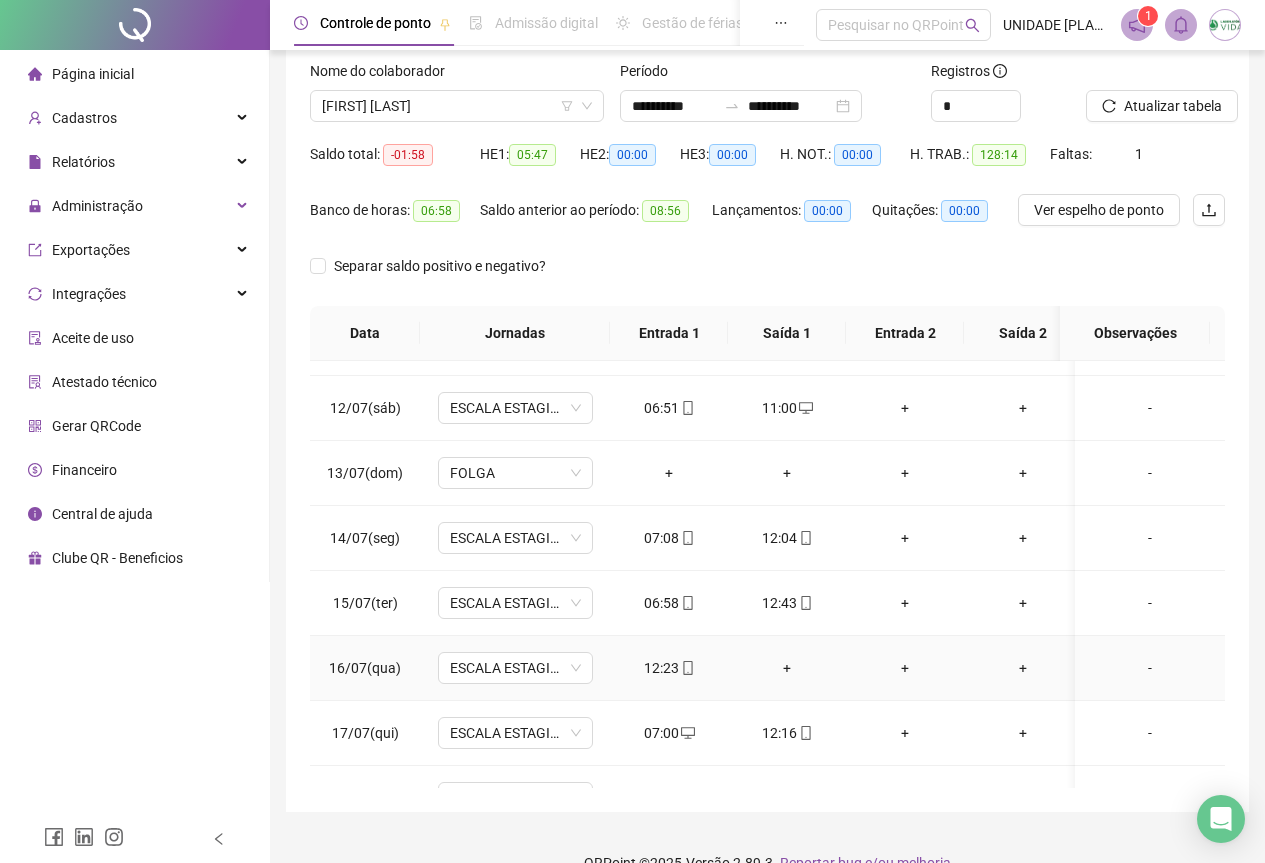 click on "+" at bounding box center (787, 668) 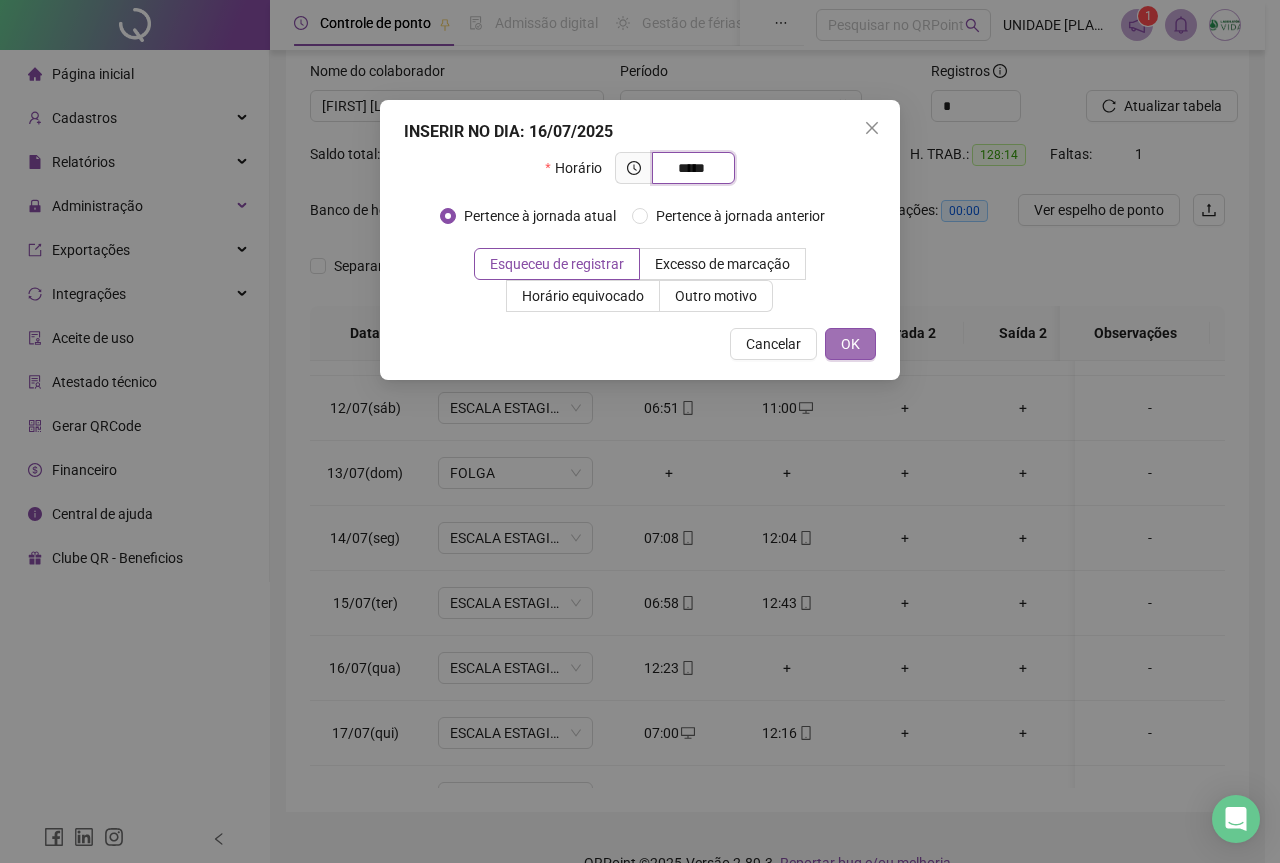 type on "*****" 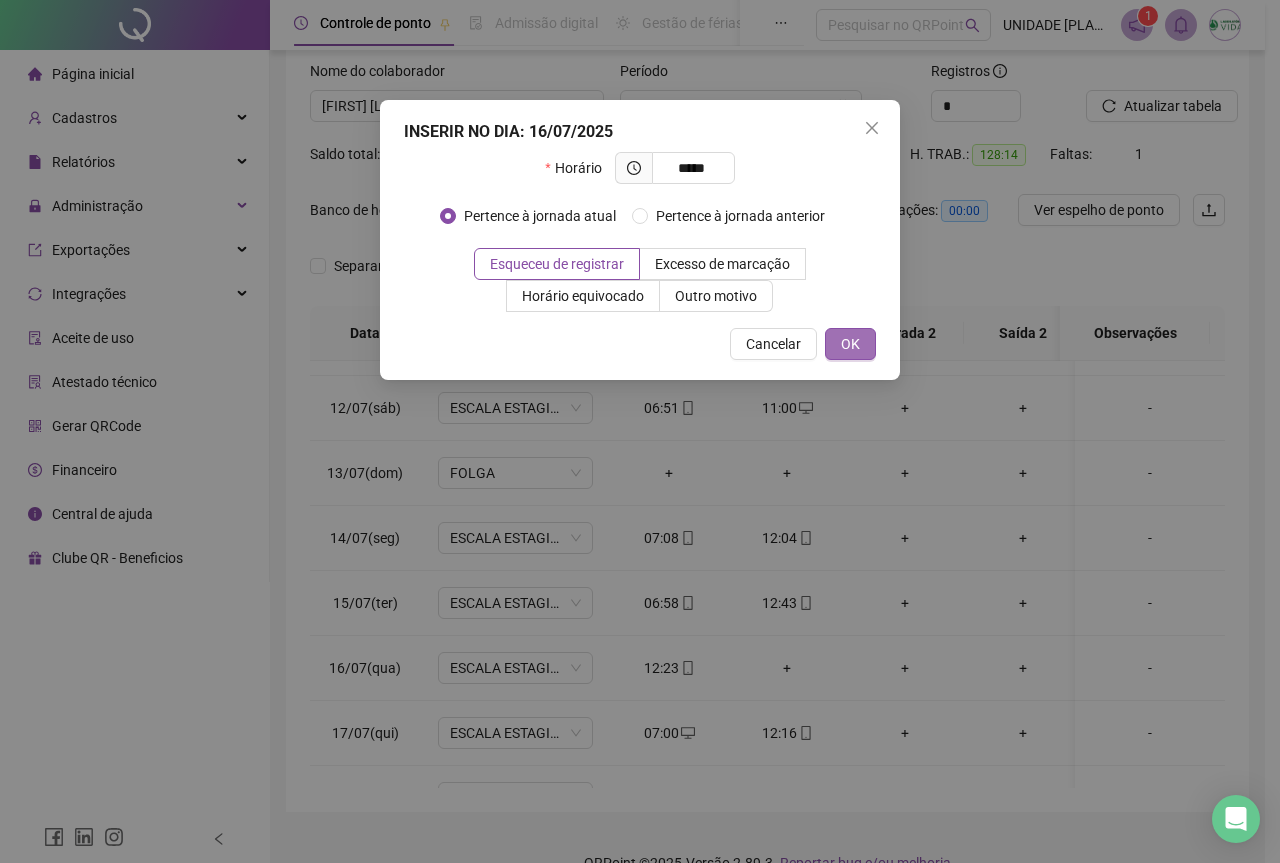 click on "OK" at bounding box center [850, 344] 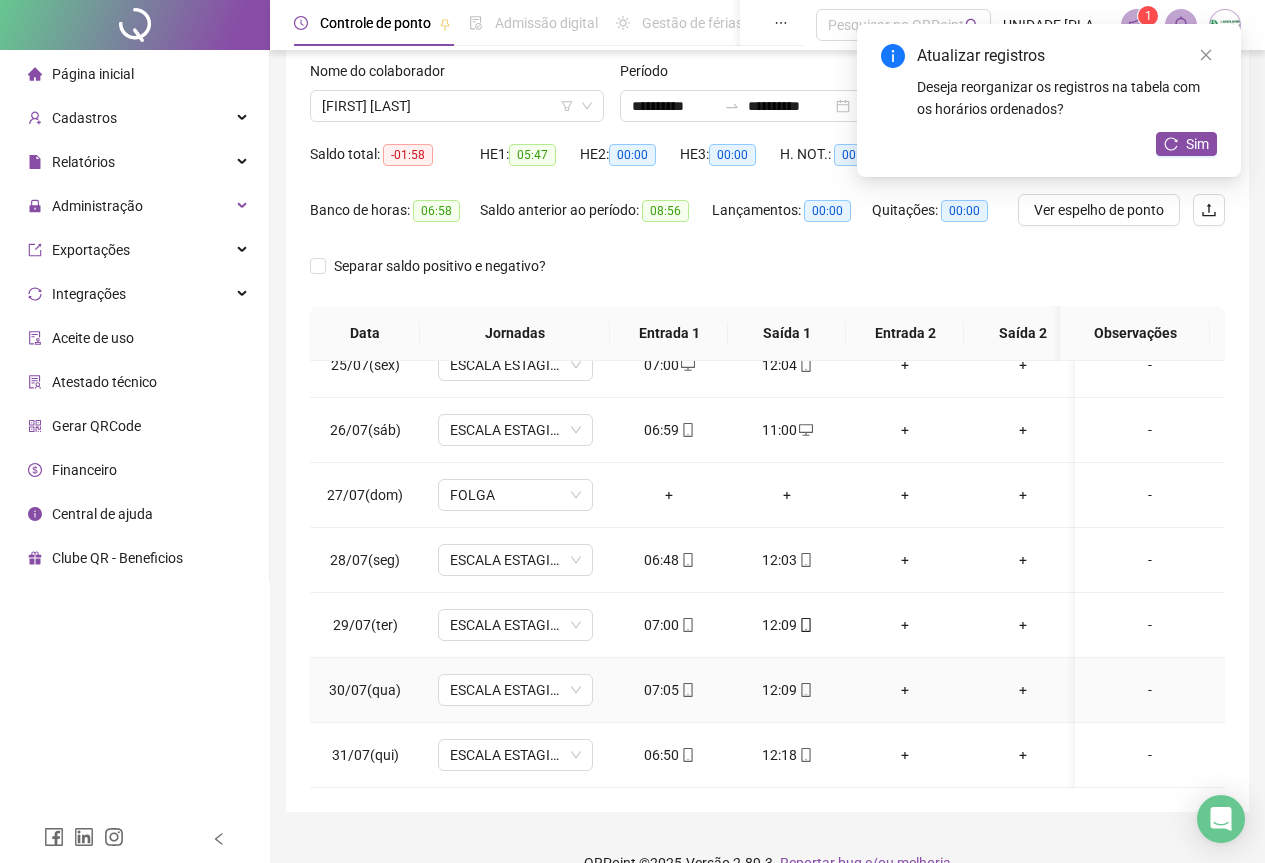 scroll, scrollTop: 1603, scrollLeft: 0, axis: vertical 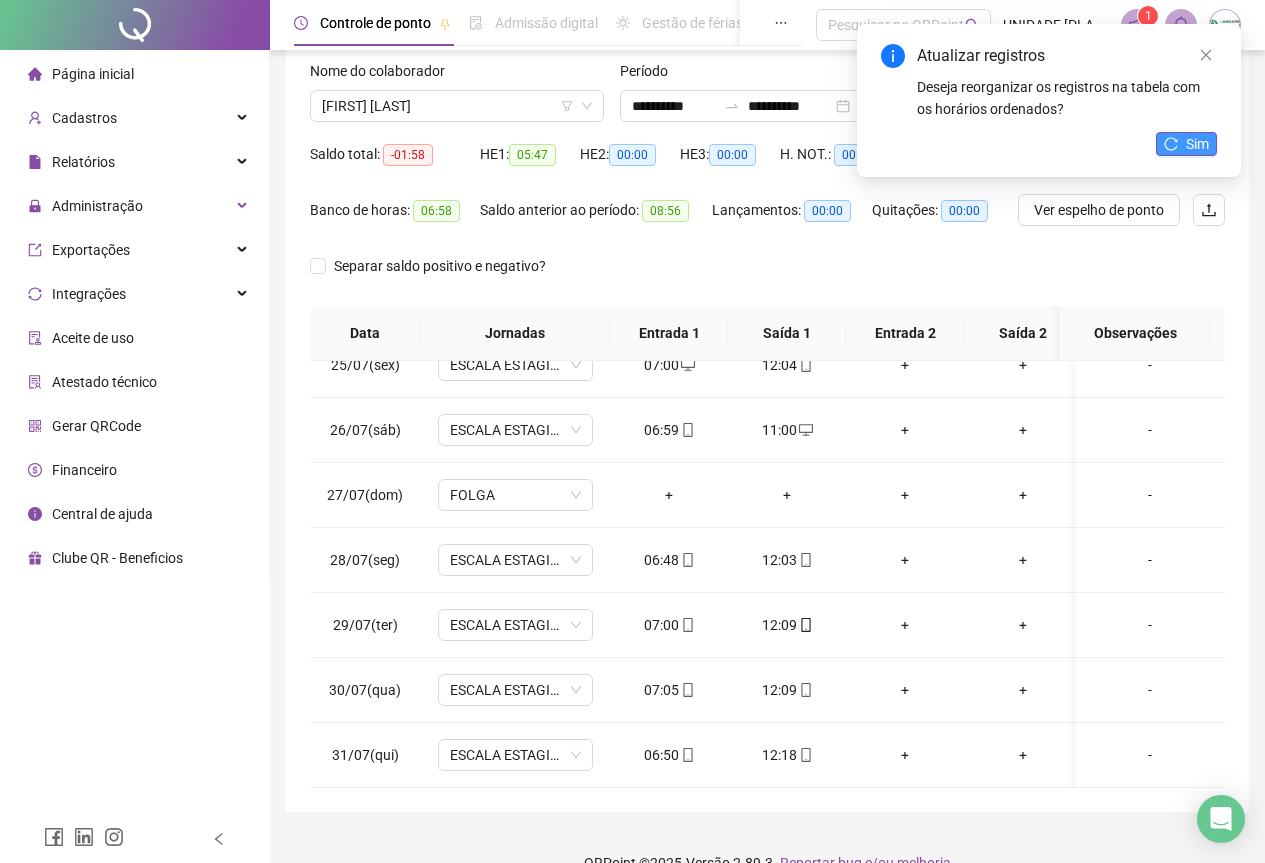click on "Sim" at bounding box center (1197, 144) 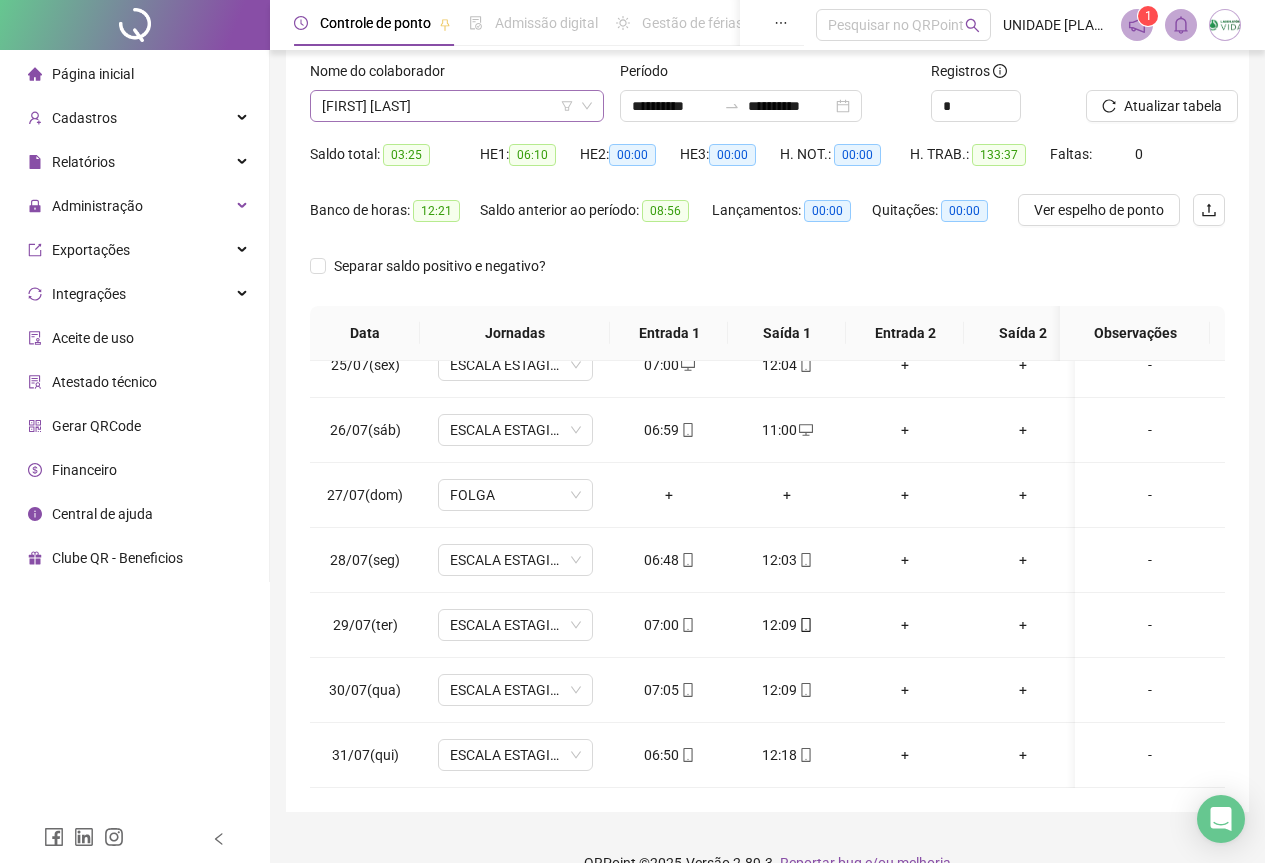 click on "[FIRST] [LAST]" at bounding box center (457, 106) 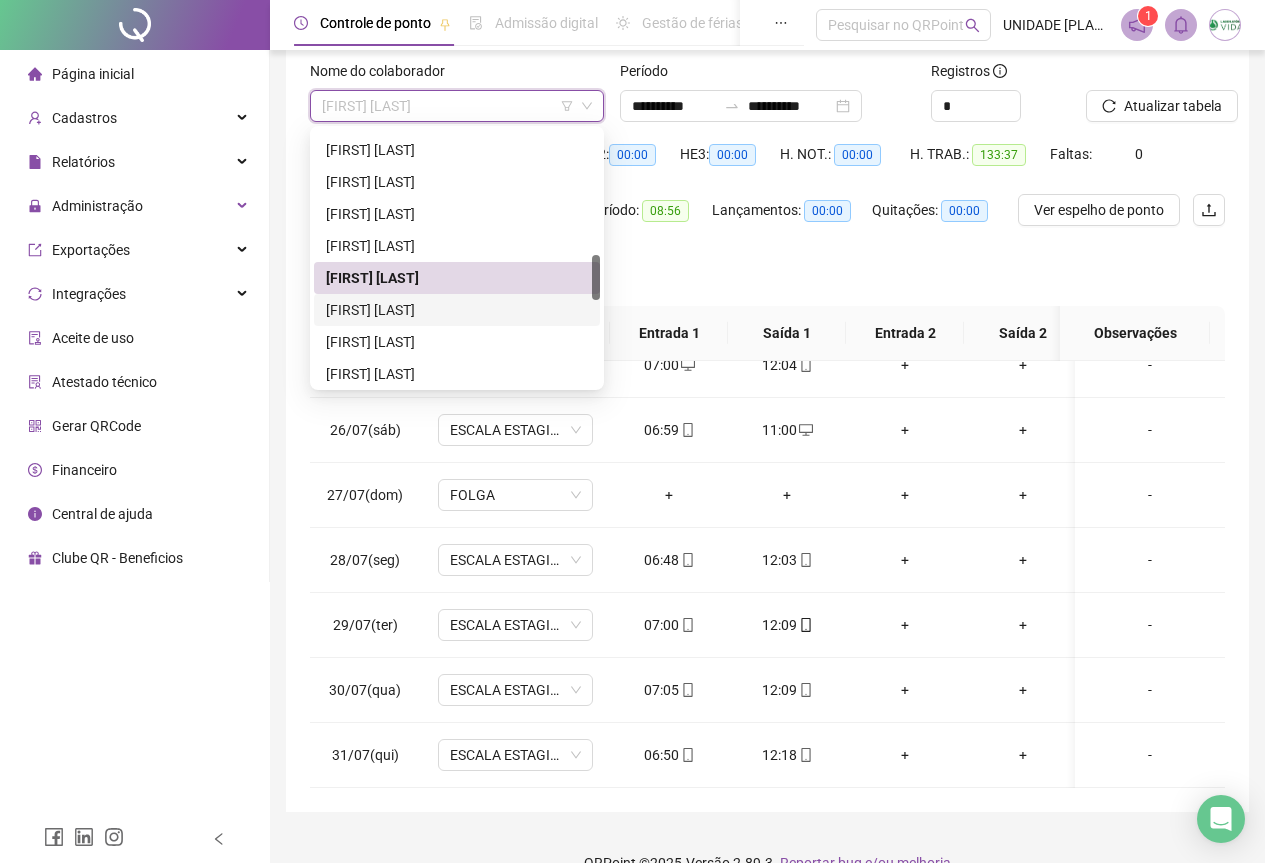 click on "[FIRST] [LAST]" at bounding box center (457, 310) 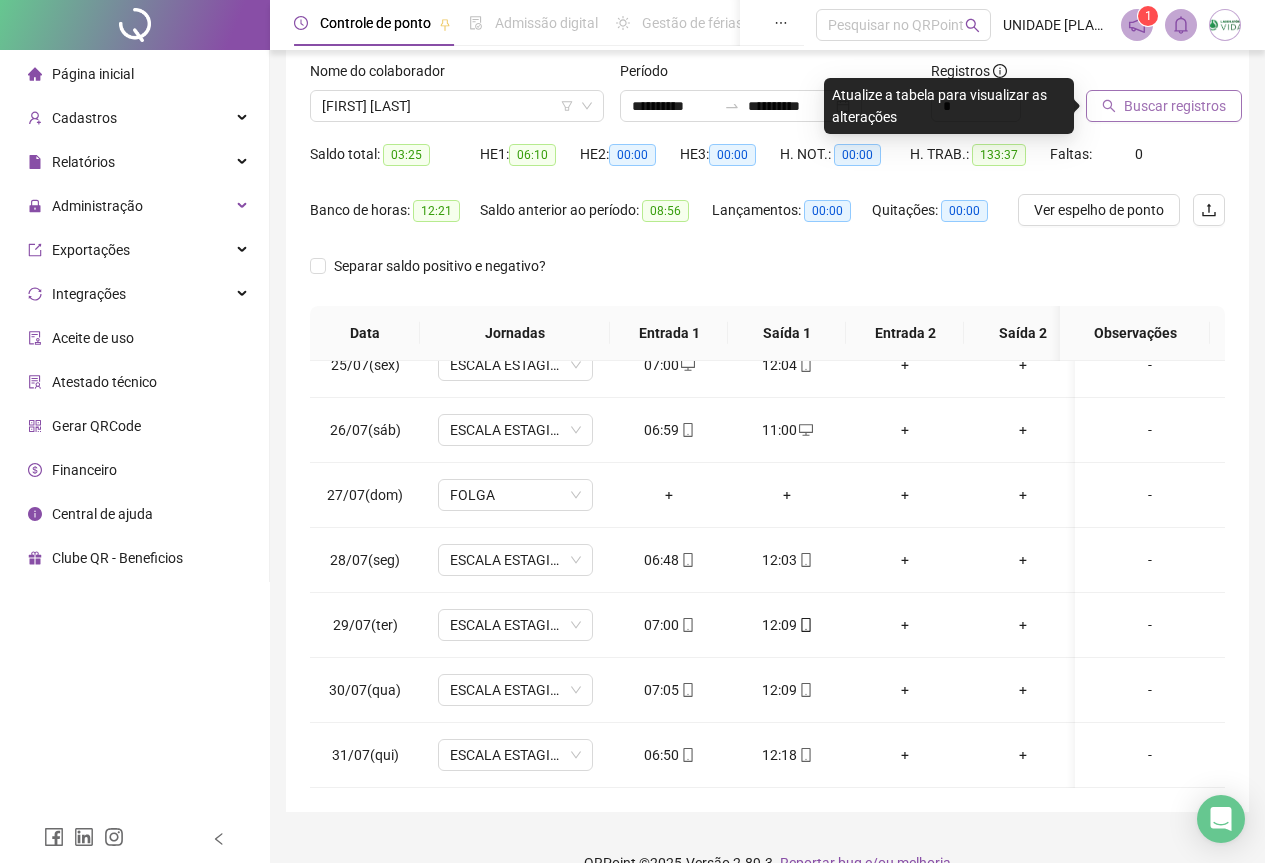 click on "Buscar registros" at bounding box center (1175, 106) 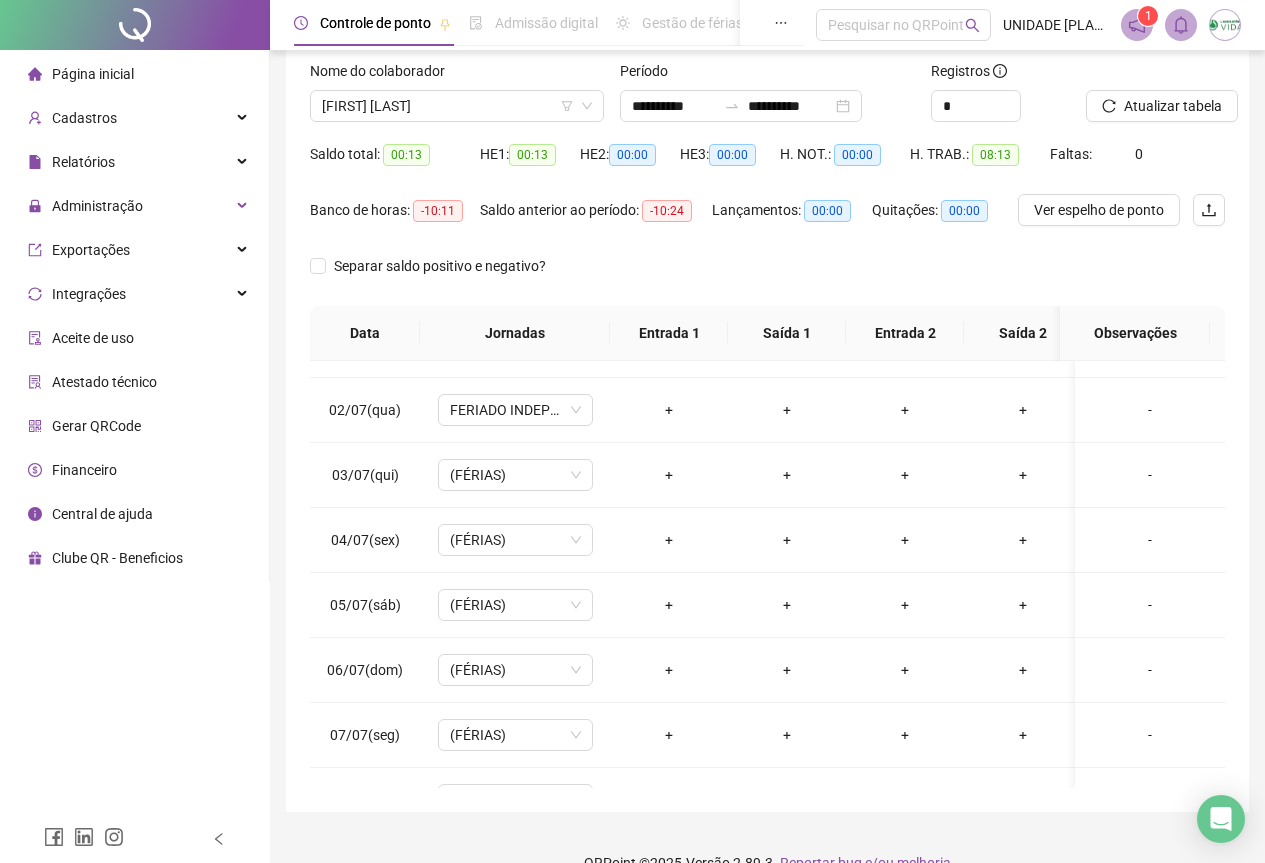 scroll, scrollTop: 0, scrollLeft: 0, axis: both 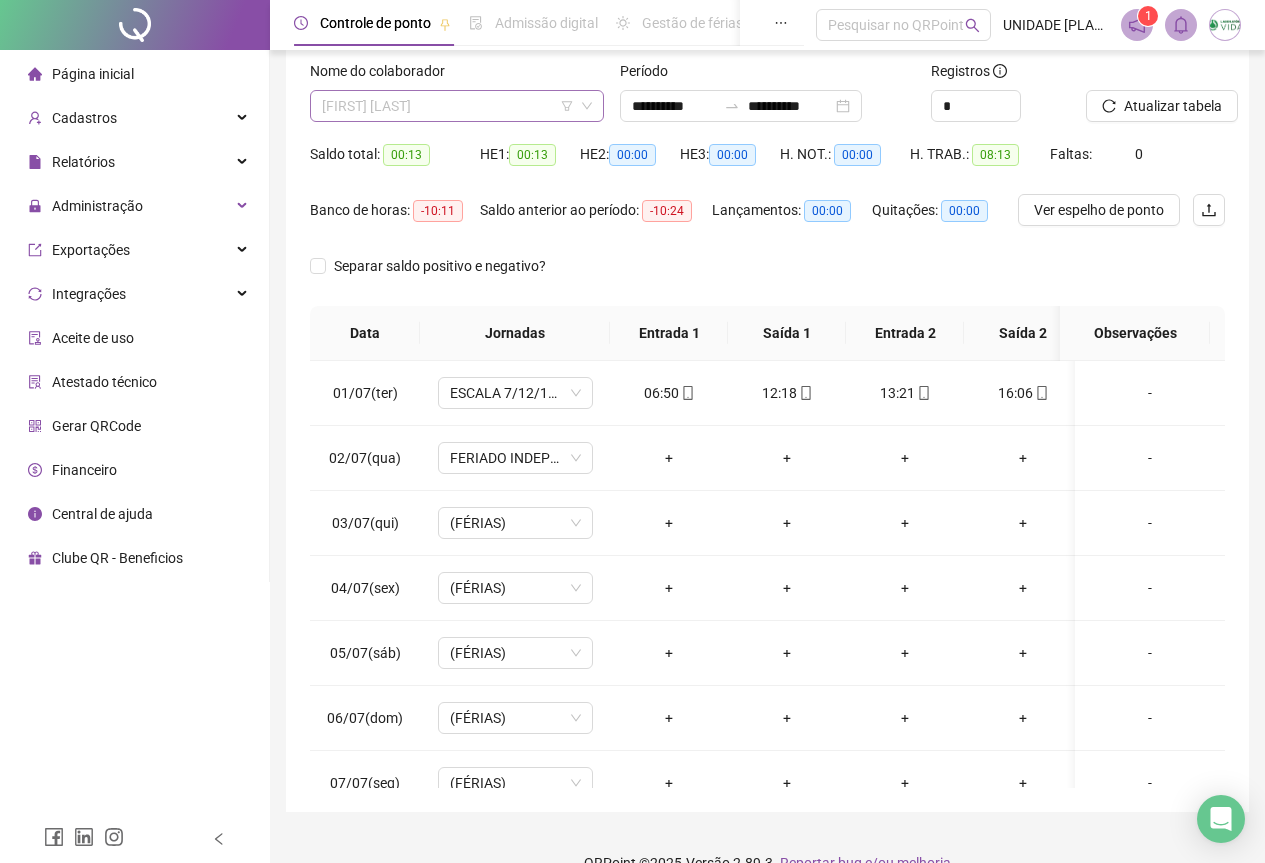 click on "[FIRST] [LAST]" at bounding box center [457, 106] 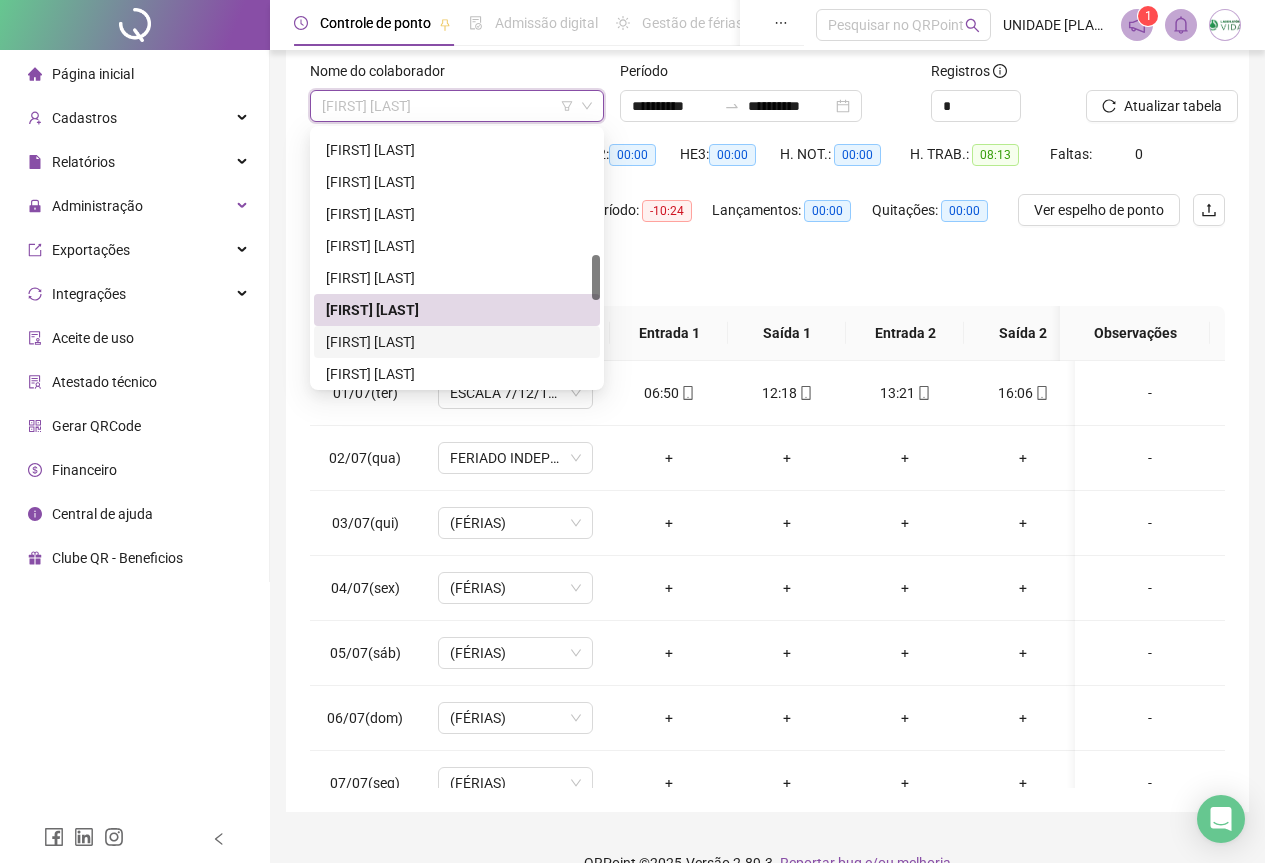 click on "[FIRST] [LAST]" at bounding box center [457, 342] 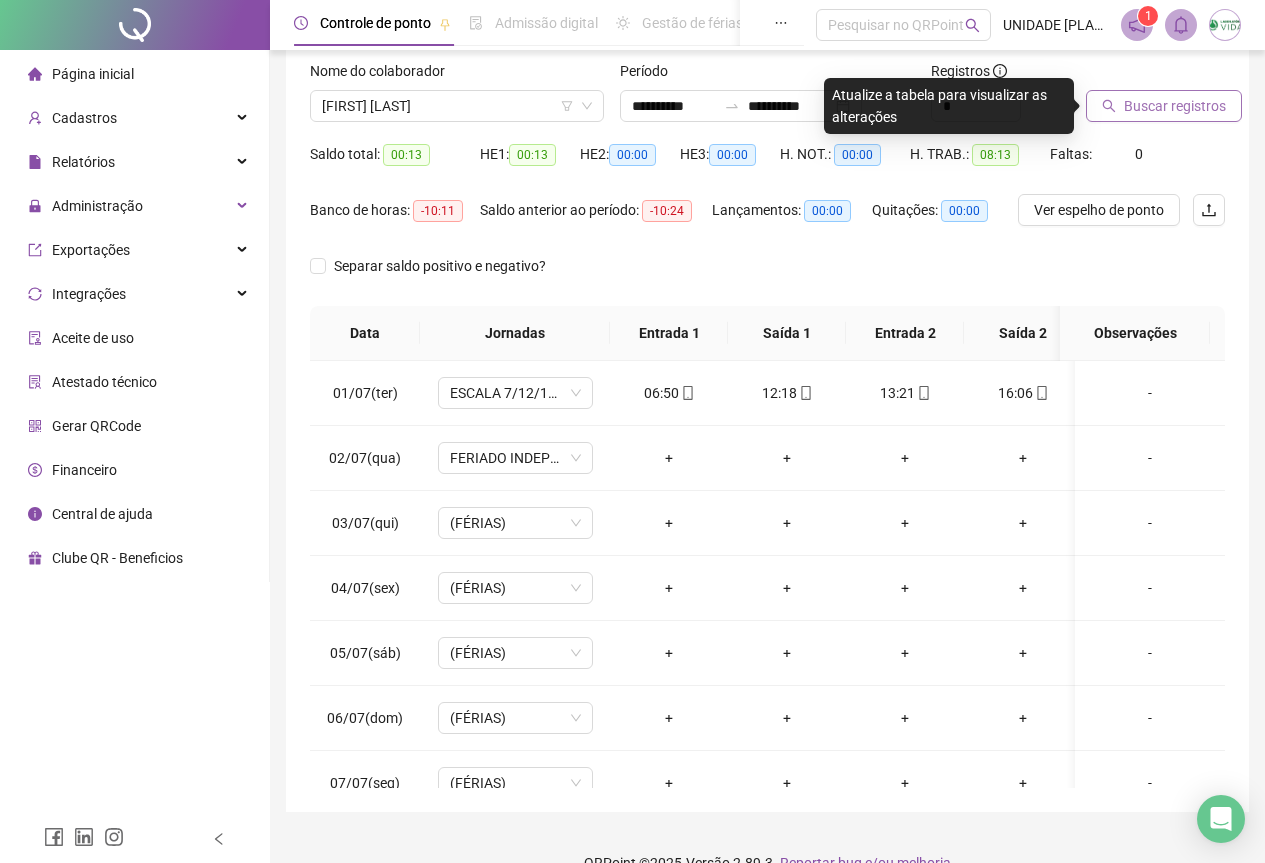 click on "Buscar registros" at bounding box center [1175, 106] 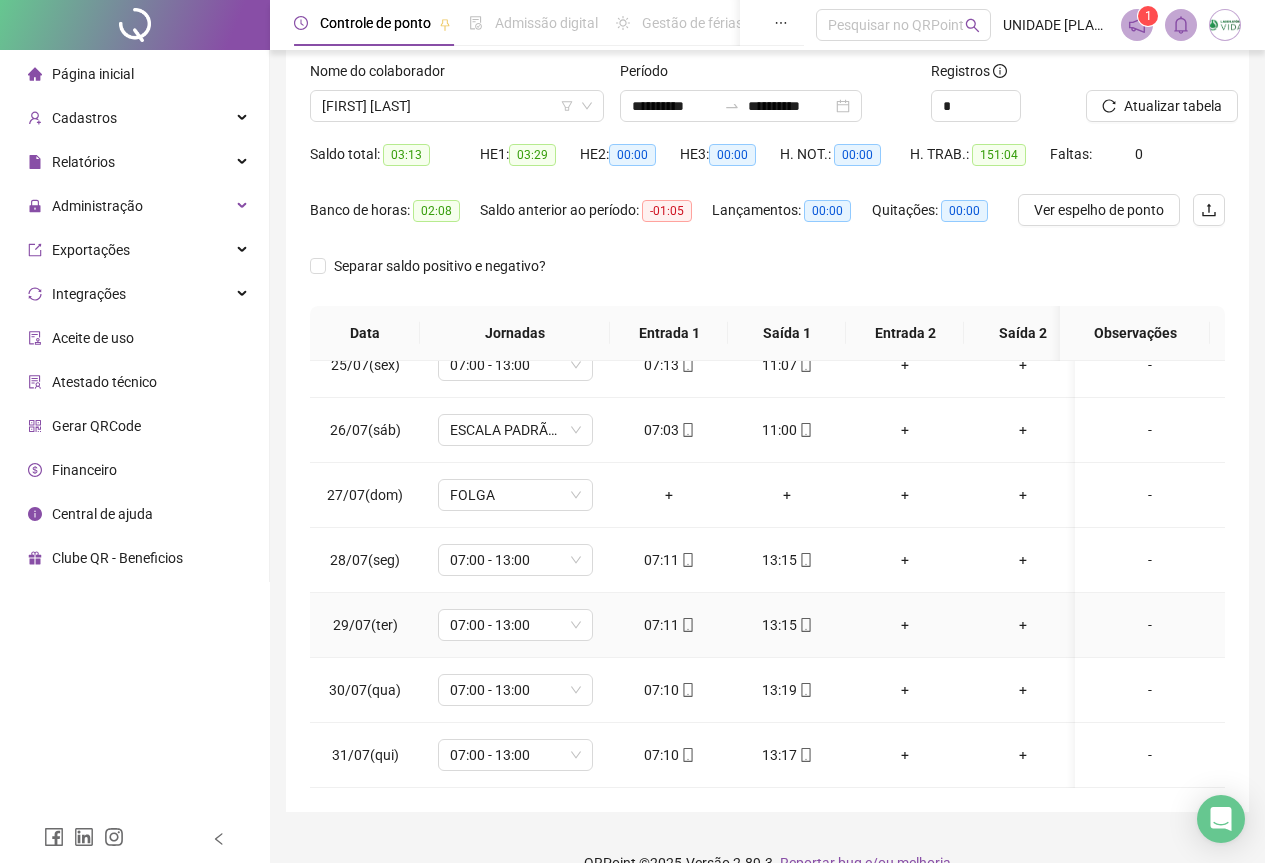 scroll, scrollTop: 1603, scrollLeft: 0, axis: vertical 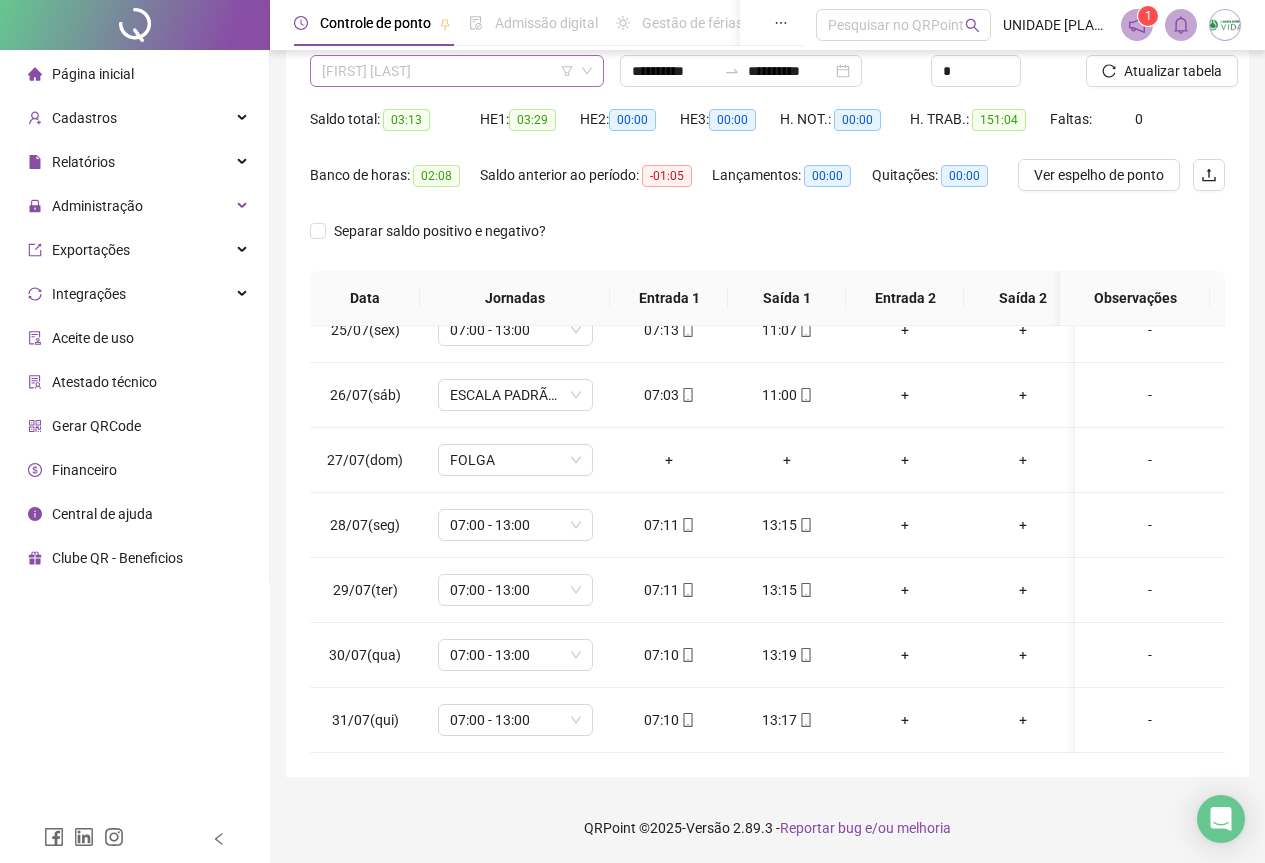 click on "[FIRST] [LAST]" at bounding box center [457, 71] 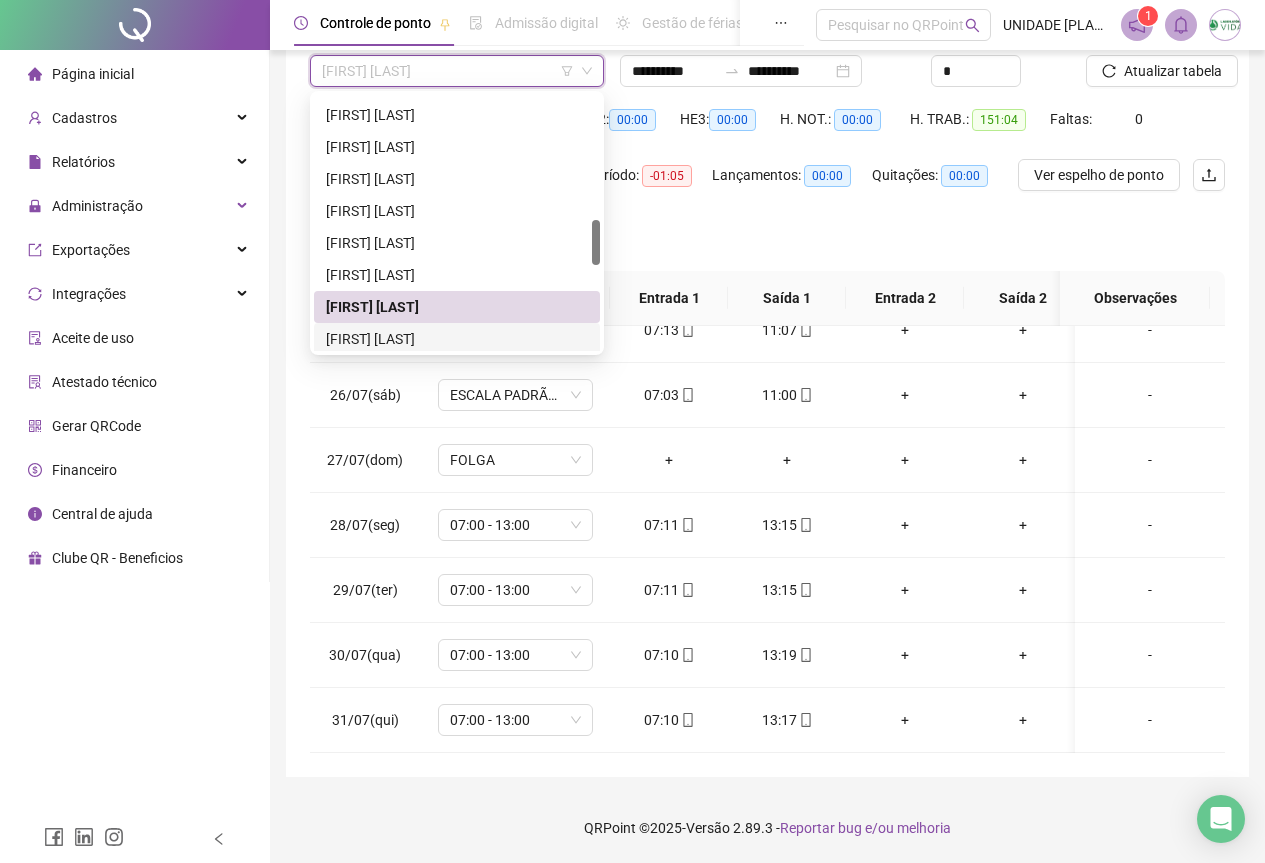 click on "[FIRST] [LAST]" at bounding box center [457, 339] 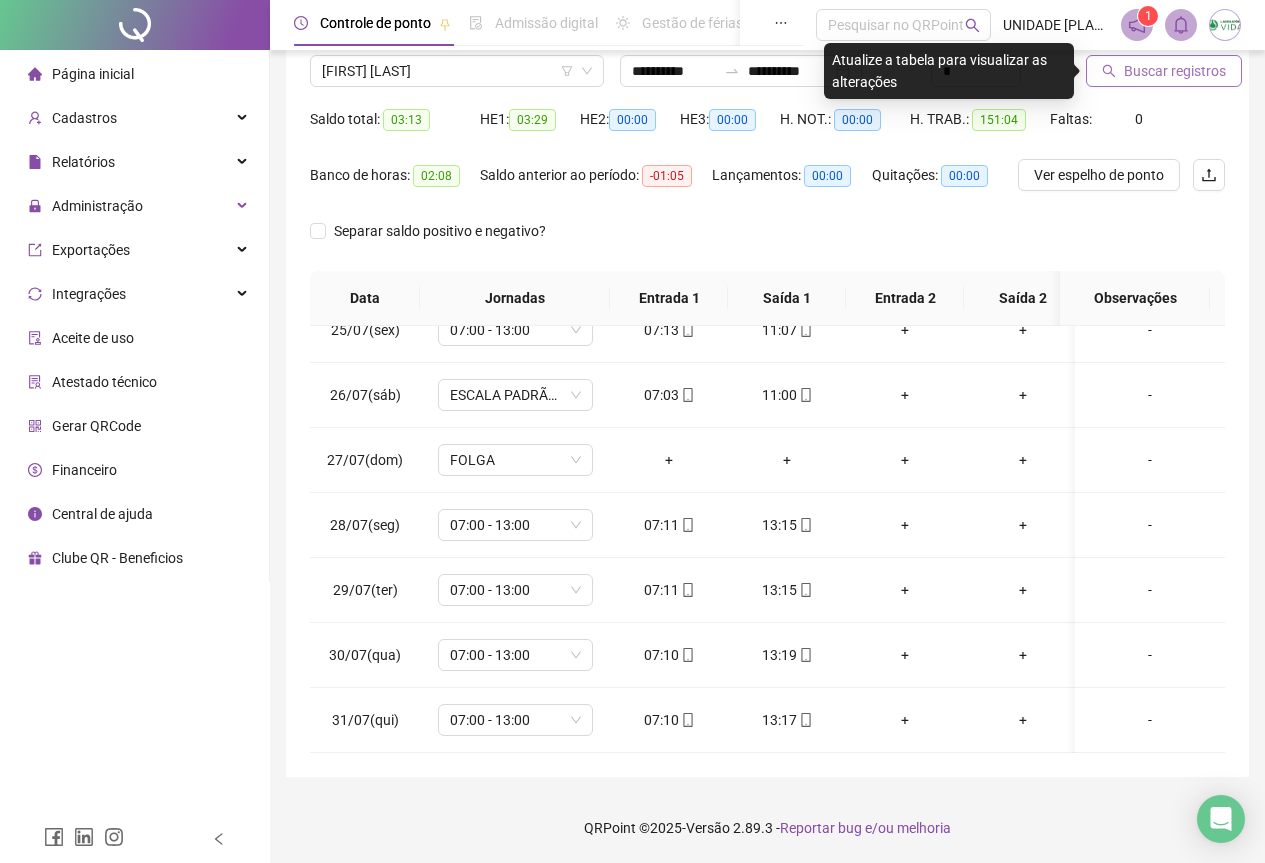 click on "Buscar registros" at bounding box center [1175, 71] 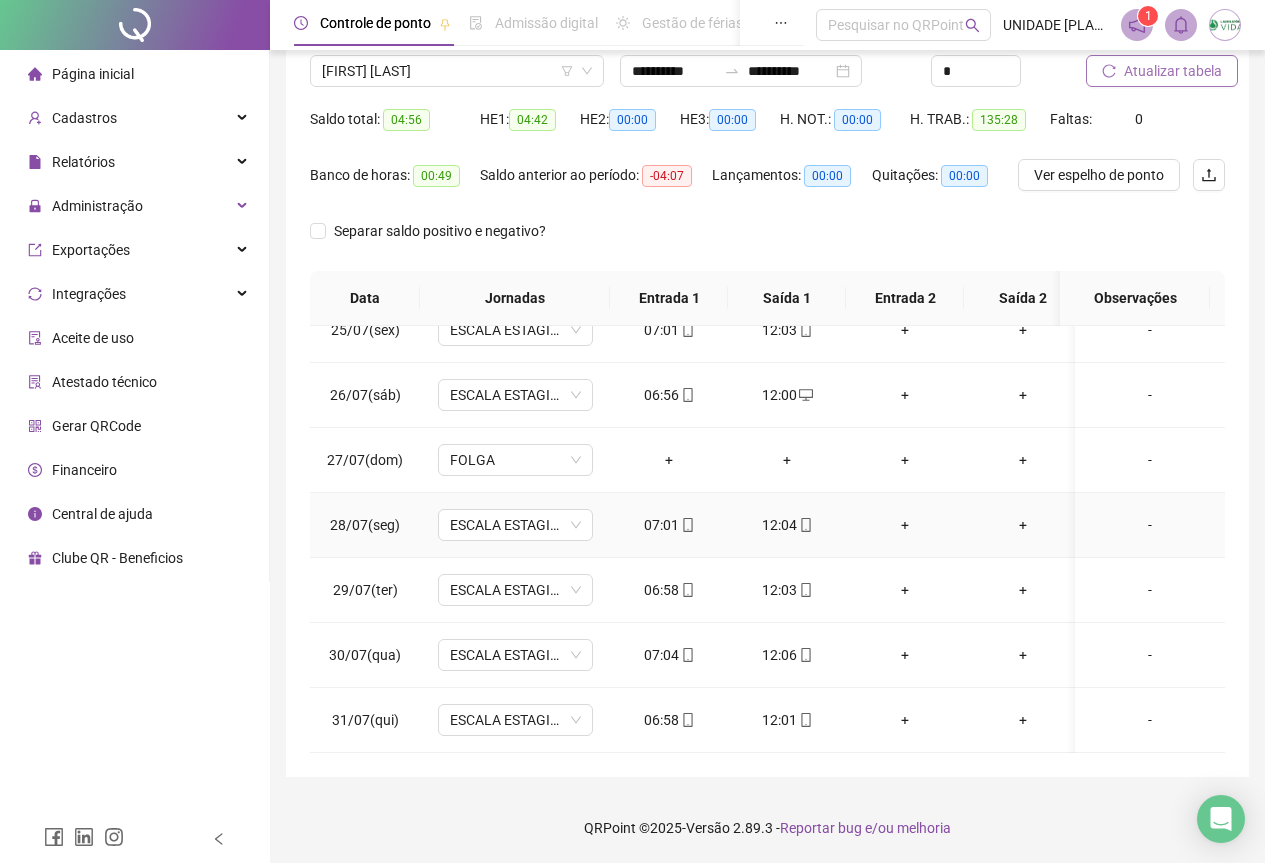 scroll, scrollTop: 1603, scrollLeft: 0, axis: vertical 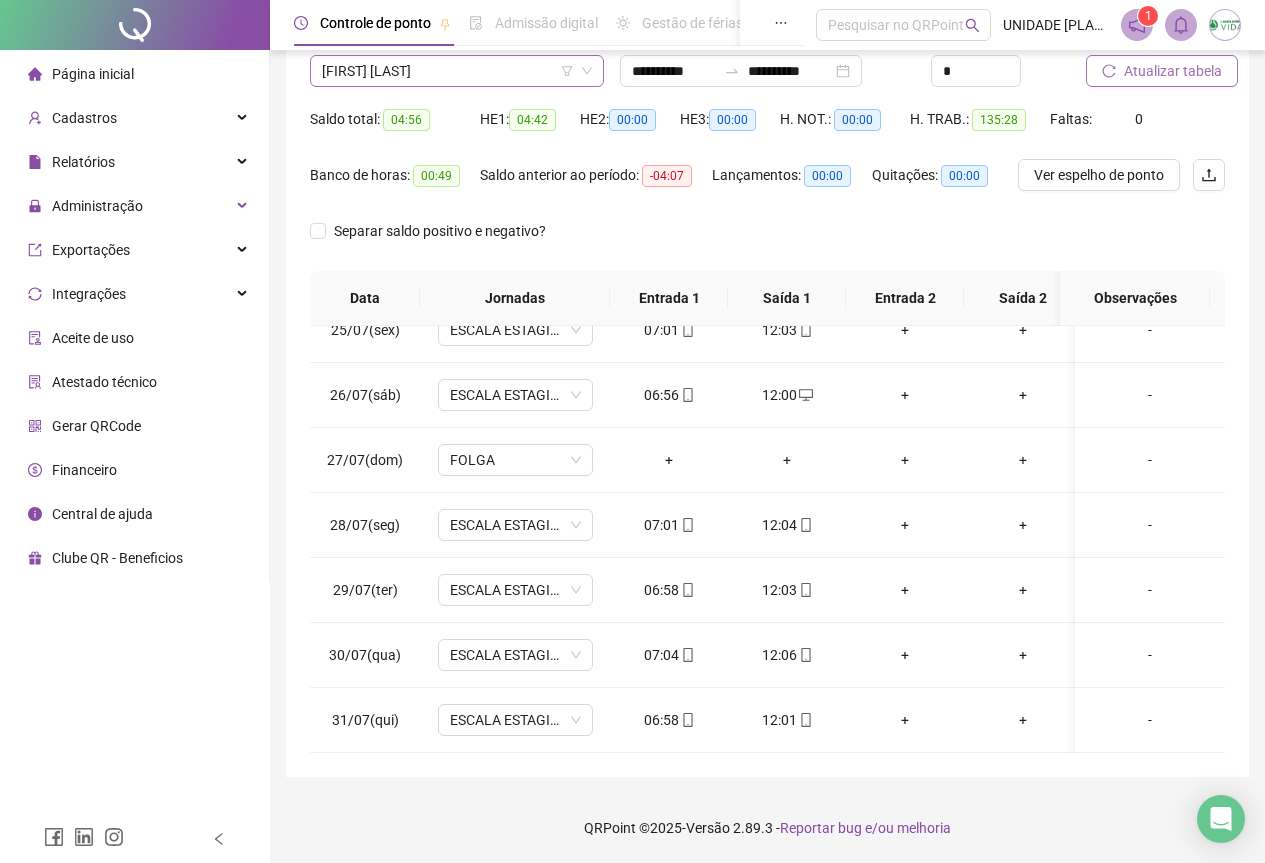 click on "[FIRST] [LAST]" at bounding box center (457, 71) 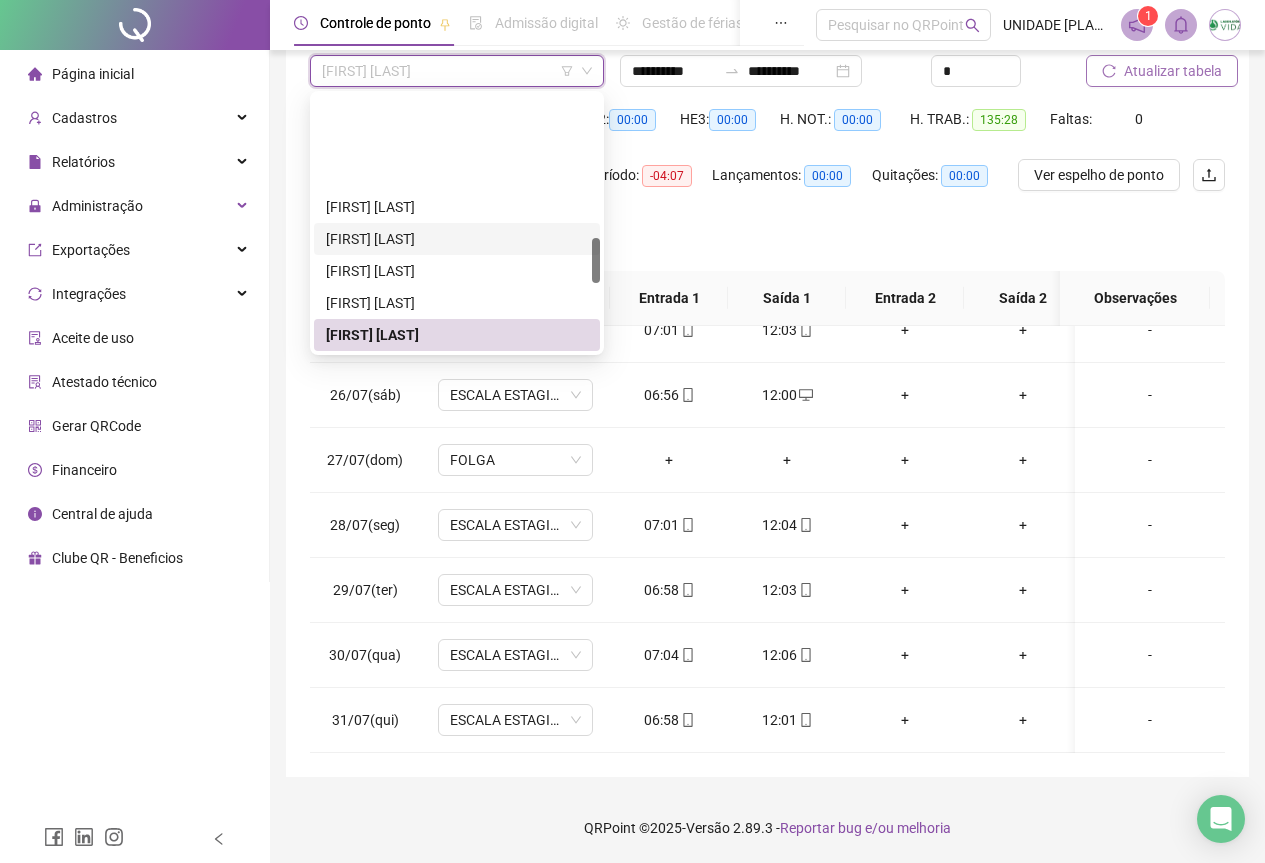 scroll, scrollTop: 804, scrollLeft: 0, axis: vertical 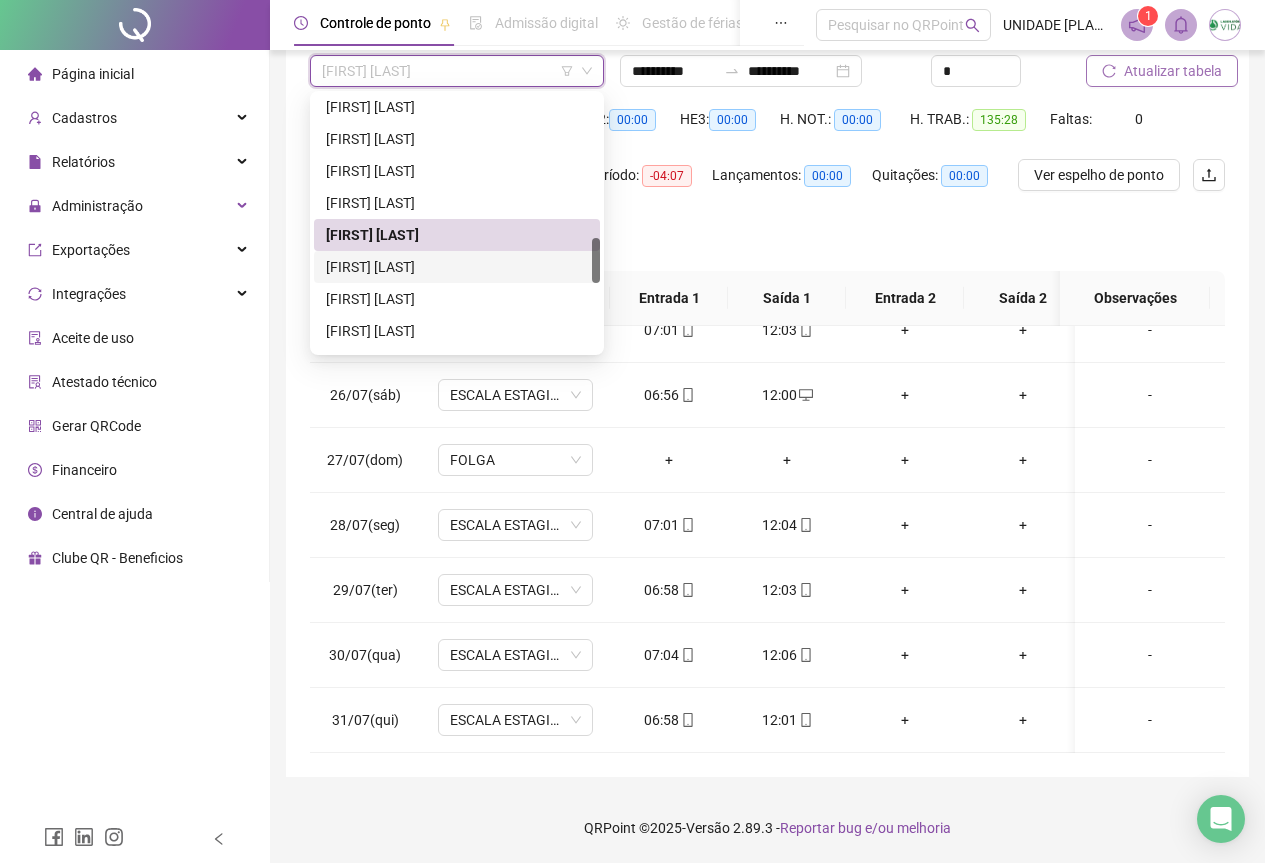 click on "[FIRST] [LAST]" at bounding box center (457, 267) 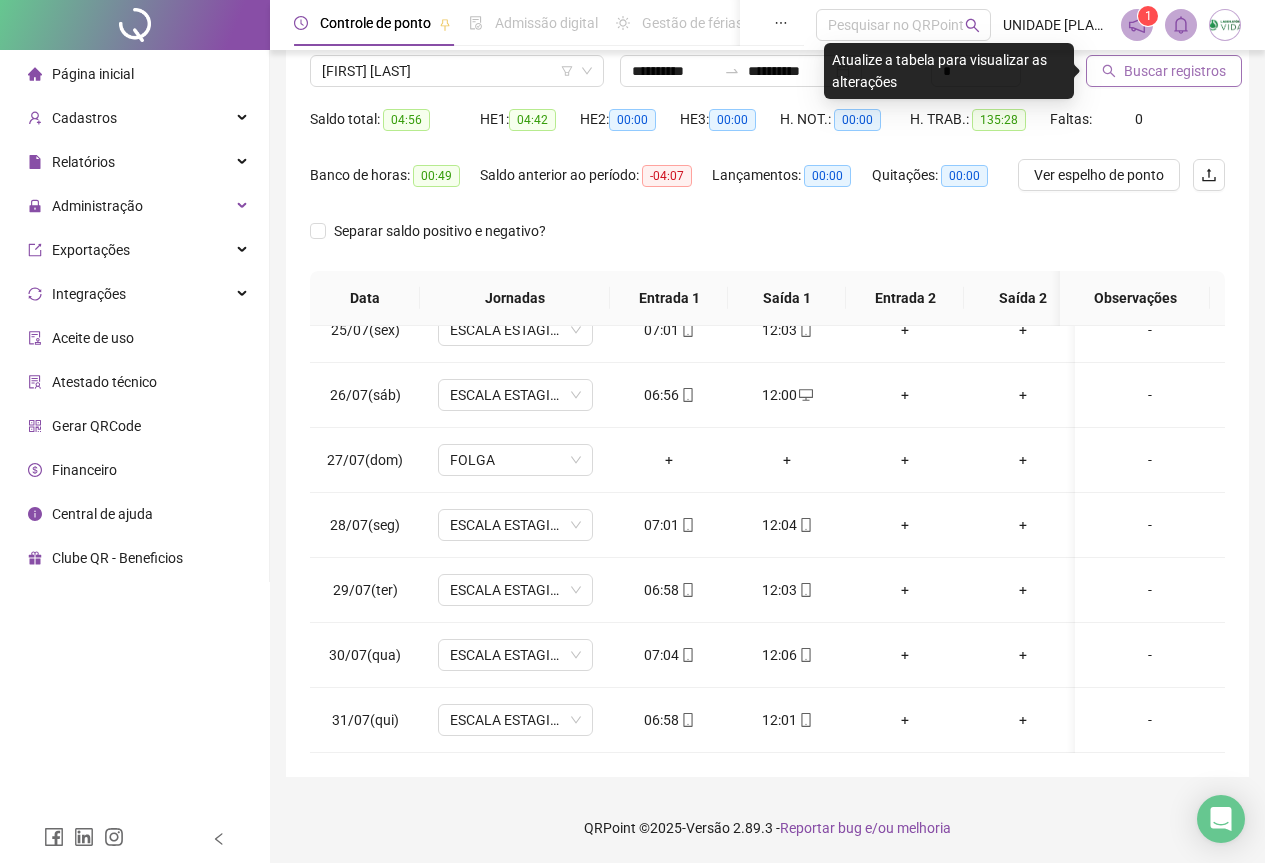 click on "Buscar registros" at bounding box center [1164, 71] 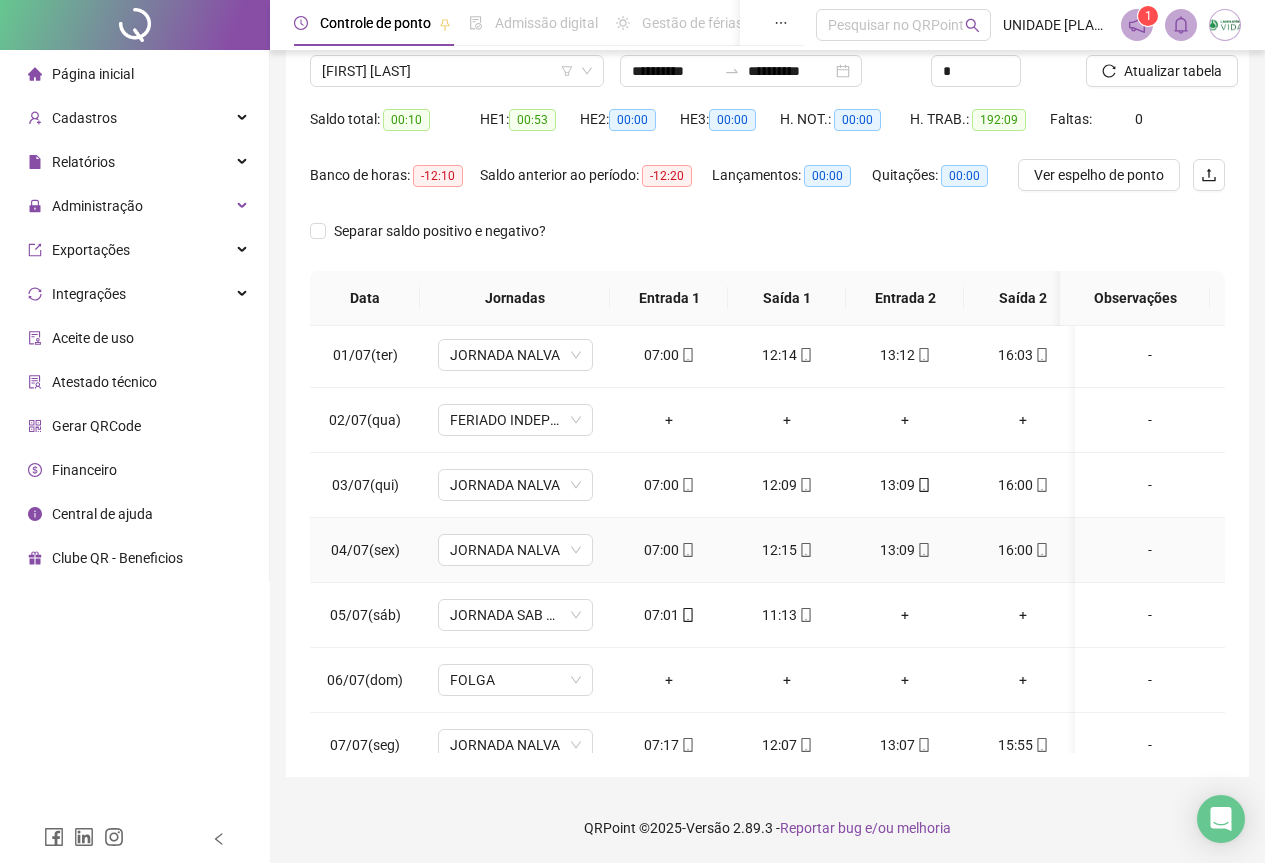 scroll, scrollTop: 0, scrollLeft: 0, axis: both 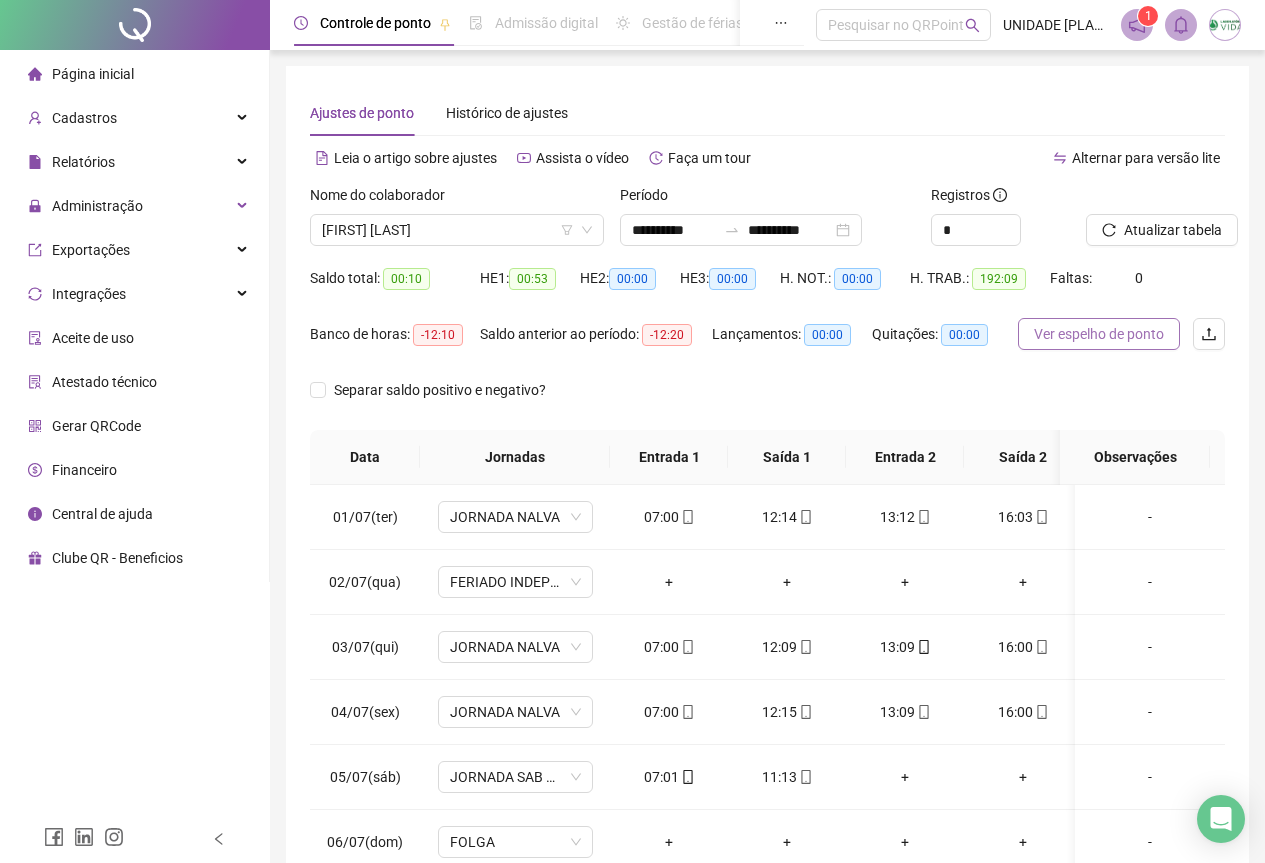 click on "Ver espelho de ponto" at bounding box center [1099, 334] 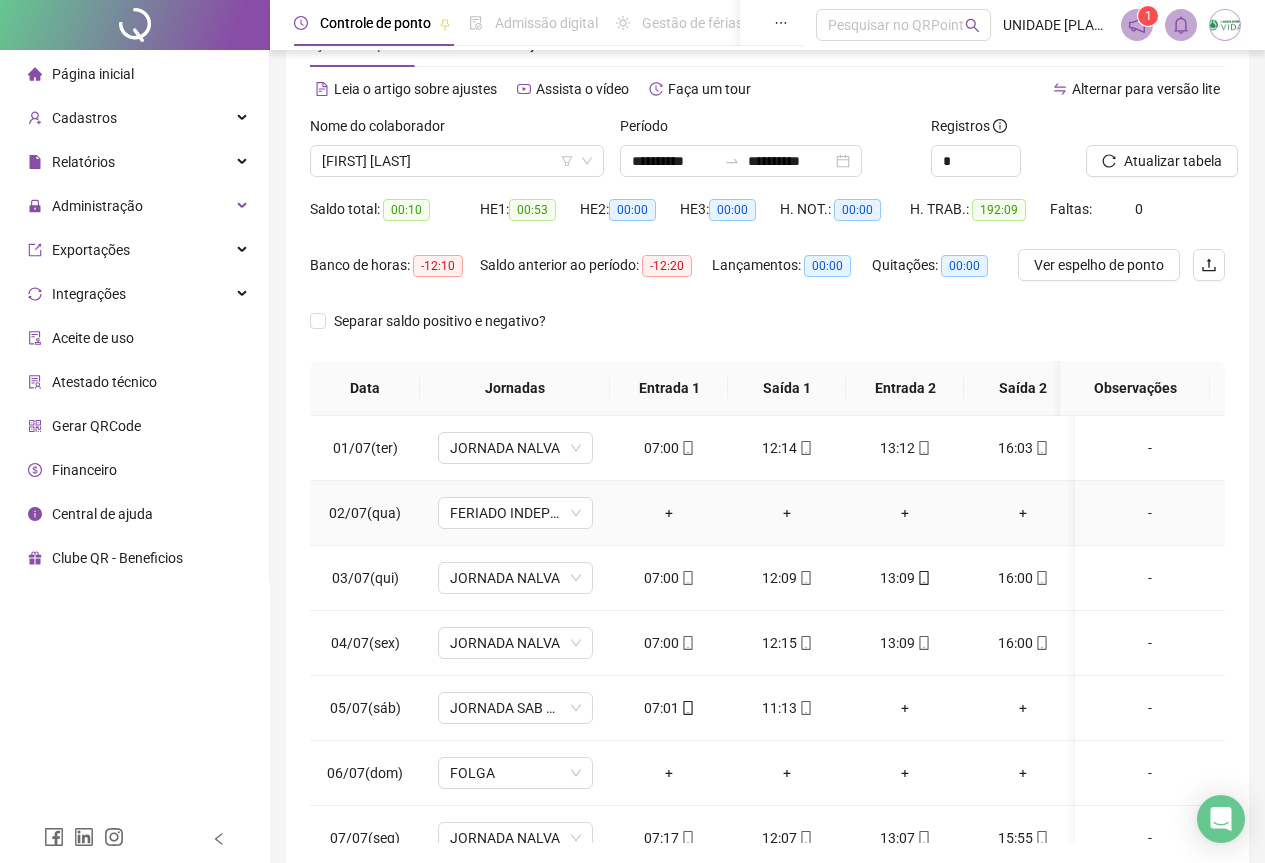 scroll, scrollTop: 159, scrollLeft: 0, axis: vertical 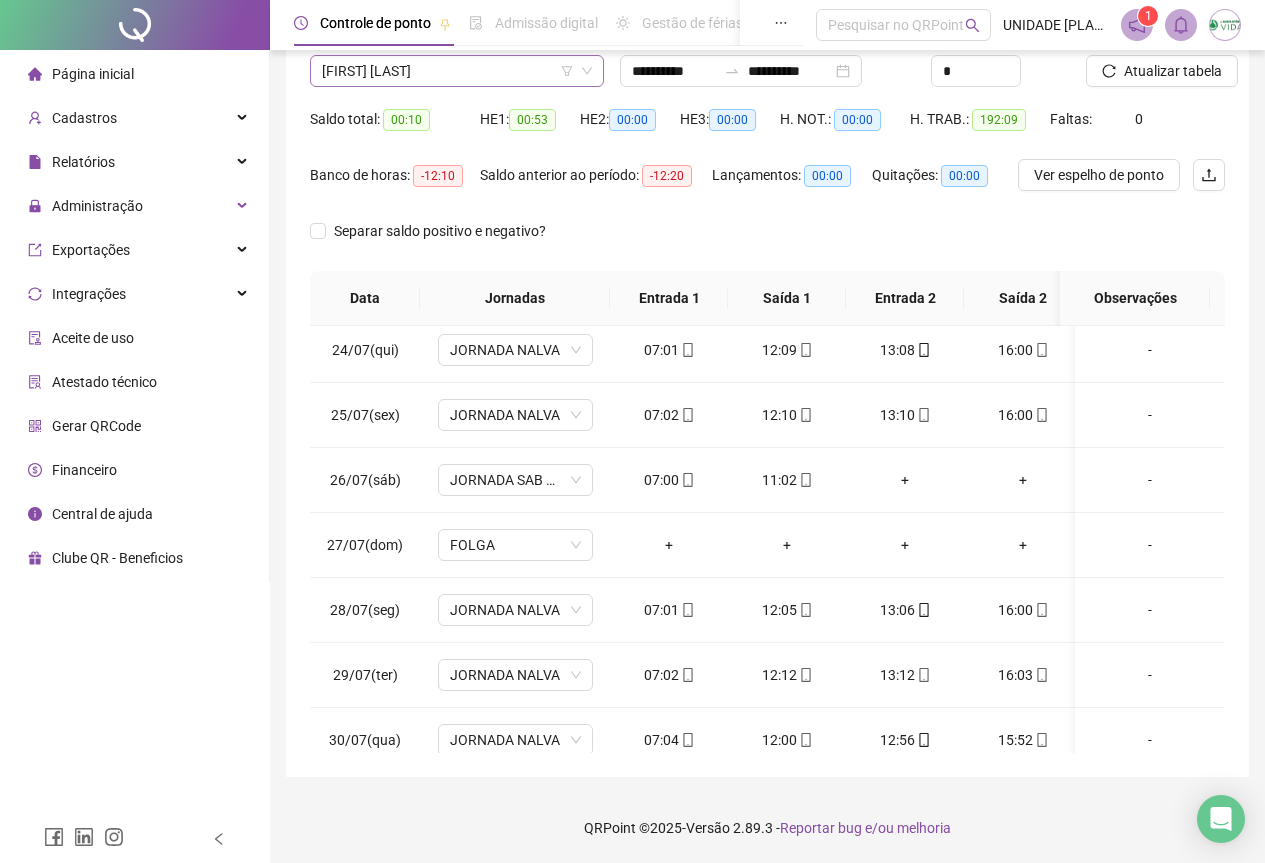 click on "[FIRST] [LAST]" at bounding box center (457, 71) 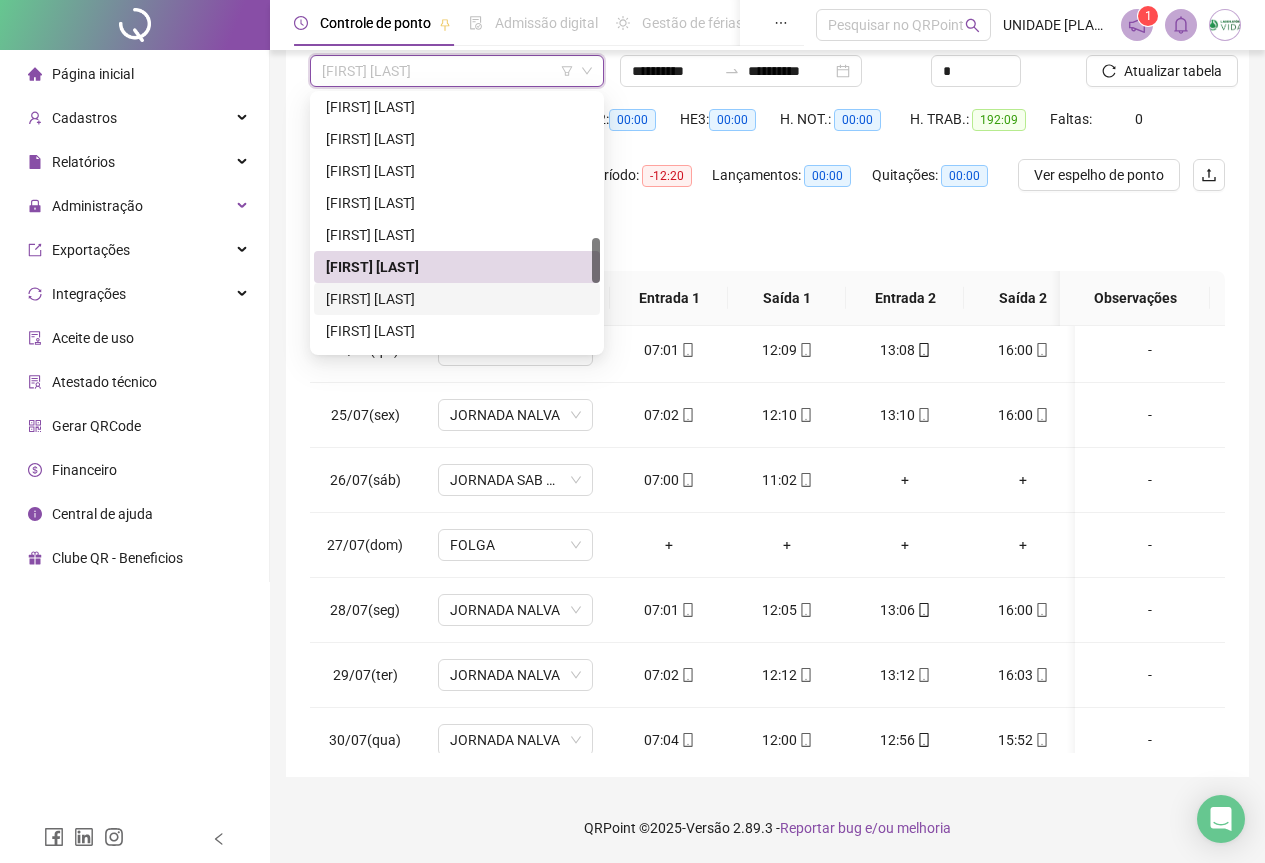 click on "[FIRST] [LAST]" at bounding box center (457, 299) 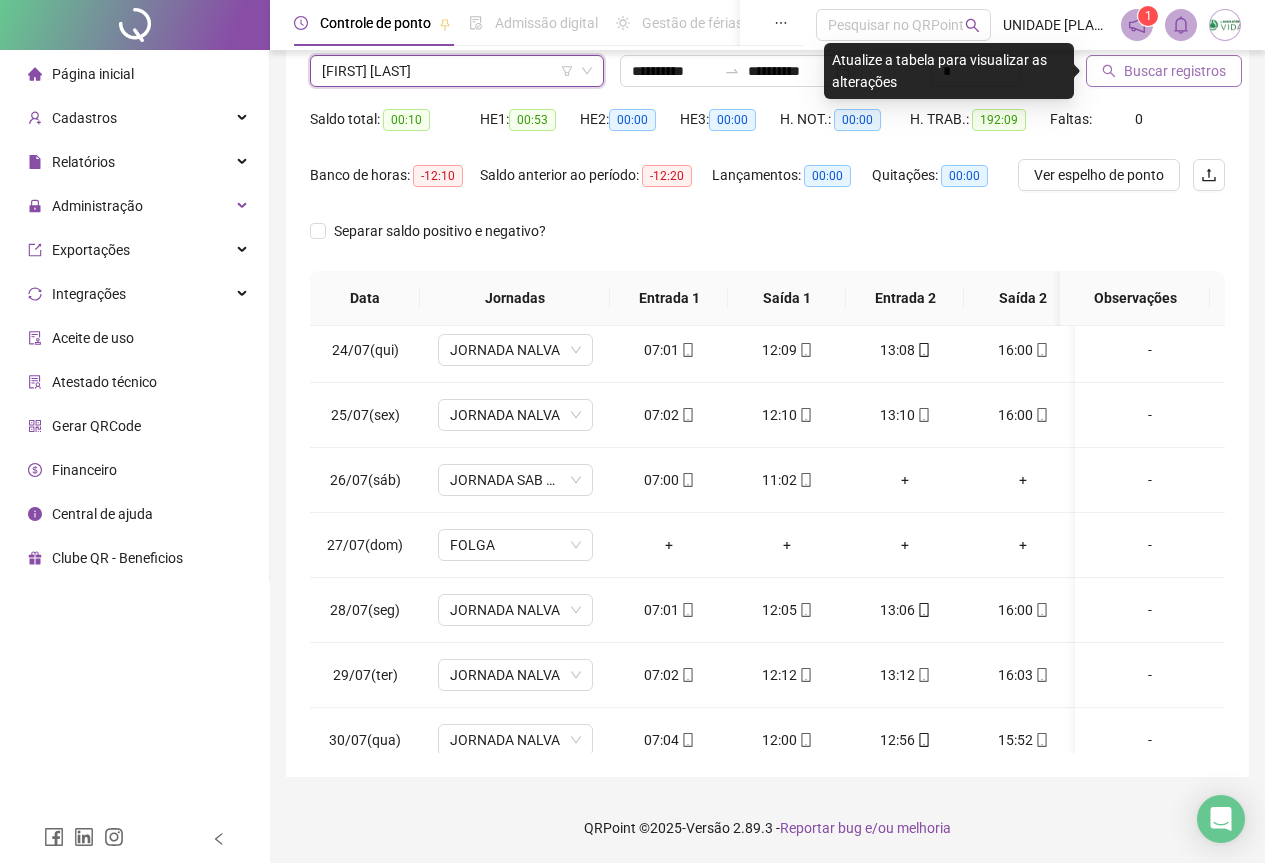click 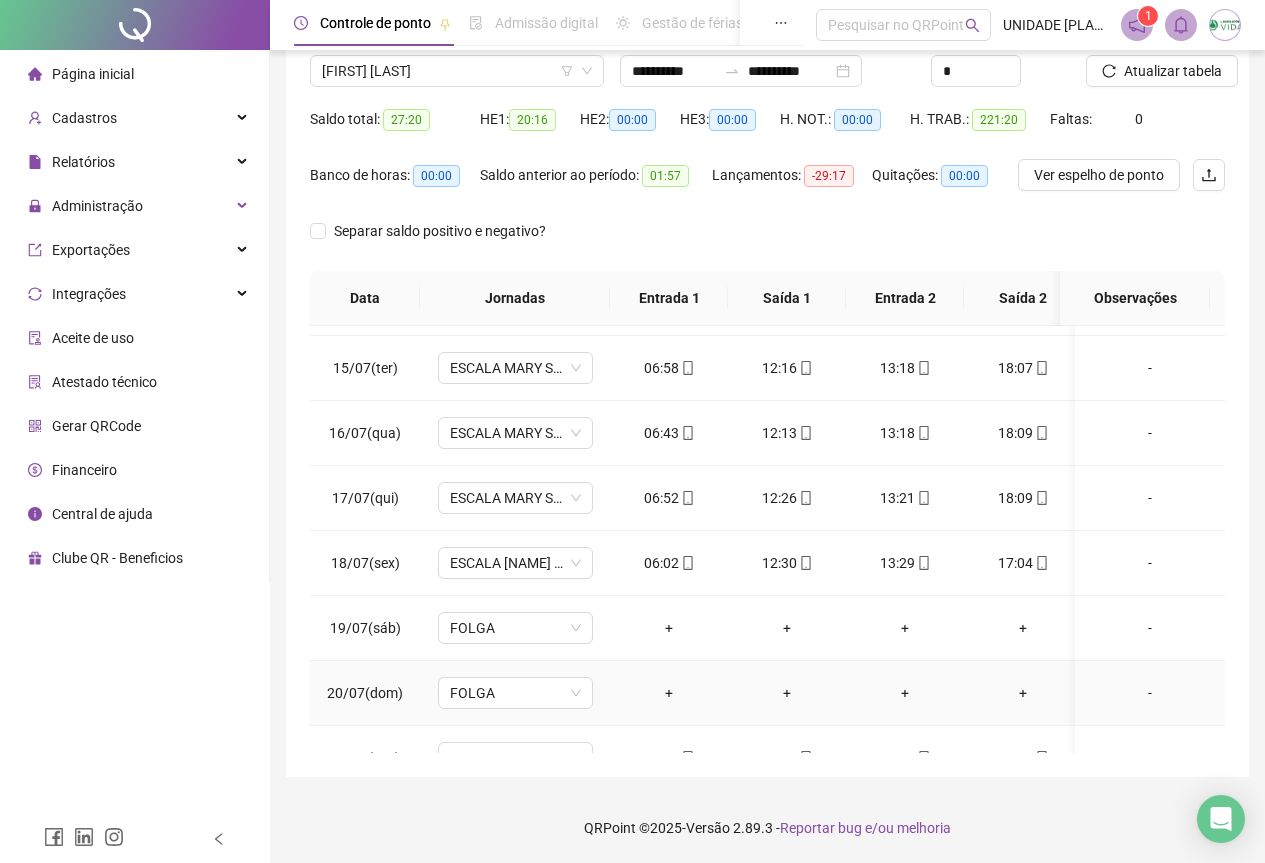 scroll, scrollTop: 1000, scrollLeft: 0, axis: vertical 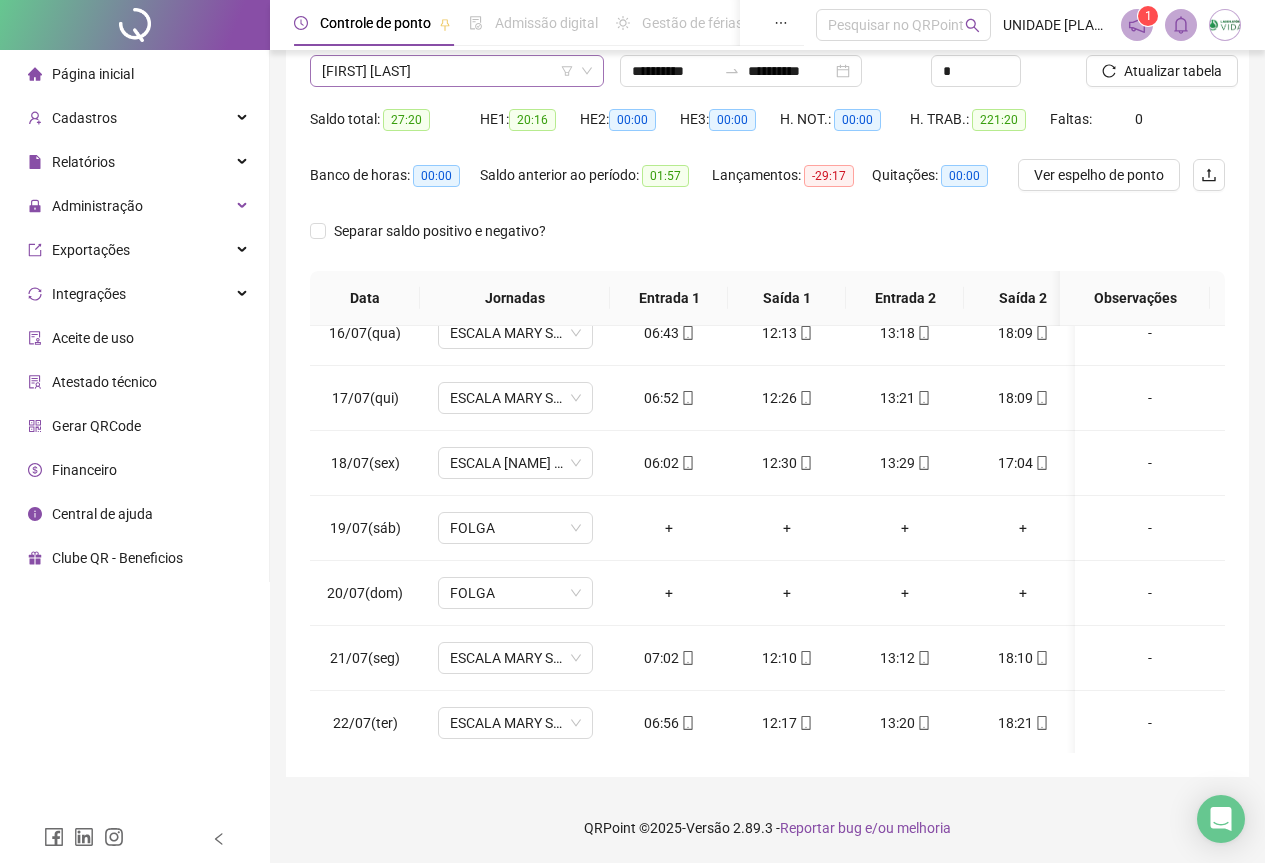 click on "[FIRST] [LAST]" at bounding box center [457, 71] 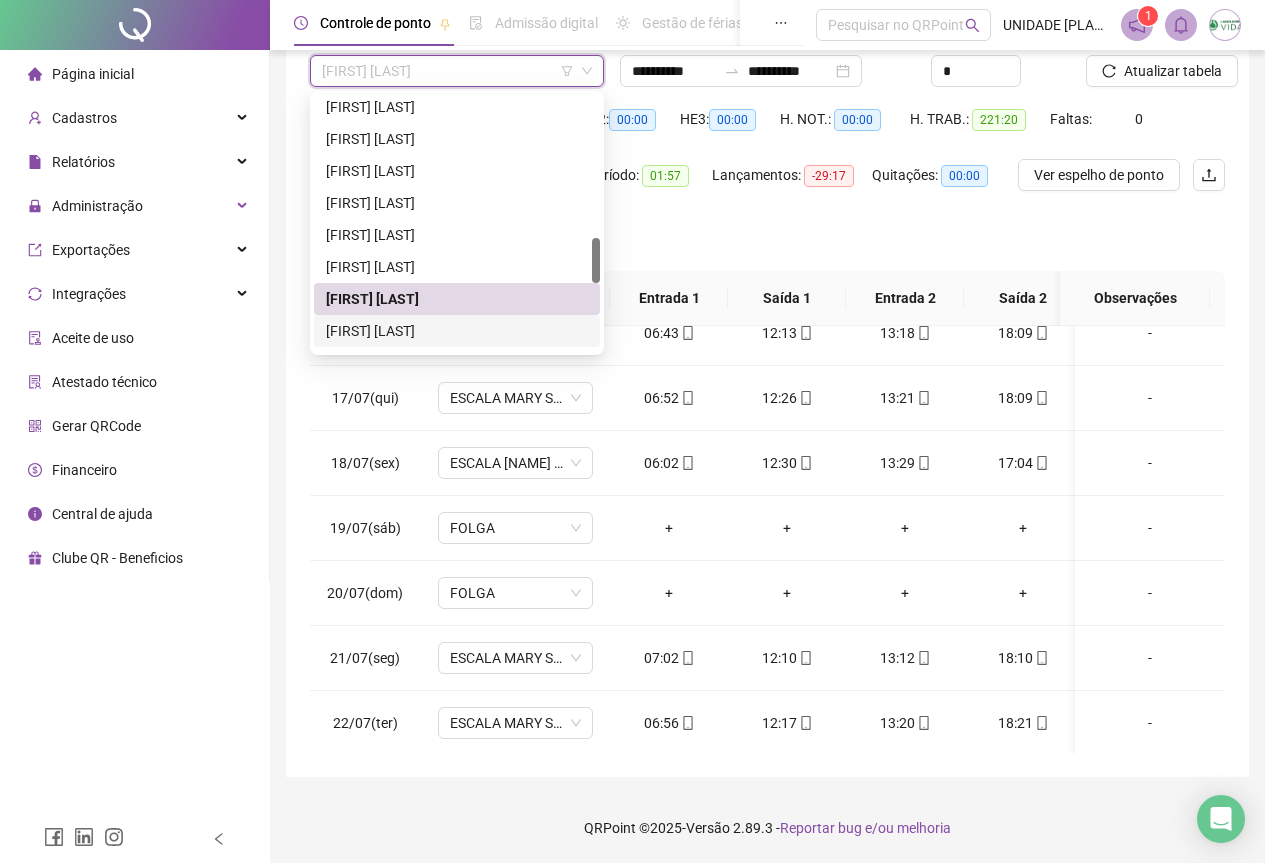 click on "[FIRST] [LAST]" at bounding box center (457, 331) 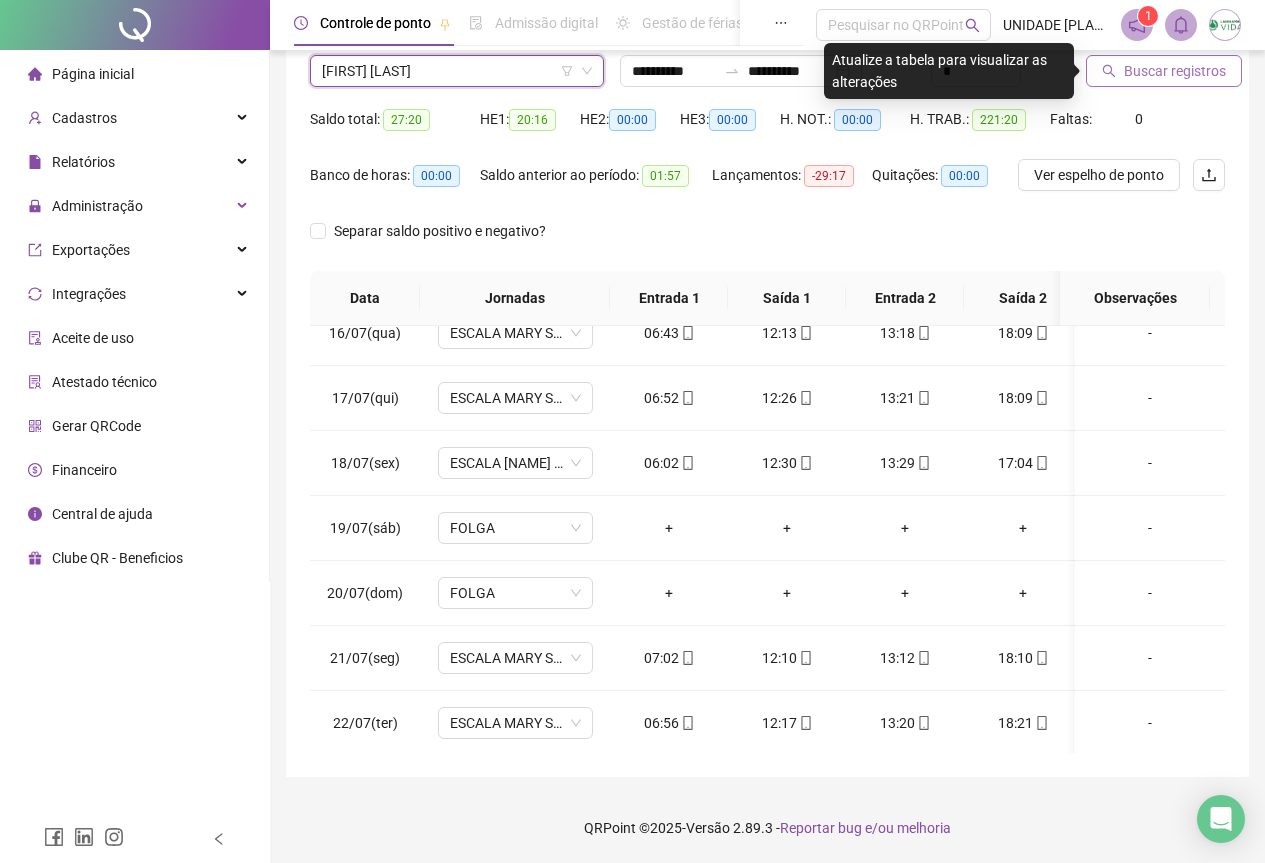 click on "Buscar registros" at bounding box center (1175, 71) 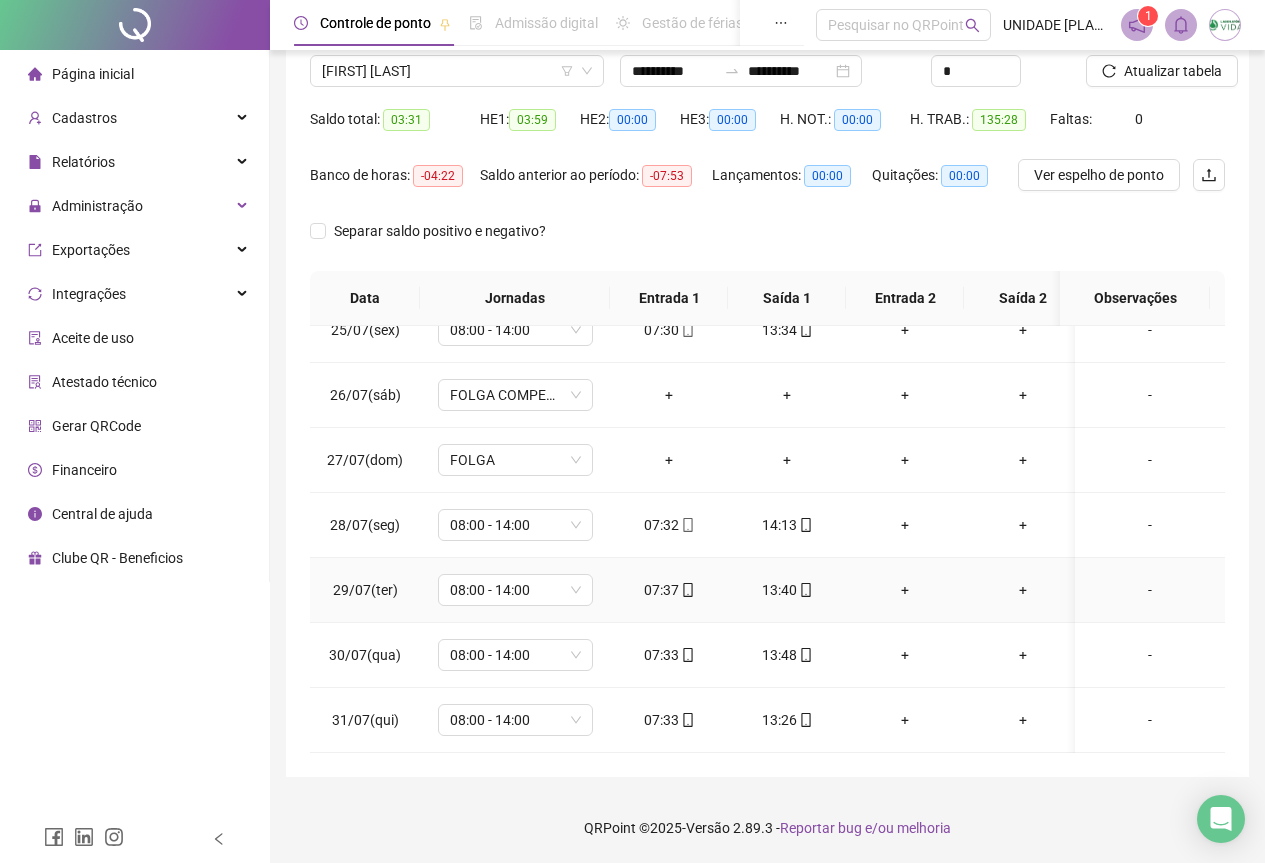 scroll, scrollTop: 1603, scrollLeft: 0, axis: vertical 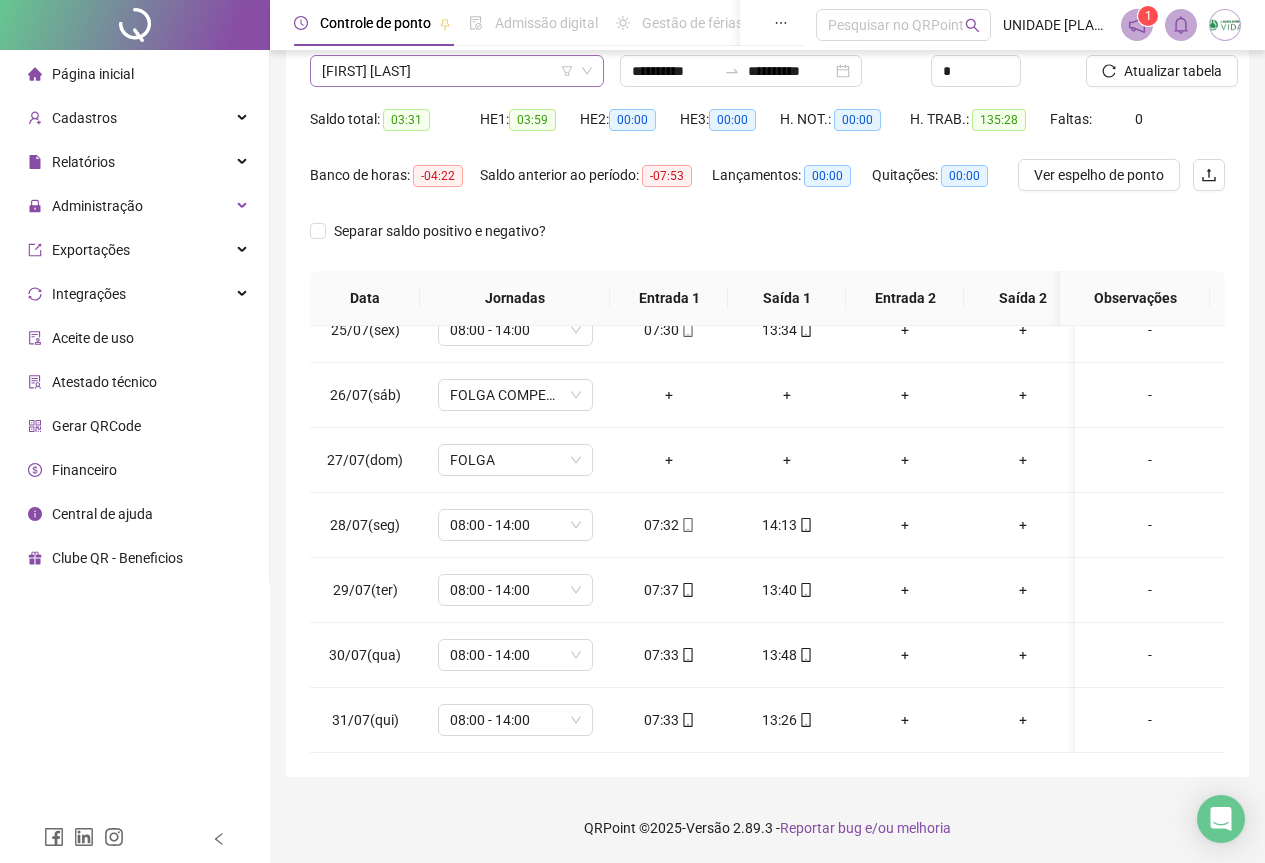 click on "[FIRST] [LAST]" at bounding box center (457, 71) 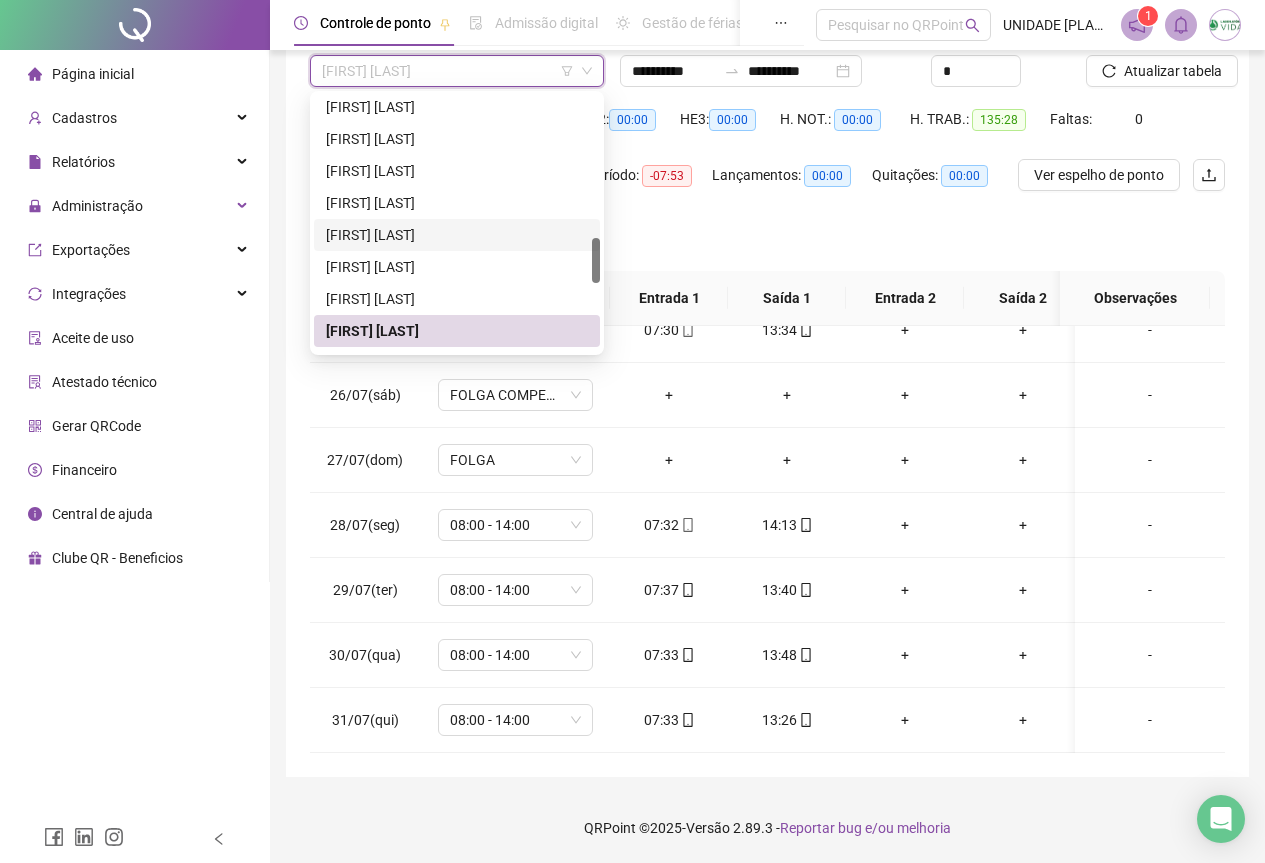 scroll, scrollTop: 904, scrollLeft: 0, axis: vertical 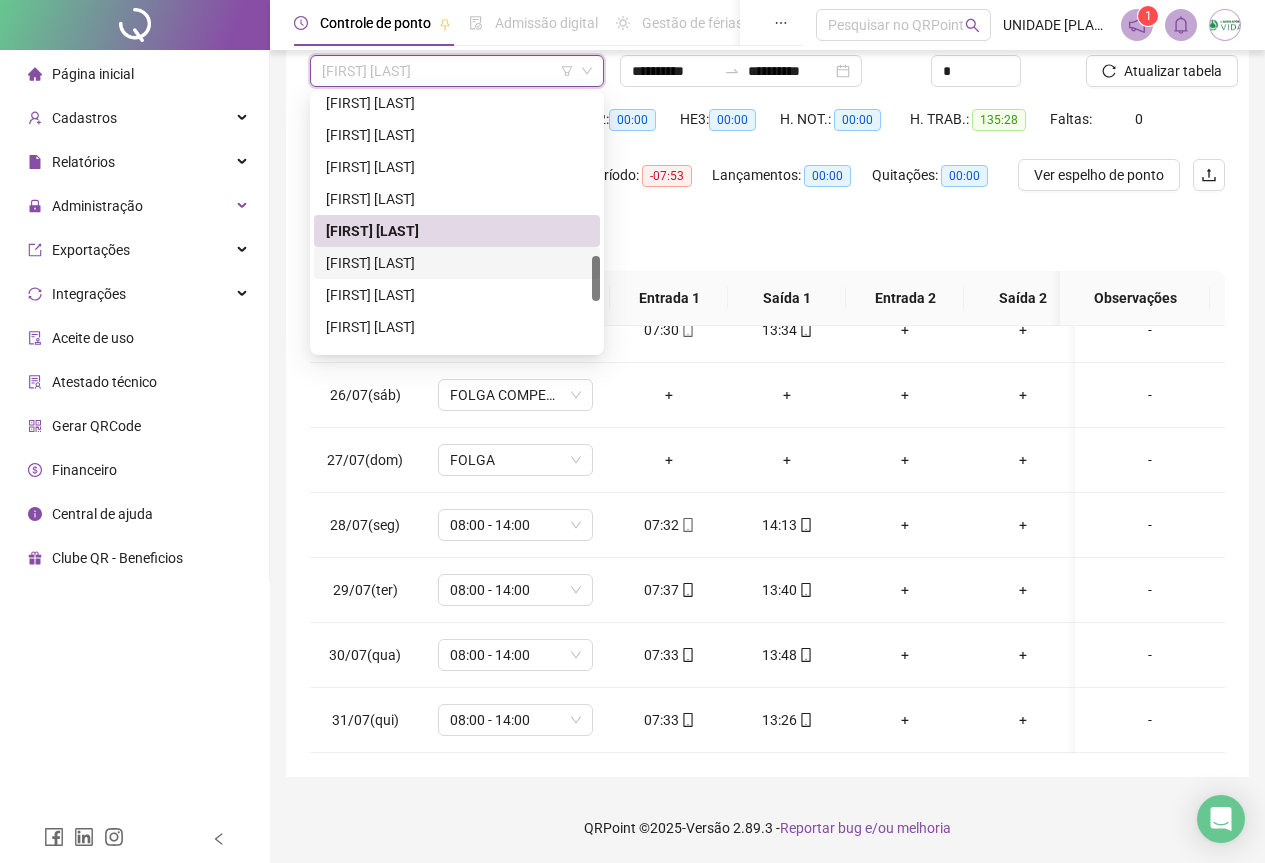 click on "[FIRST] [LAST]" at bounding box center (457, 263) 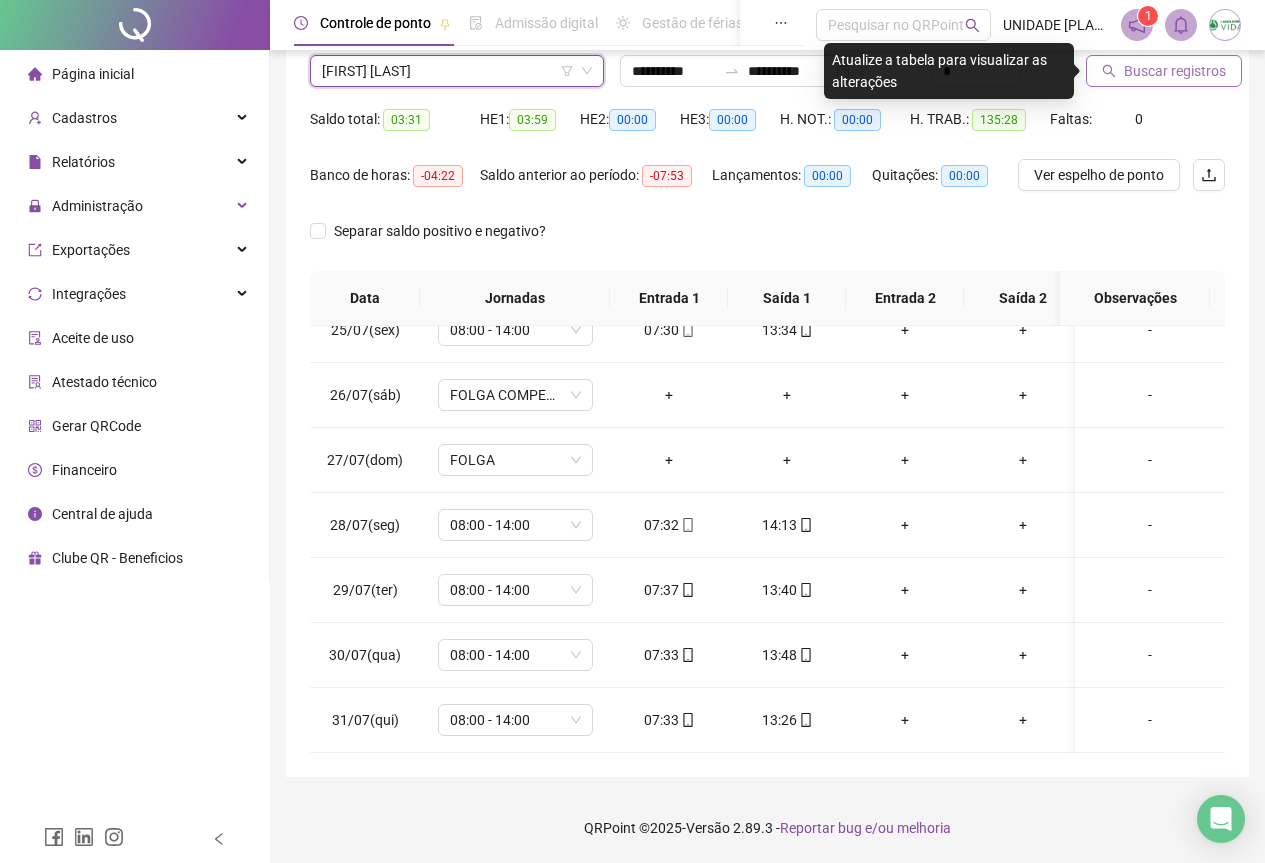 click on "Buscar registros" at bounding box center [1164, 71] 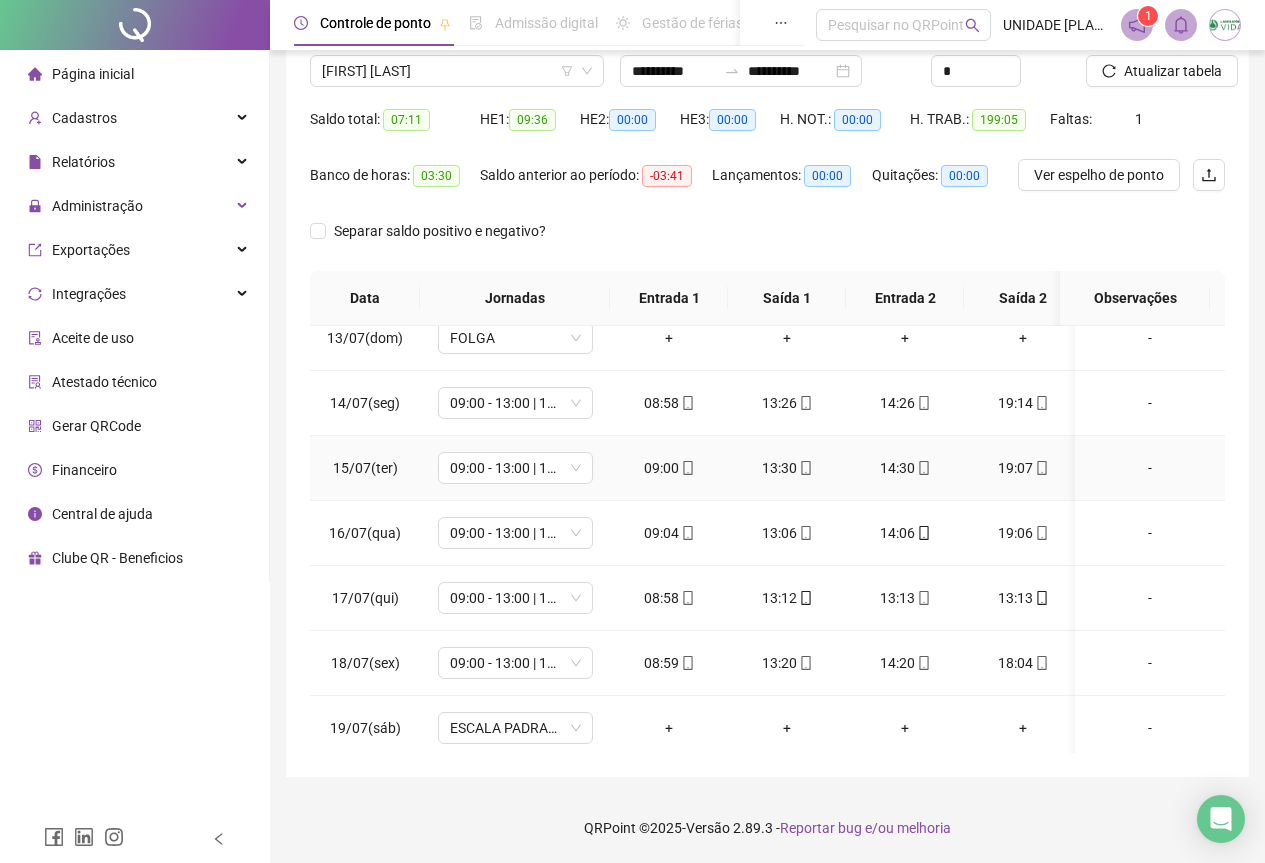 scroll, scrollTop: 900, scrollLeft: 0, axis: vertical 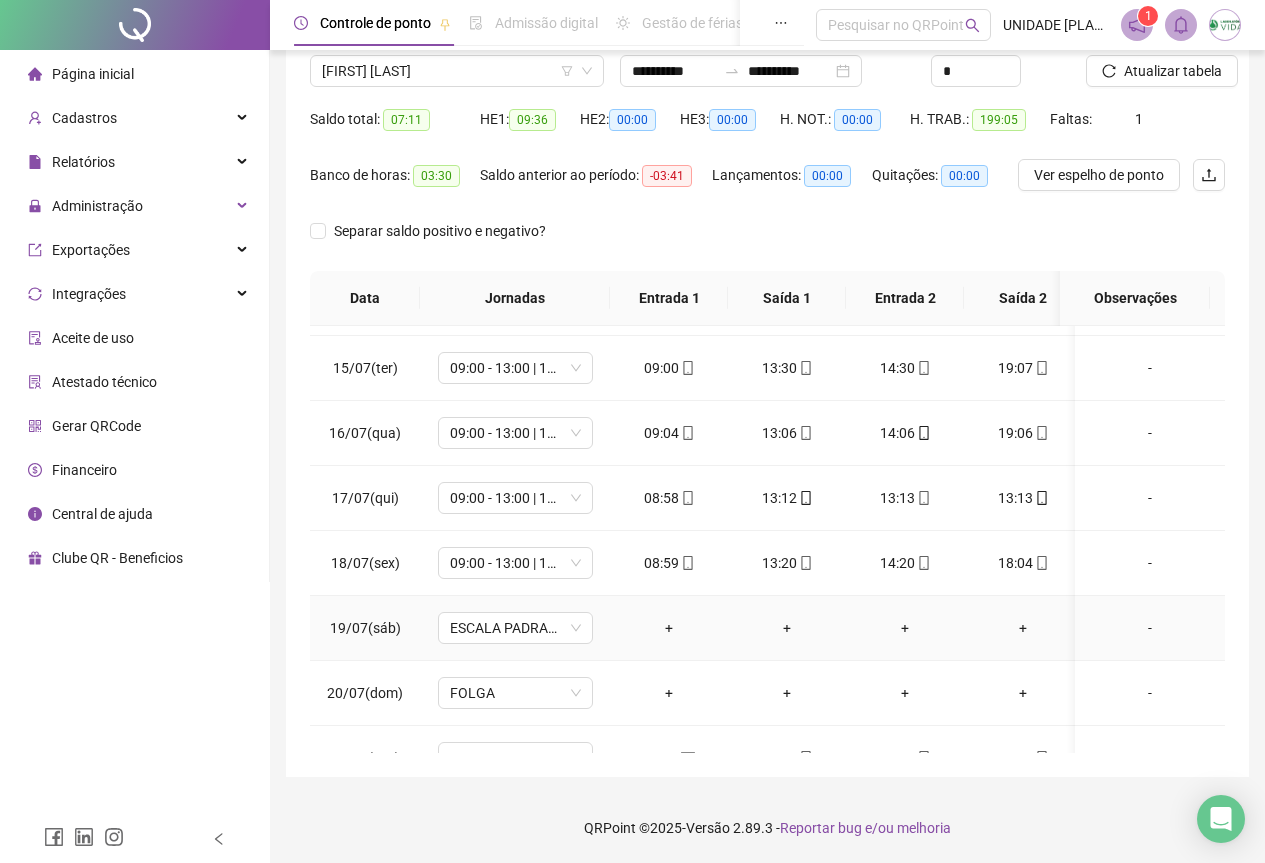 click on "-" at bounding box center [1150, 628] 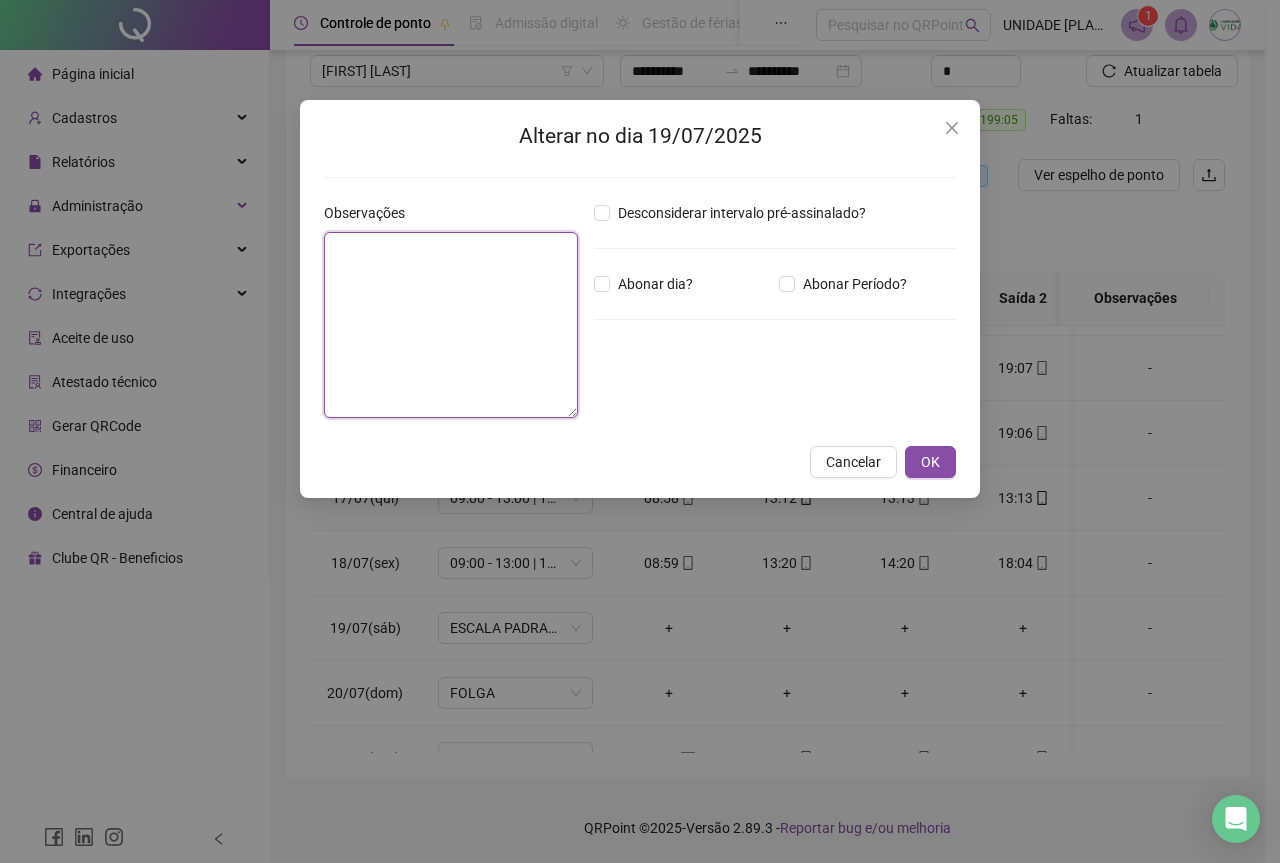 click at bounding box center (451, 325) 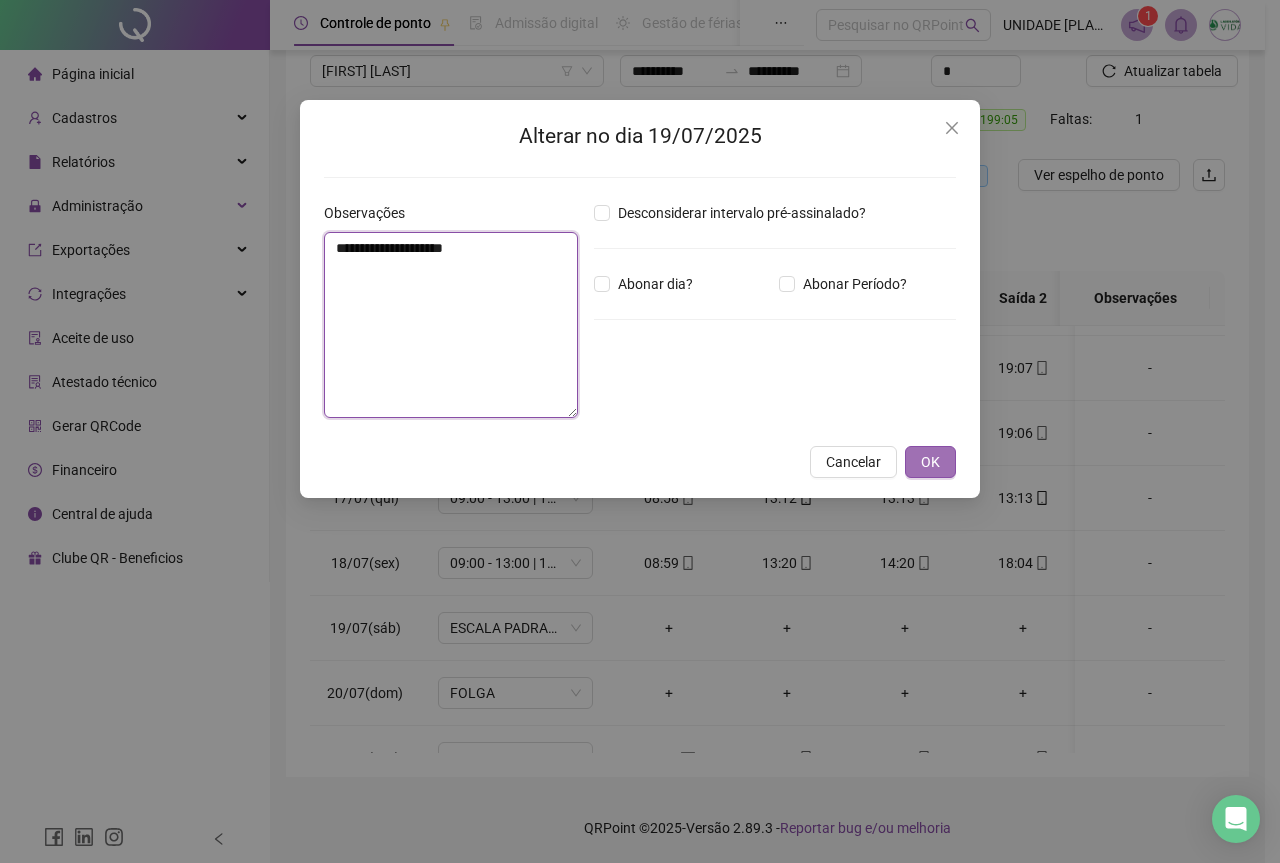 type on "**********" 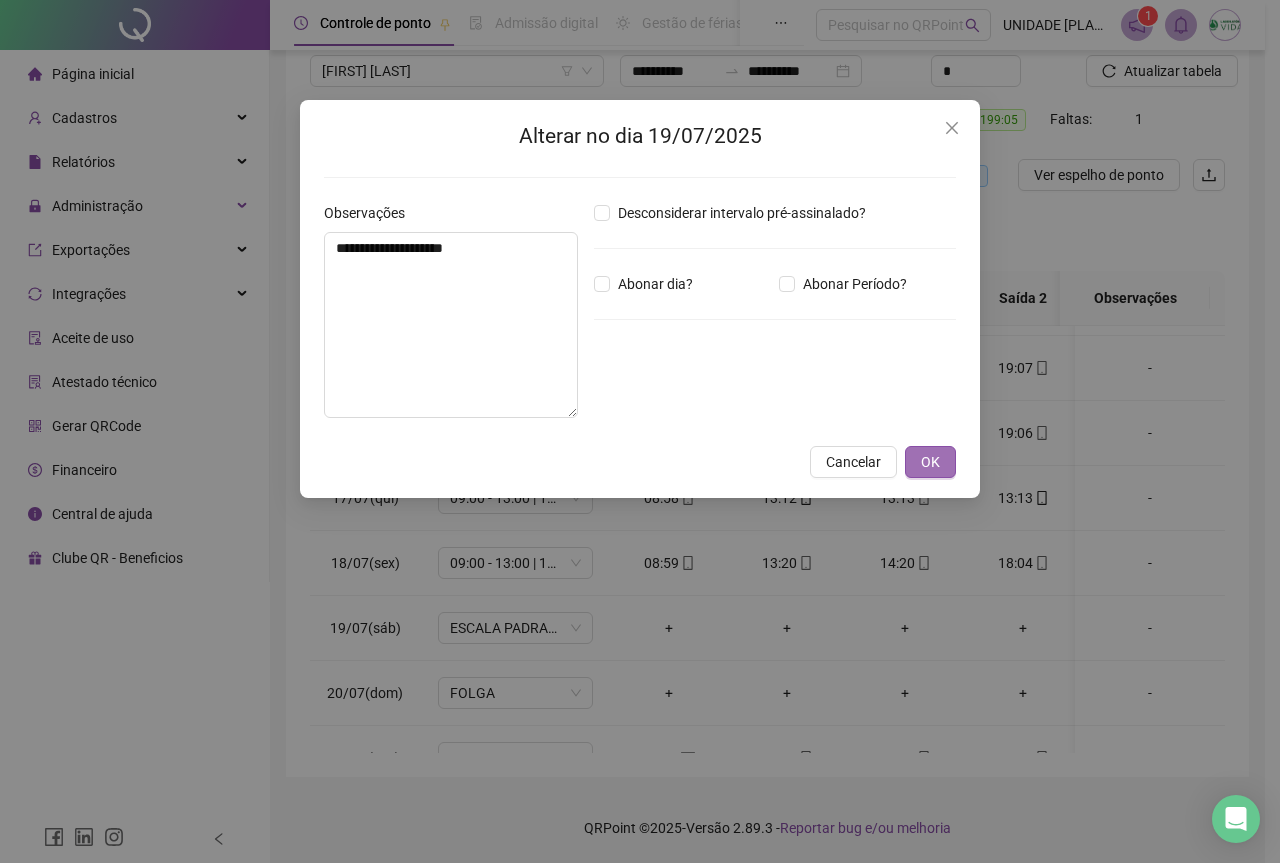 click on "OK" at bounding box center (930, 462) 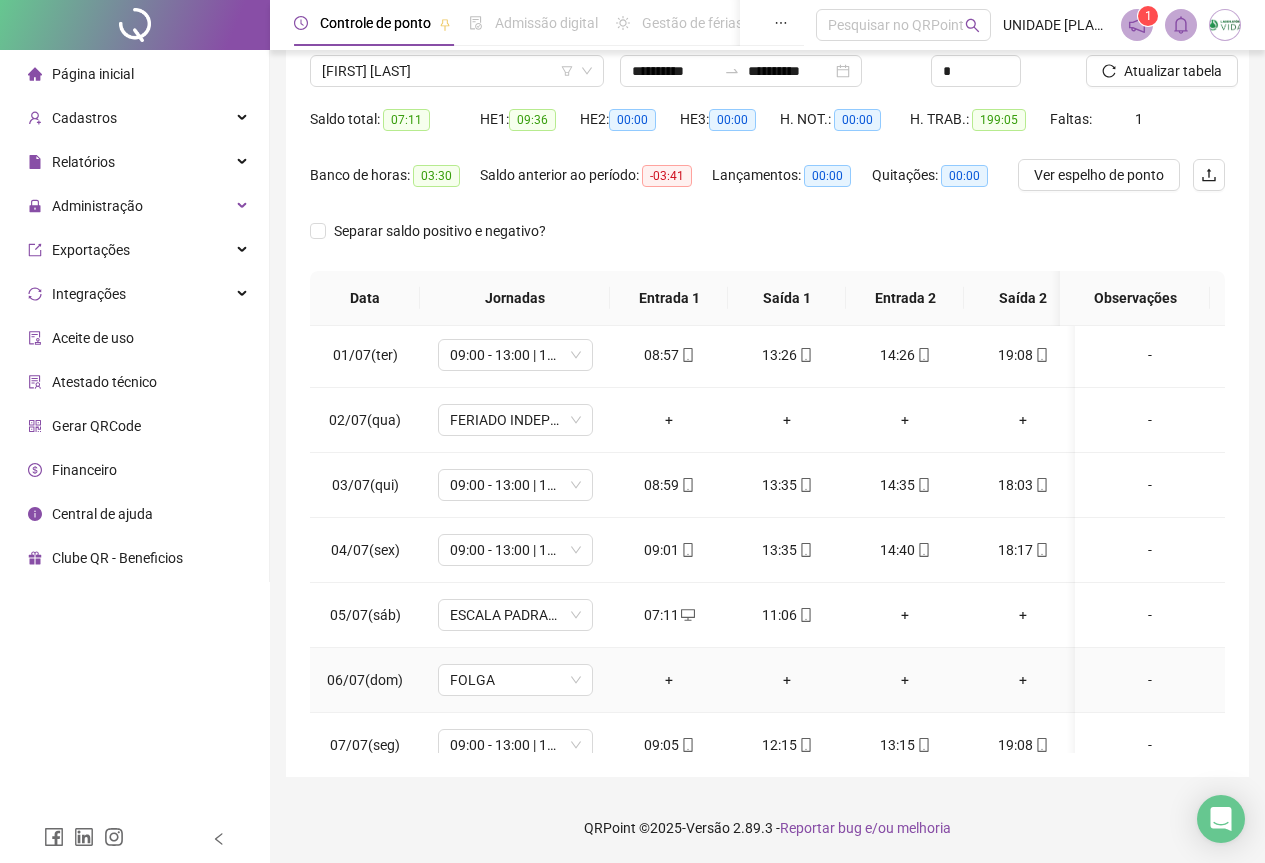 scroll, scrollTop: 0, scrollLeft: 0, axis: both 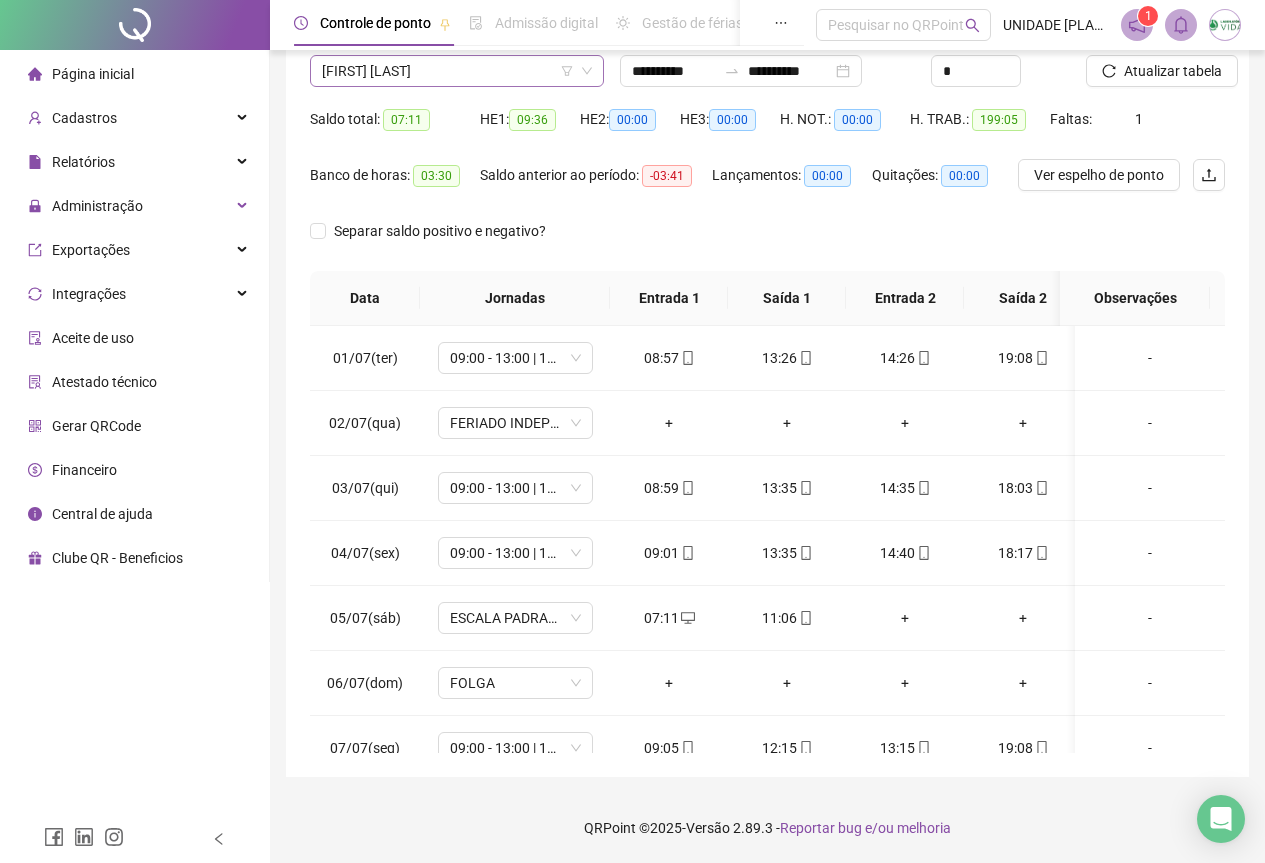 click on "[FIRST] [LAST]" at bounding box center [457, 71] 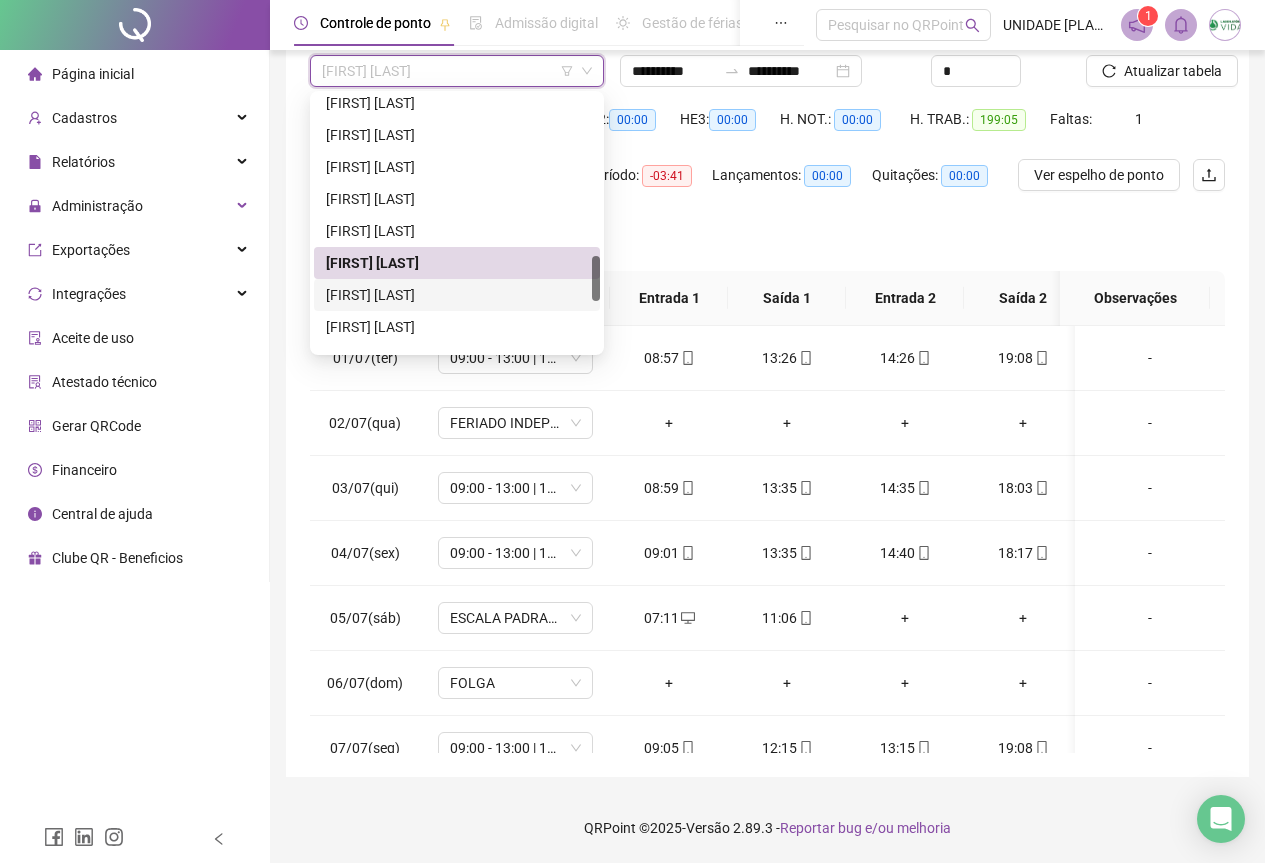 click on "[FIRST] [LAST]" at bounding box center [457, 295] 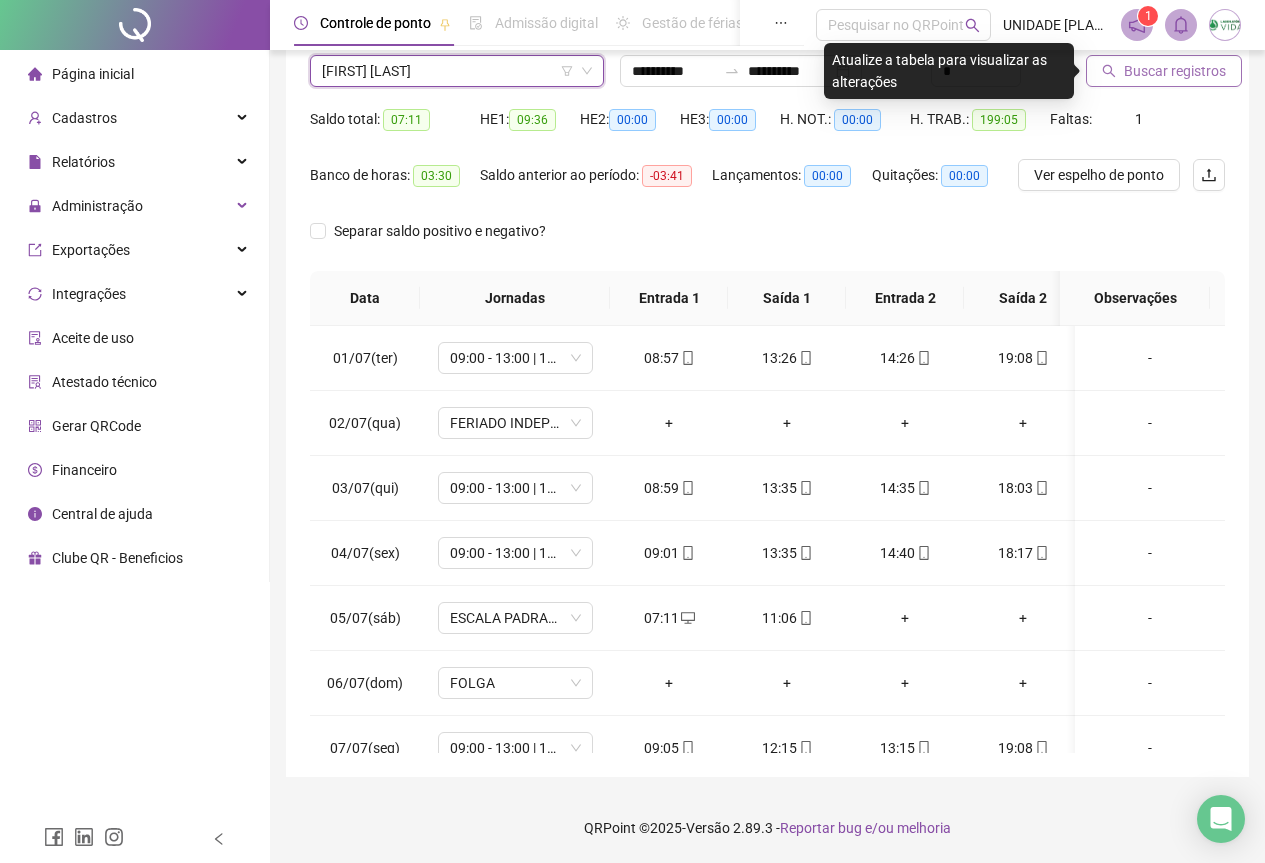 click 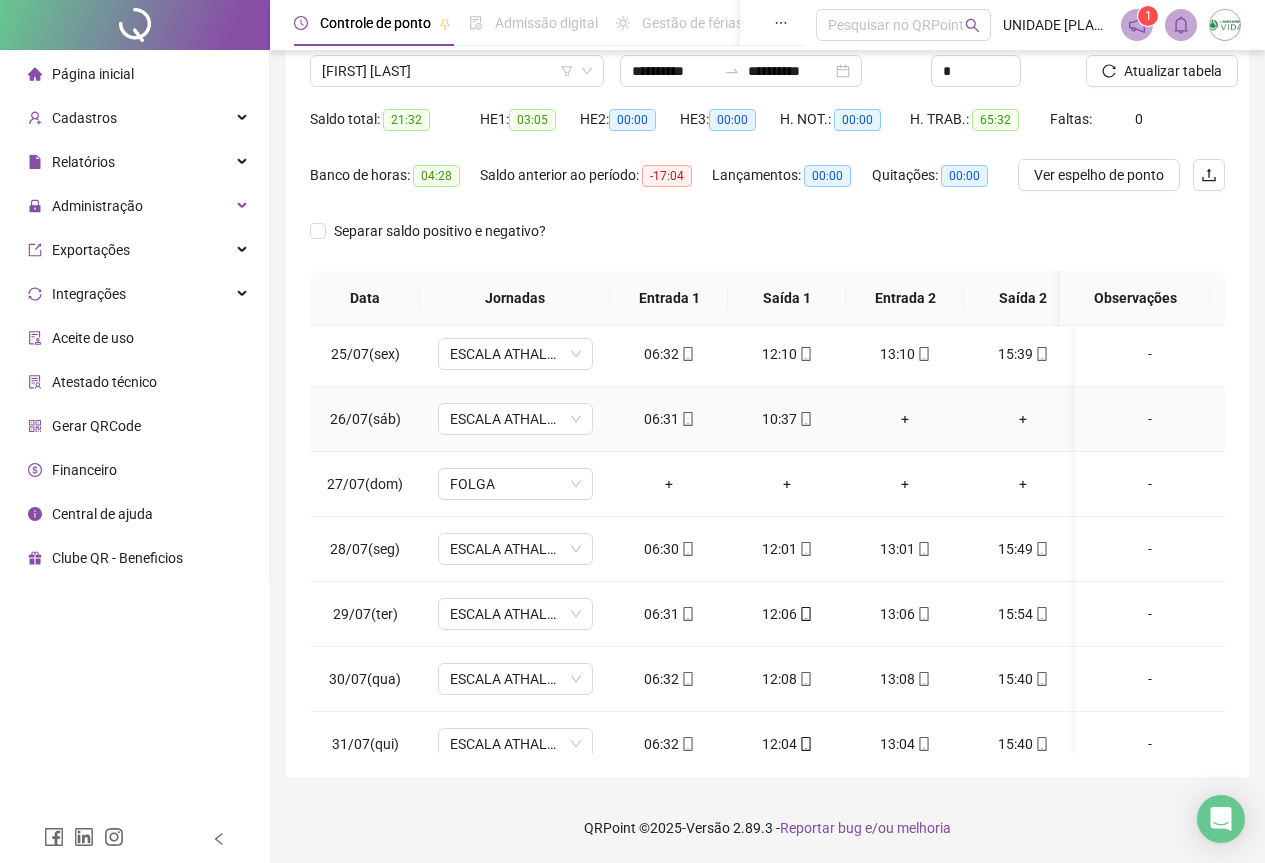 scroll, scrollTop: 1603, scrollLeft: 0, axis: vertical 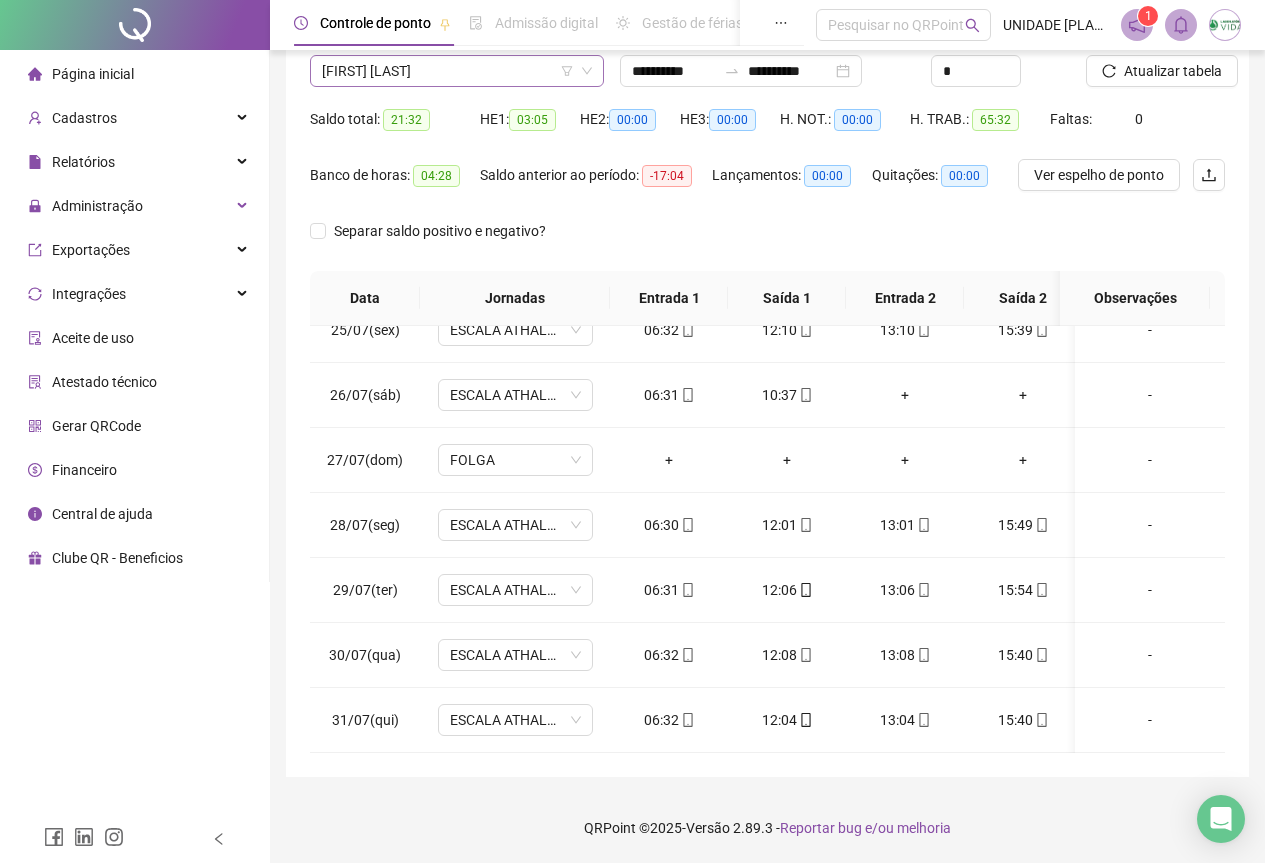 click on "[FIRST] [LAST]" at bounding box center [457, 71] 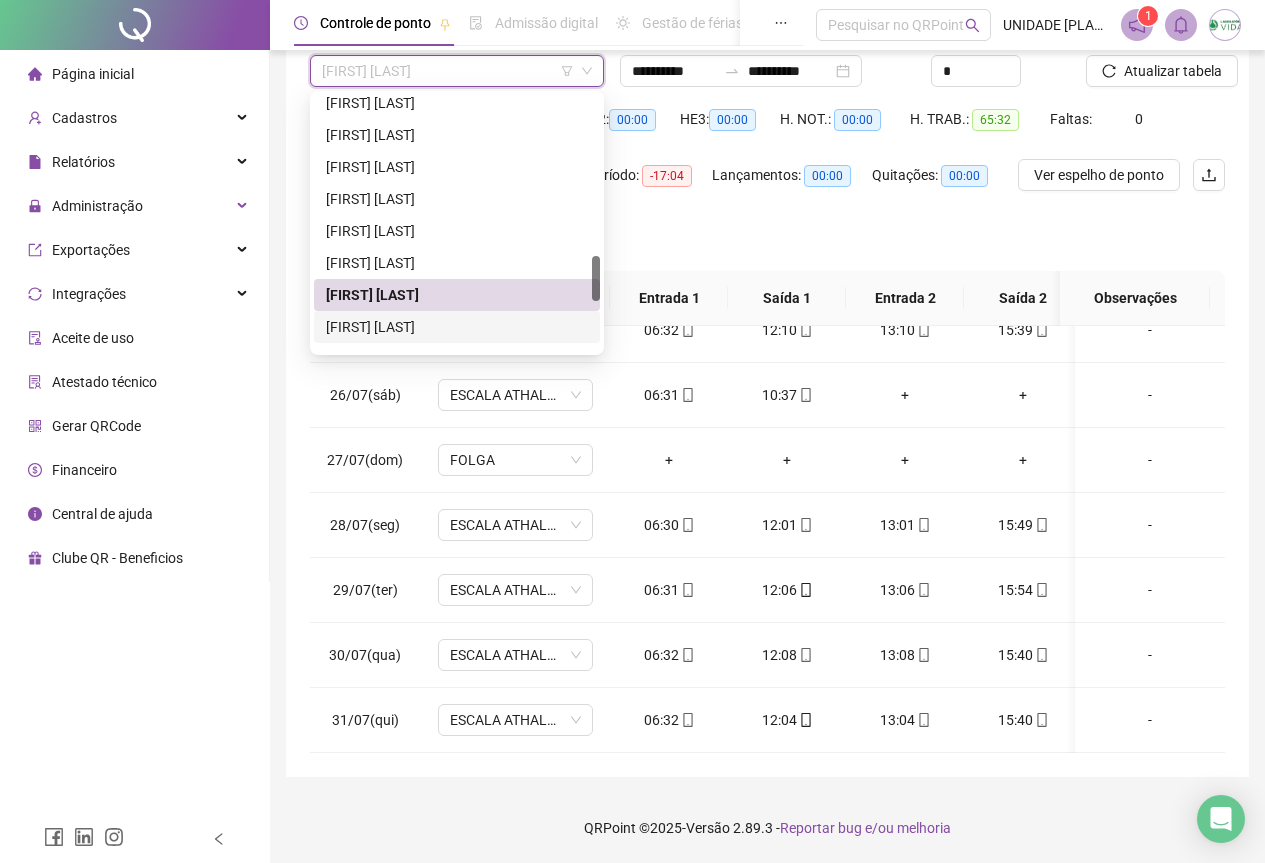 click on "[FIRST] [LAST]" at bounding box center (457, 327) 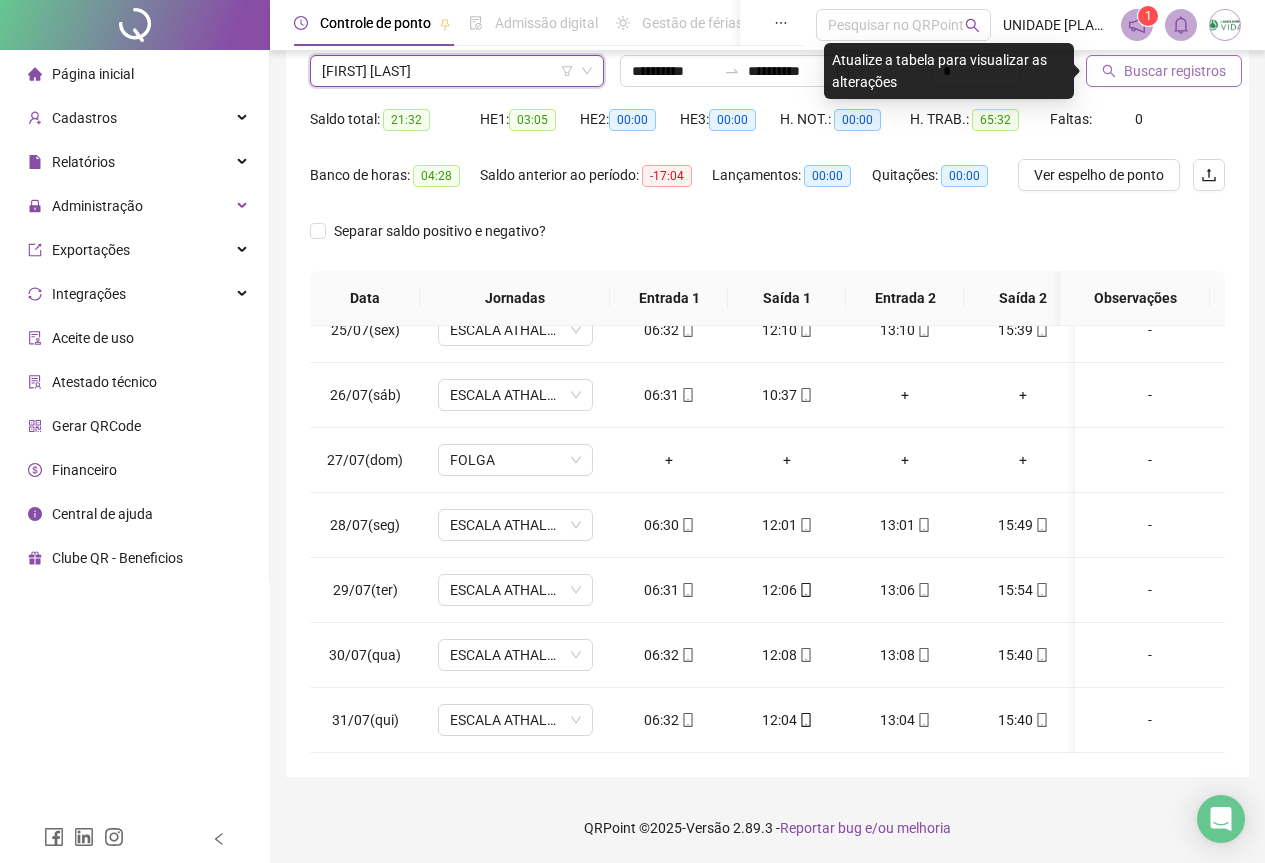 click on "Buscar registros" at bounding box center [1164, 71] 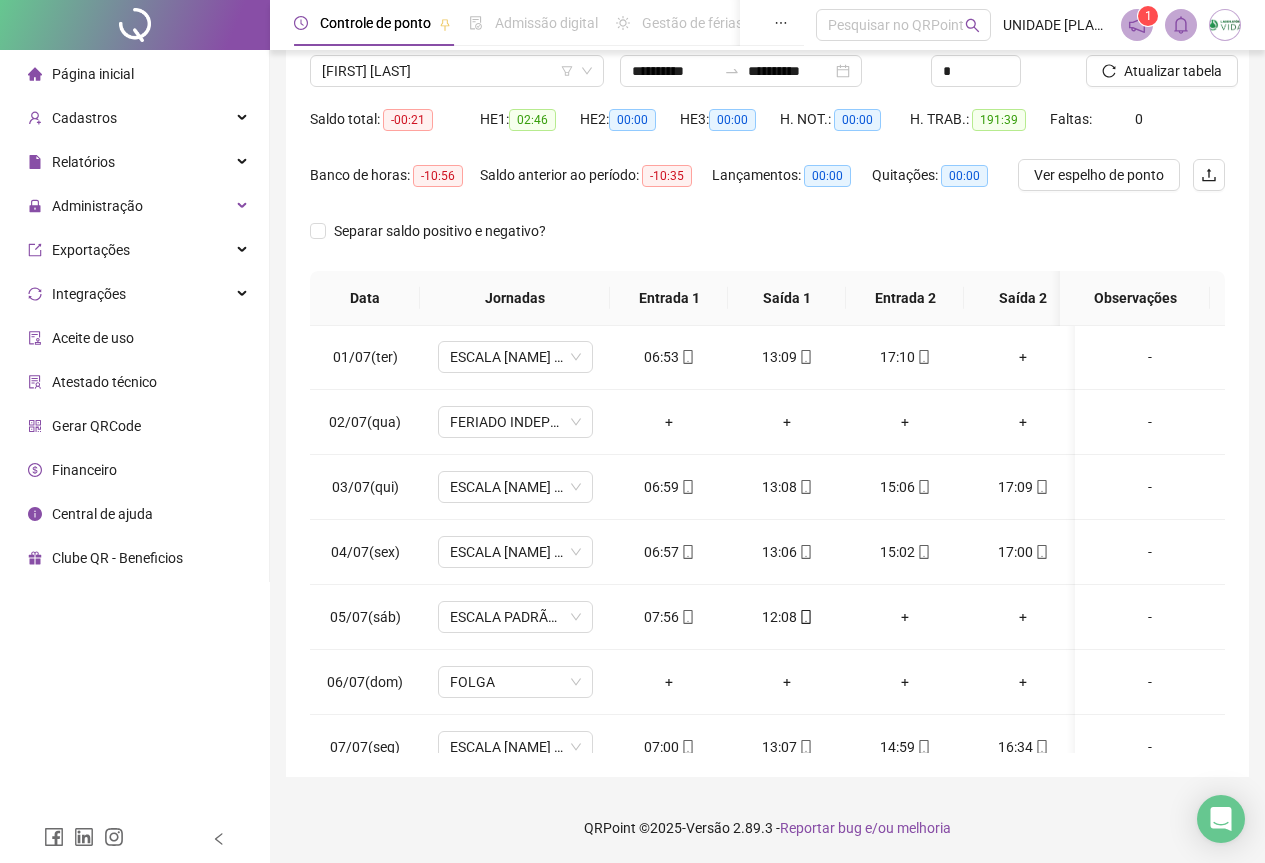 scroll, scrollTop: 0, scrollLeft: 0, axis: both 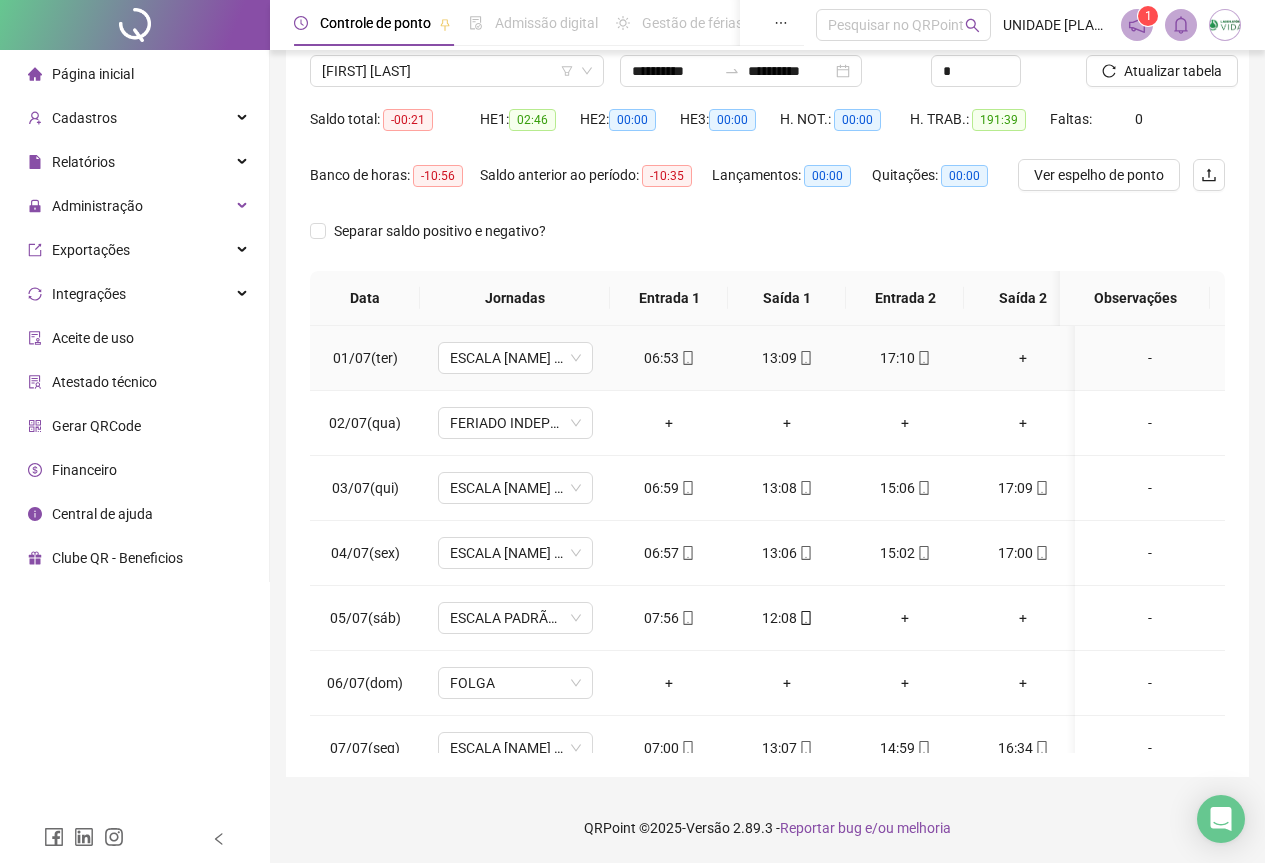 click on "+" at bounding box center (1023, 358) 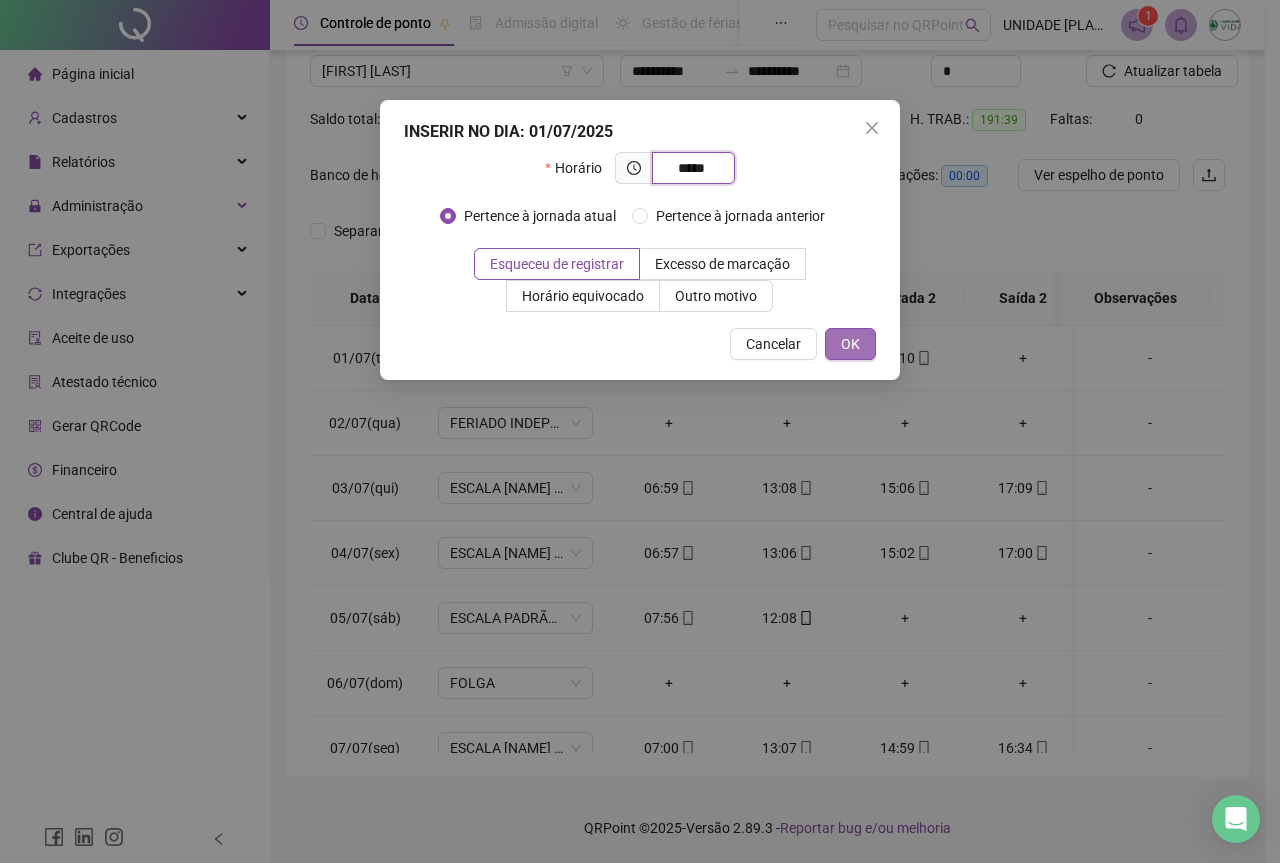 type on "*****" 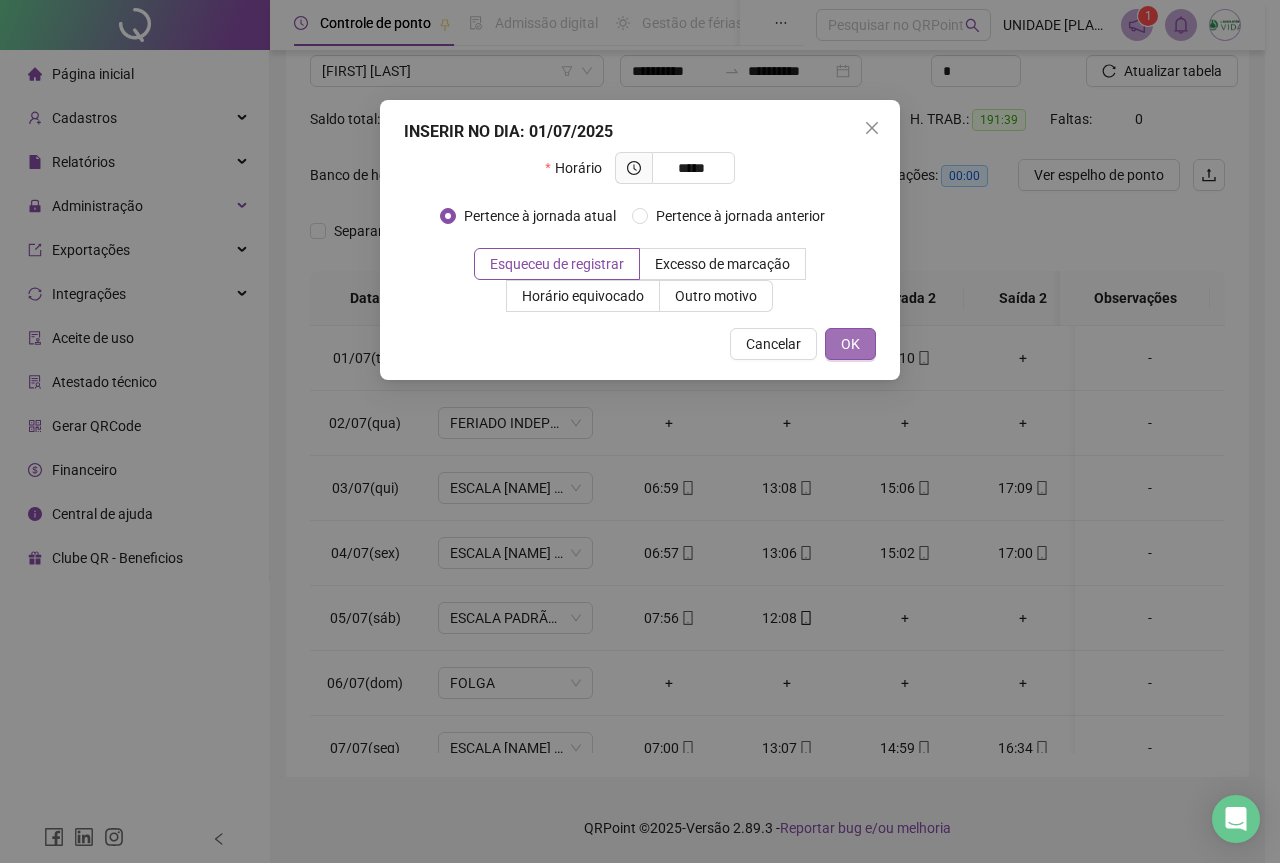 click on "OK" at bounding box center (850, 344) 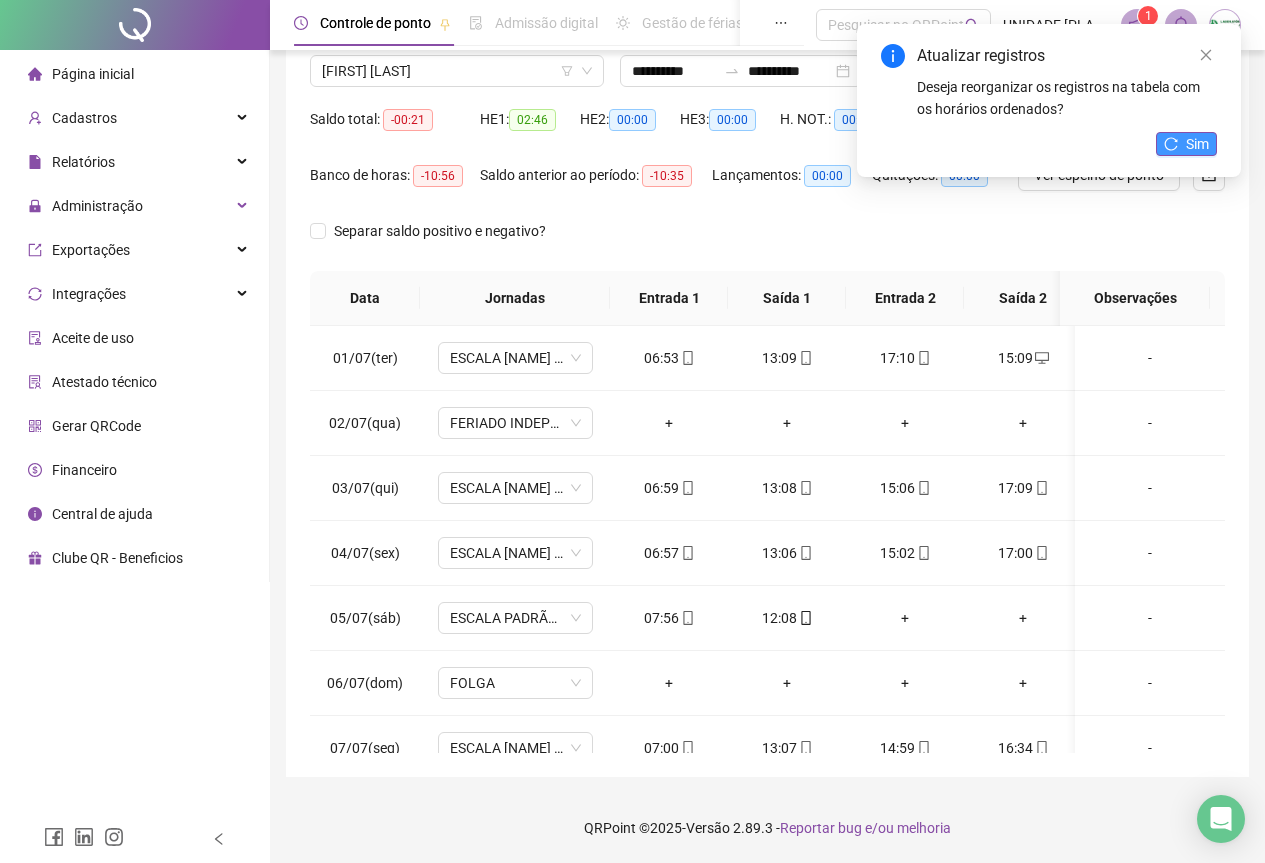 click on "Sim" at bounding box center (1186, 144) 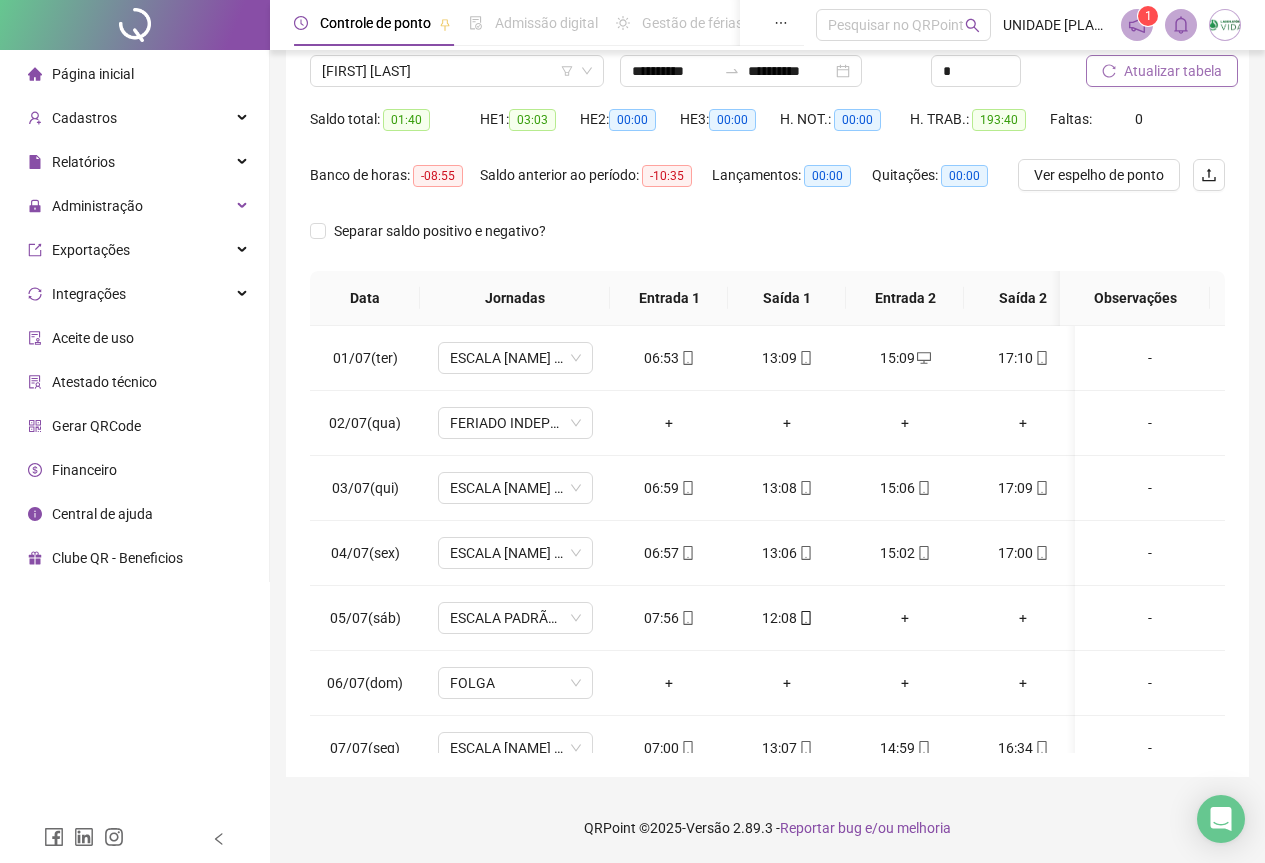 click on "Atualizar tabela" at bounding box center [1173, 71] 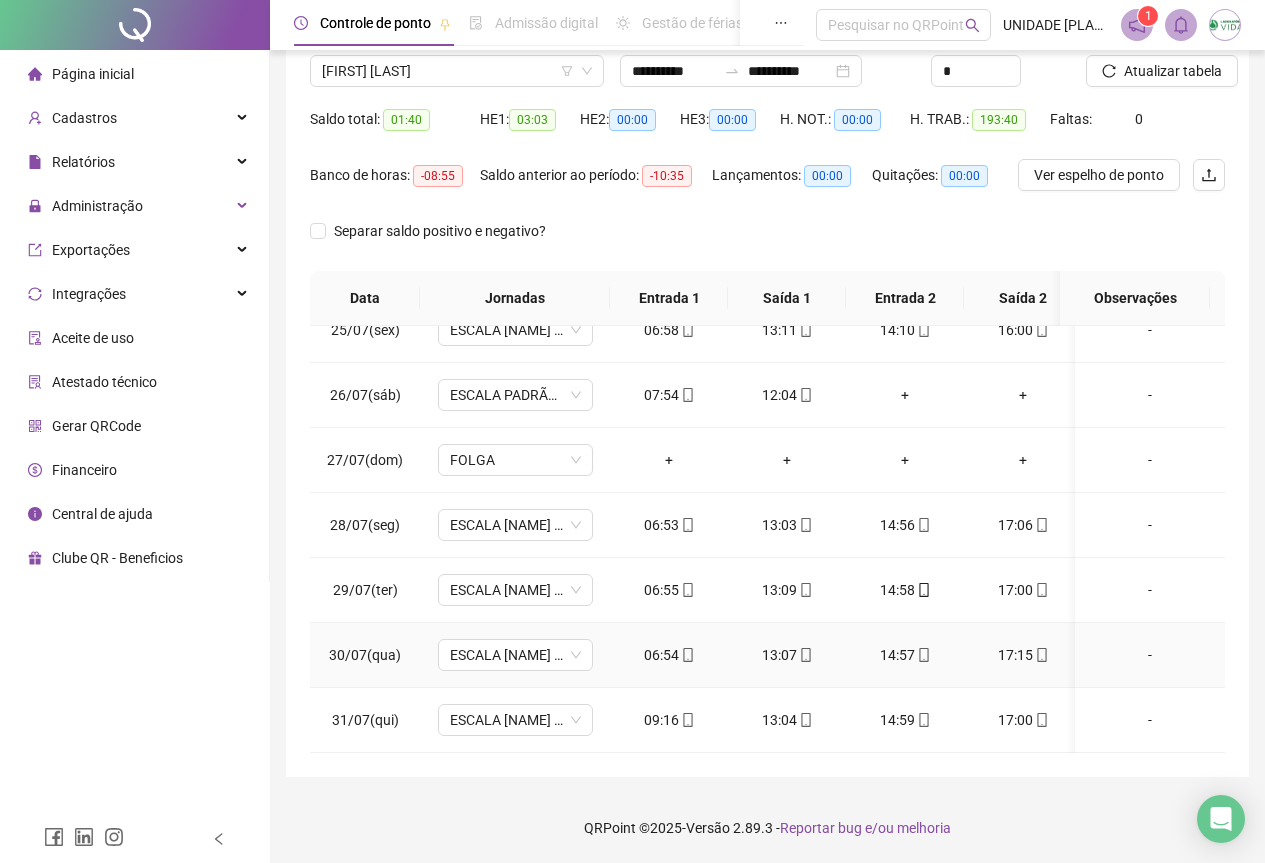 scroll, scrollTop: 1603, scrollLeft: 0, axis: vertical 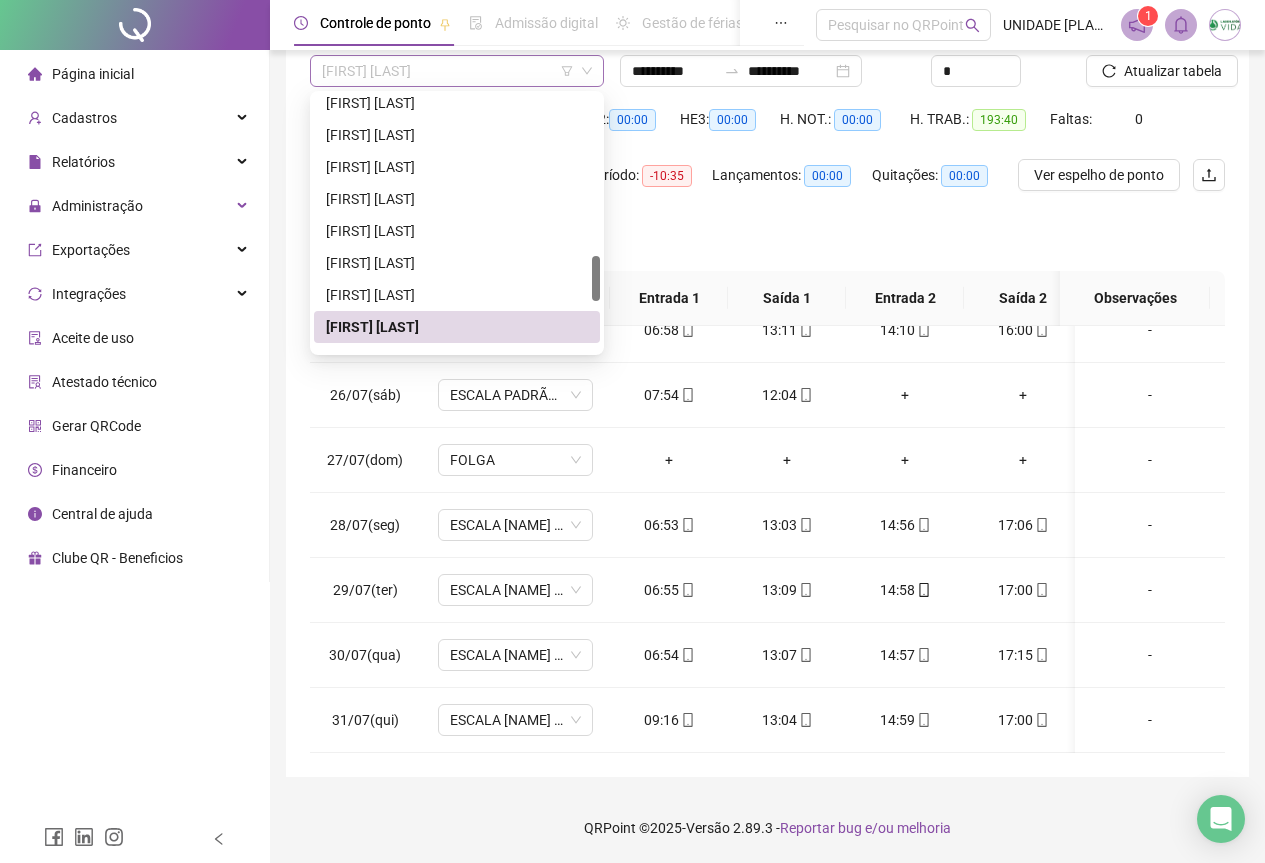 click on "[FIRST] [LAST]" at bounding box center [457, 71] 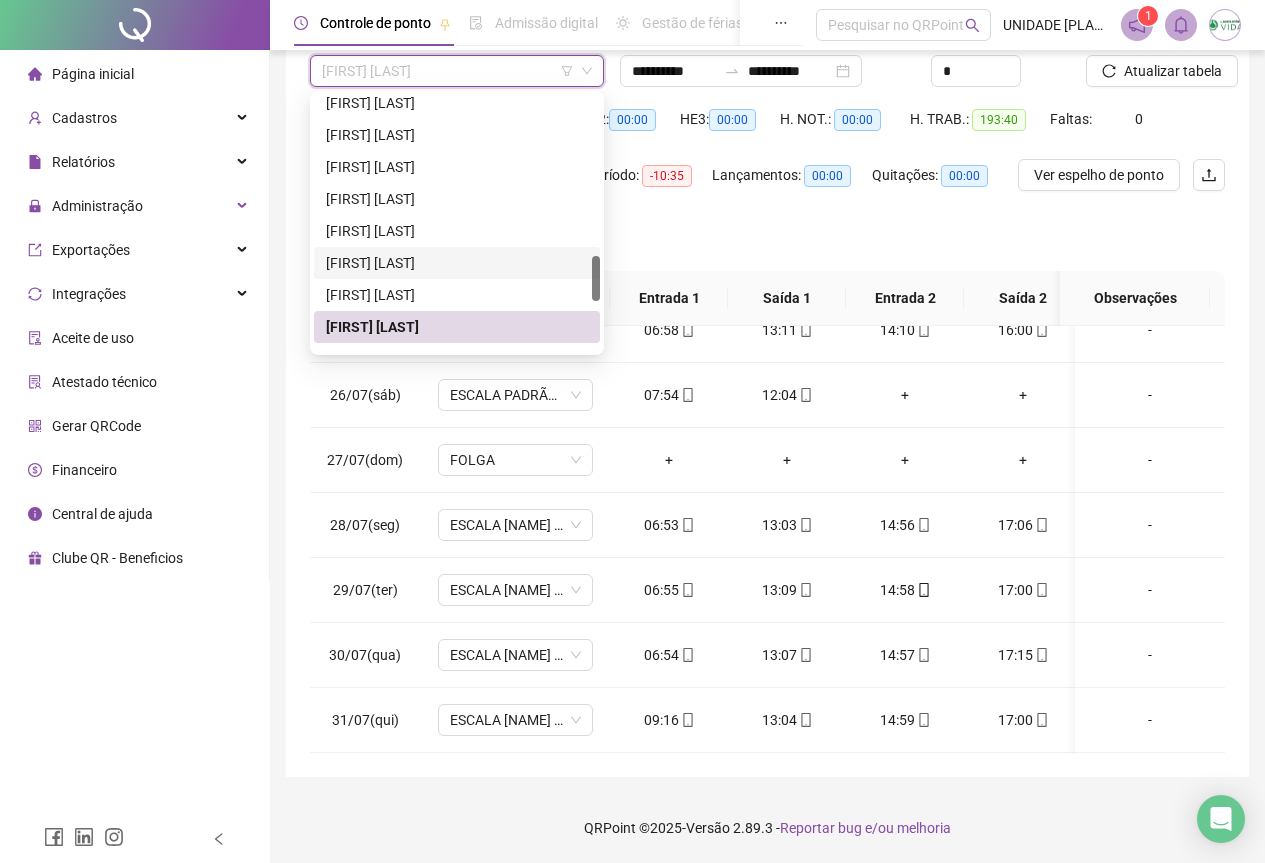 scroll, scrollTop: 1004, scrollLeft: 0, axis: vertical 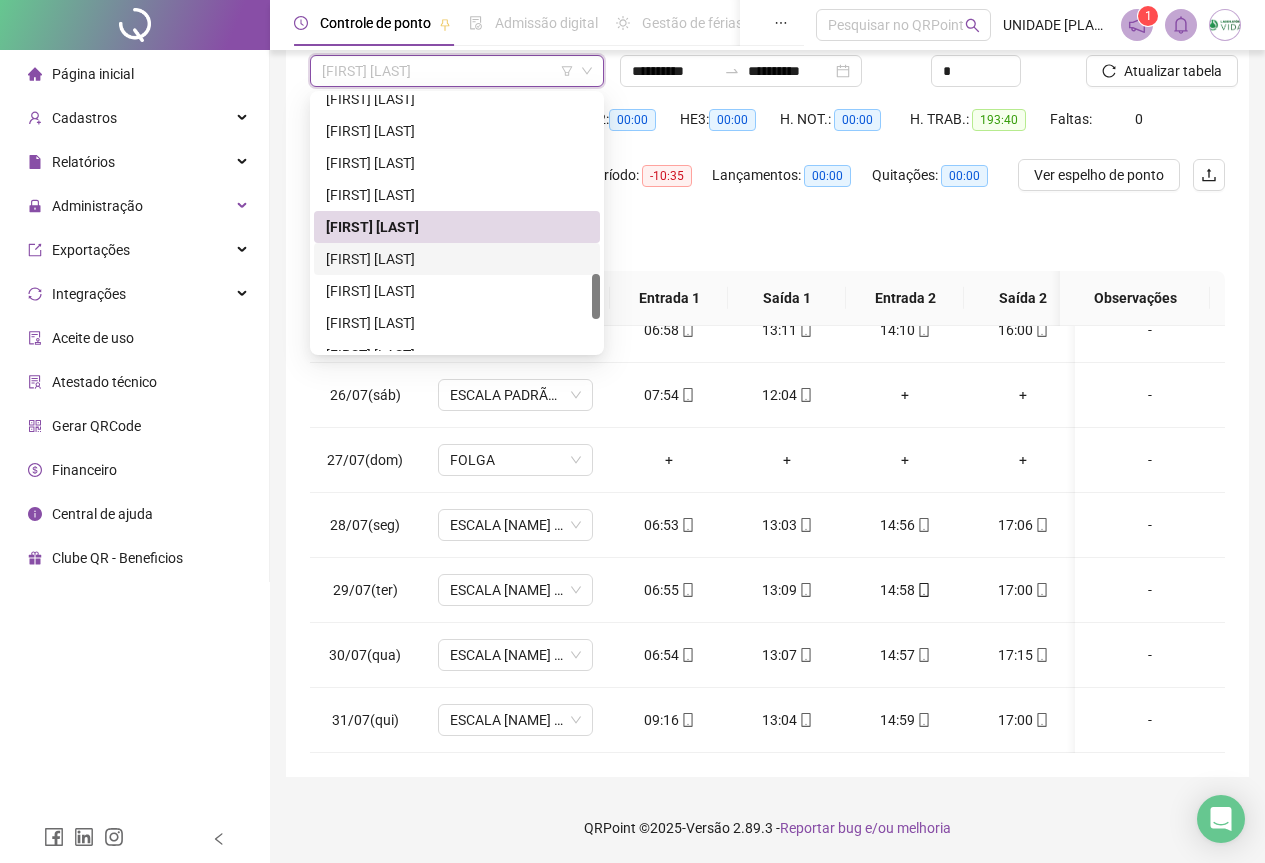 click on "[FIRST] [LAST]" at bounding box center [457, 259] 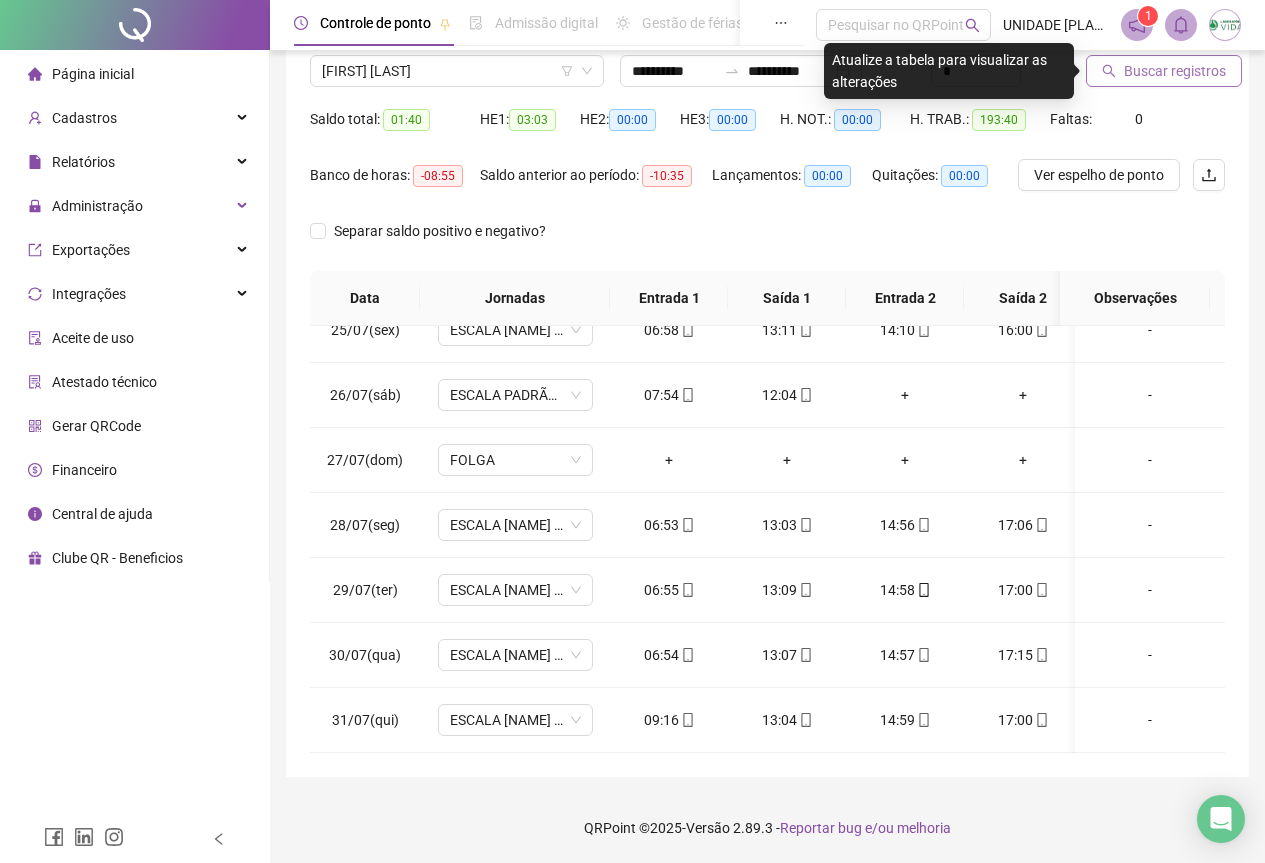click on "Buscar registros" at bounding box center [1164, 71] 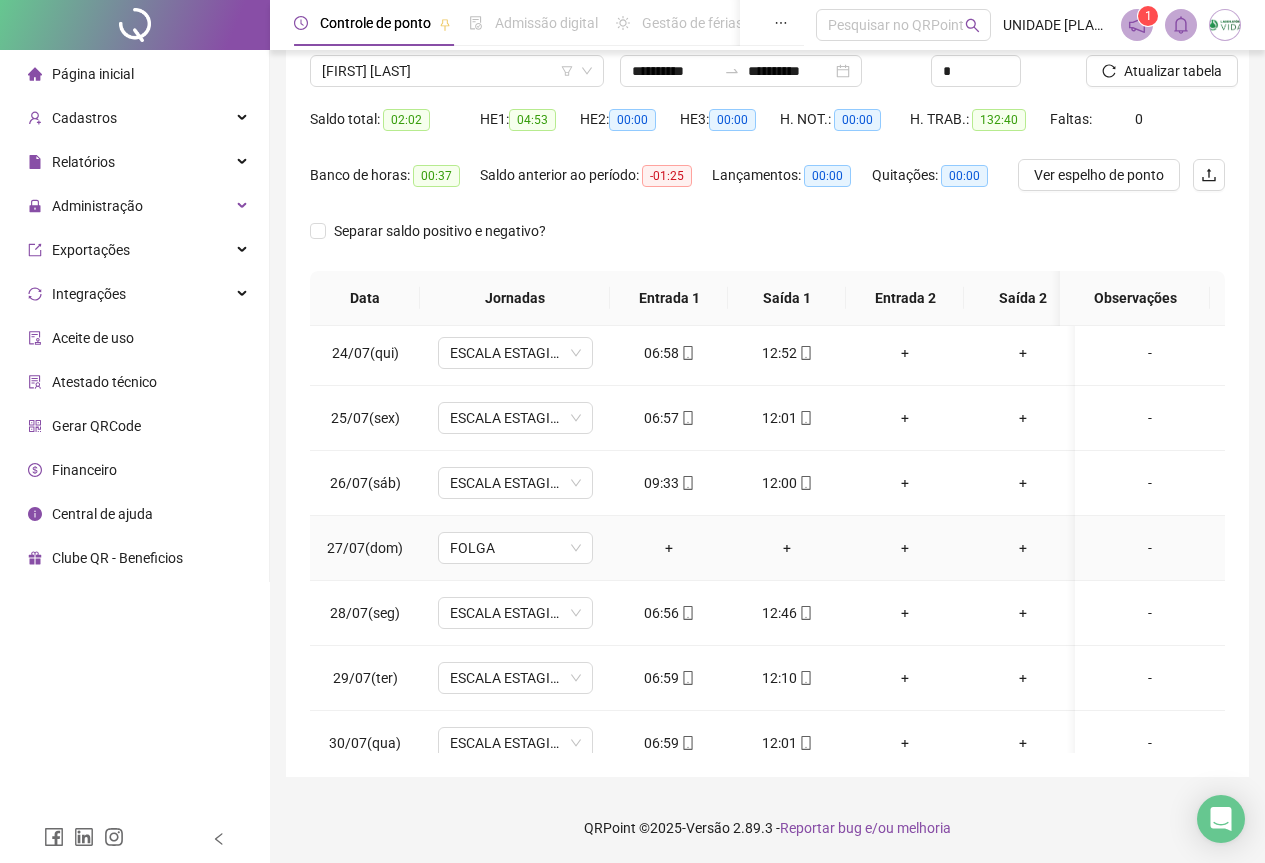 scroll, scrollTop: 1603, scrollLeft: 0, axis: vertical 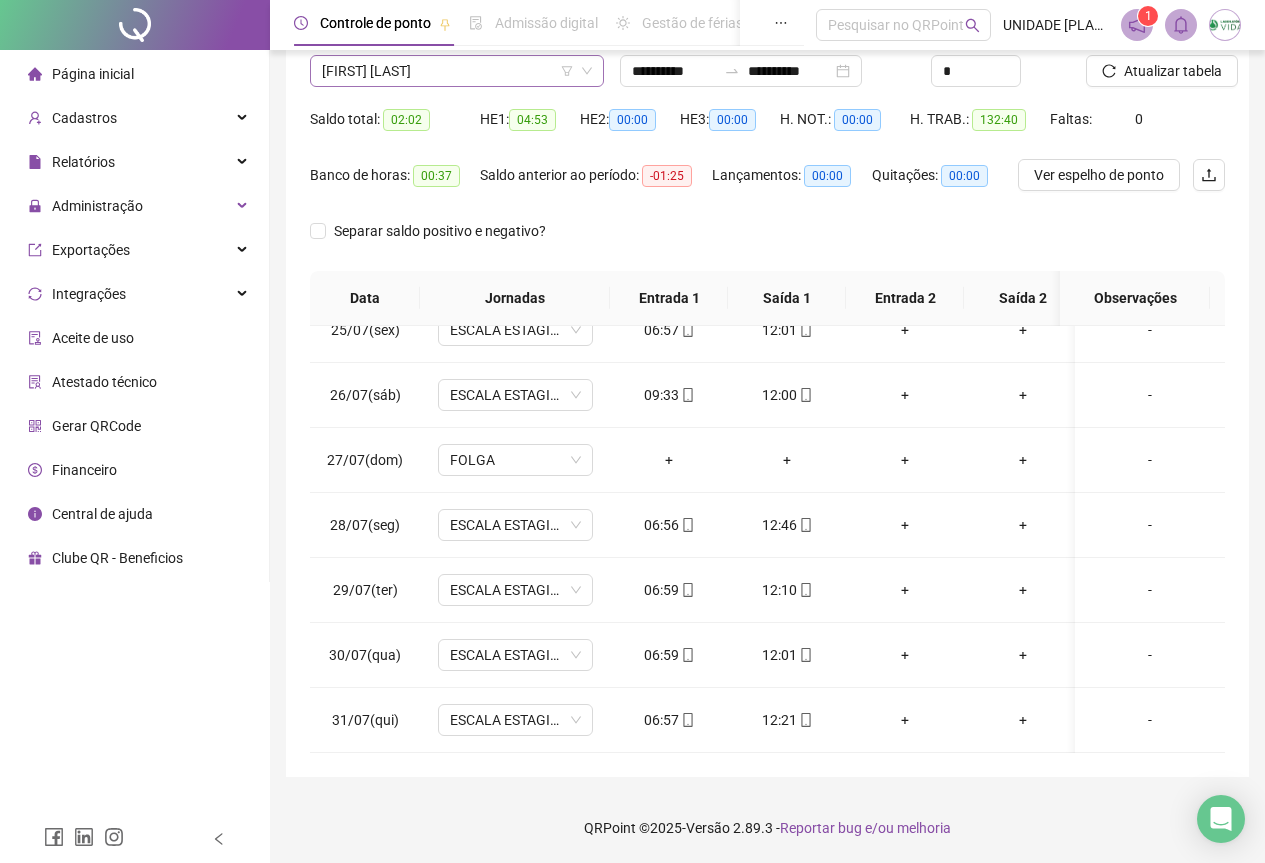click on "[FIRST] [LAST]" at bounding box center (457, 71) 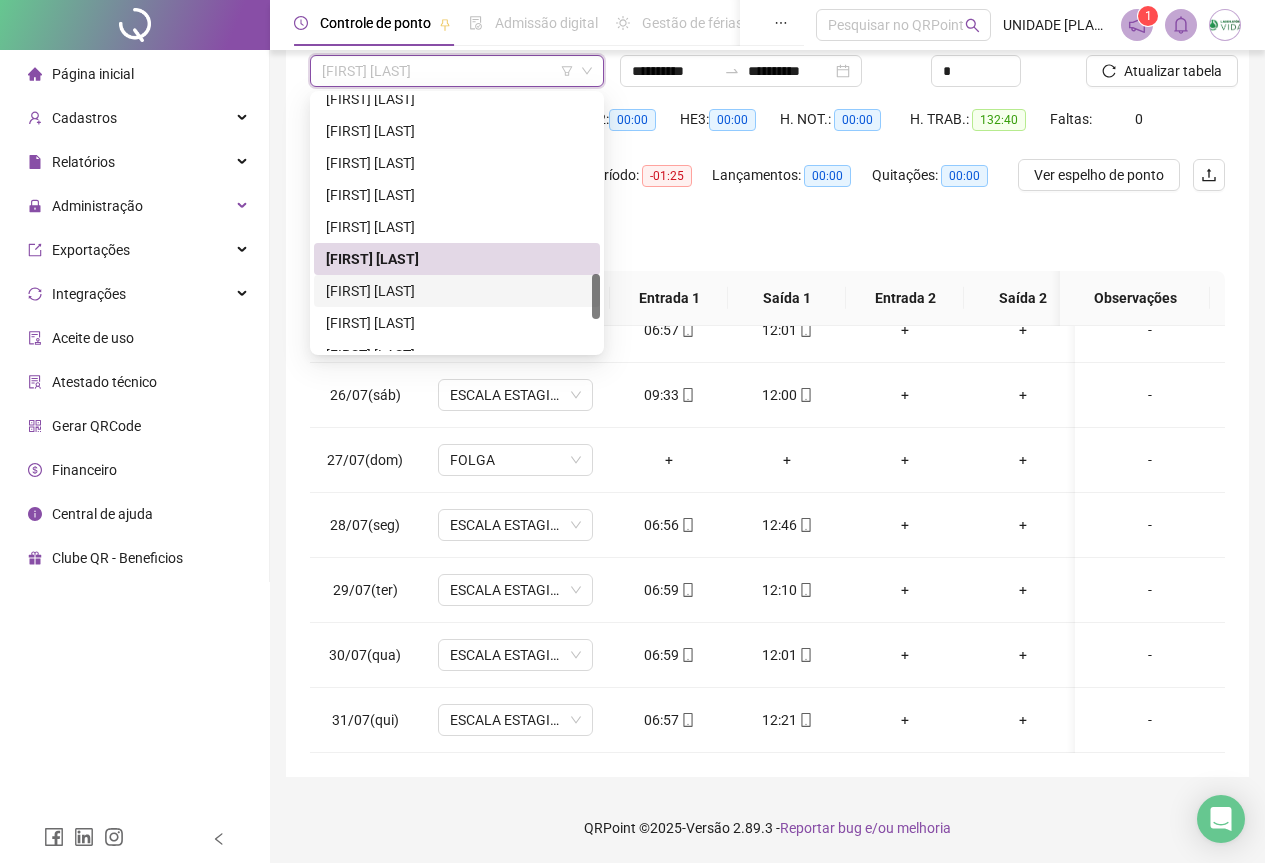 click on "[FIRST] [LAST]" at bounding box center (457, 291) 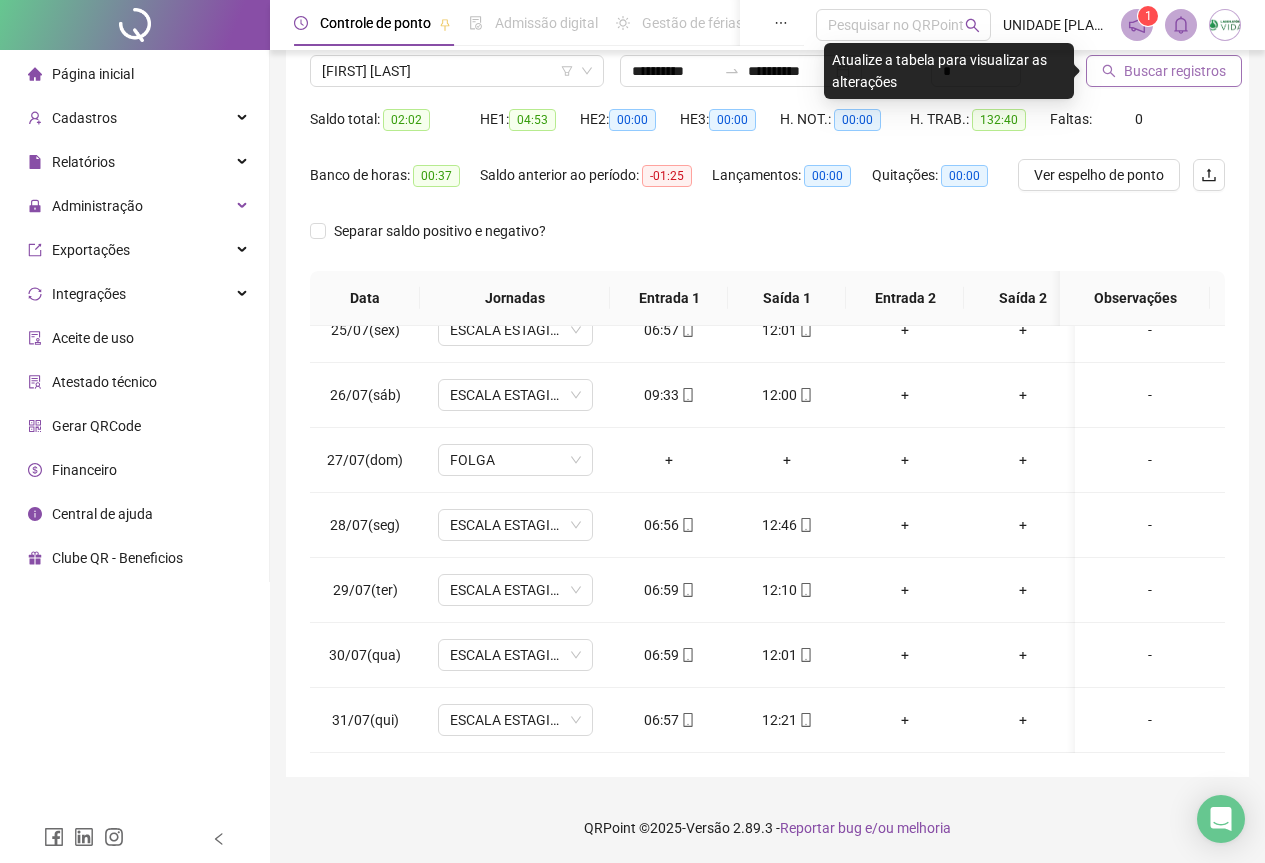 click 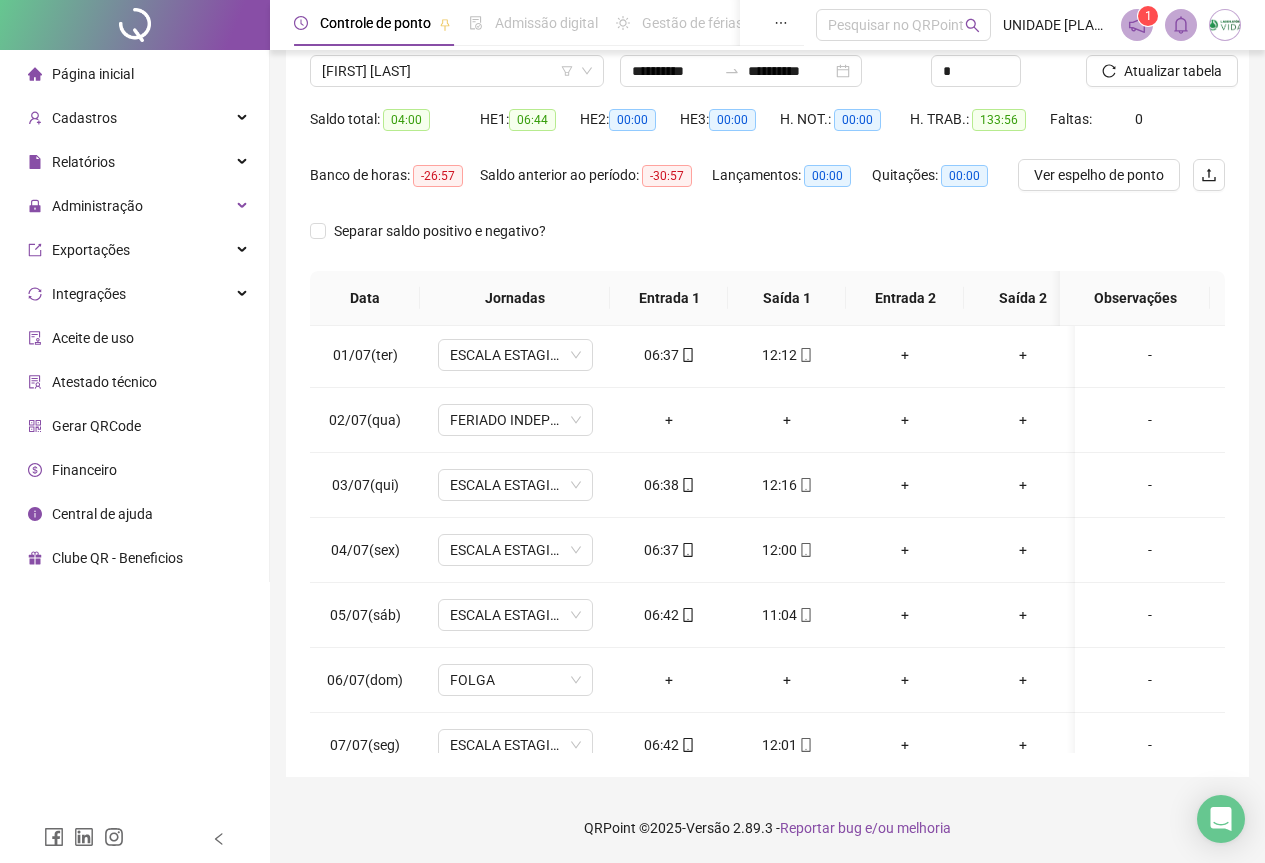 scroll, scrollTop: 0, scrollLeft: 0, axis: both 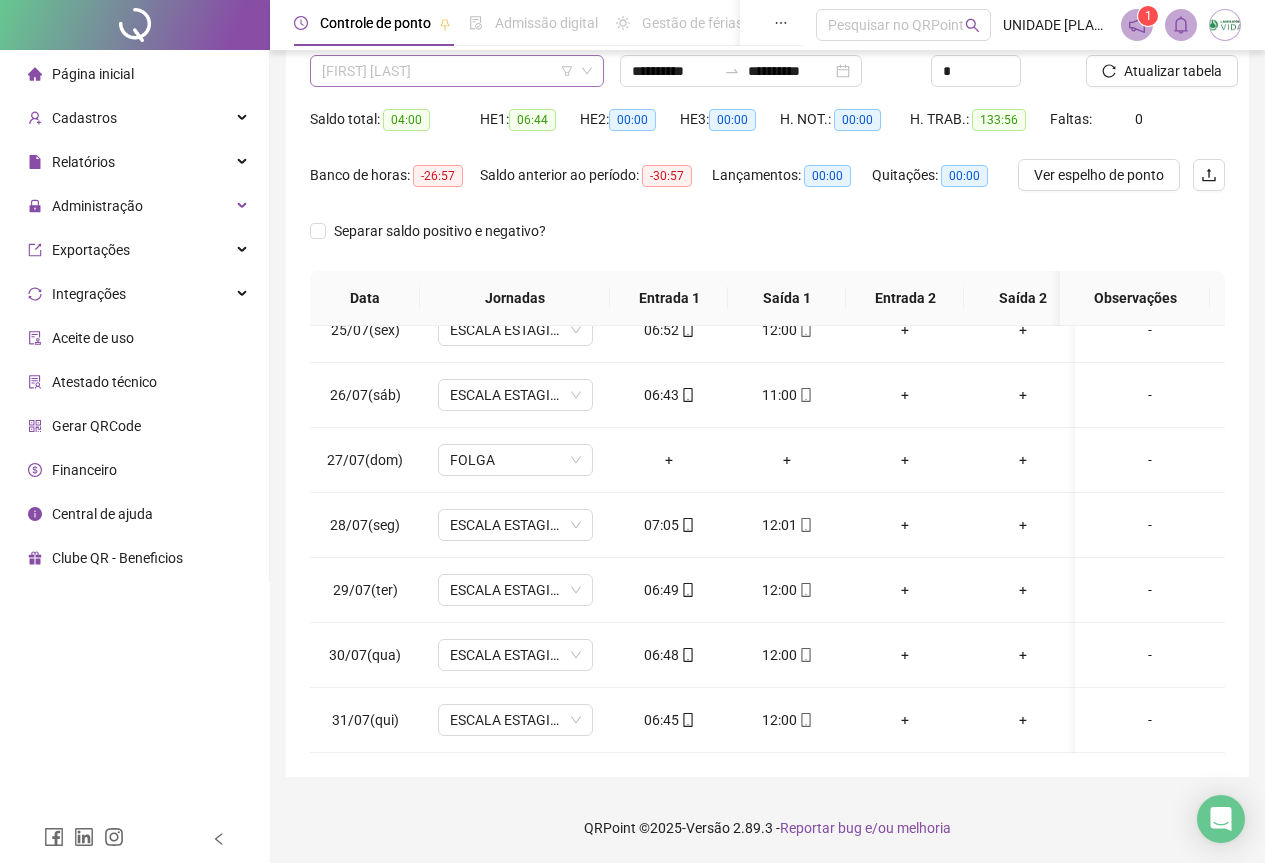 click on "[FIRST] [LAST]" at bounding box center (457, 71) 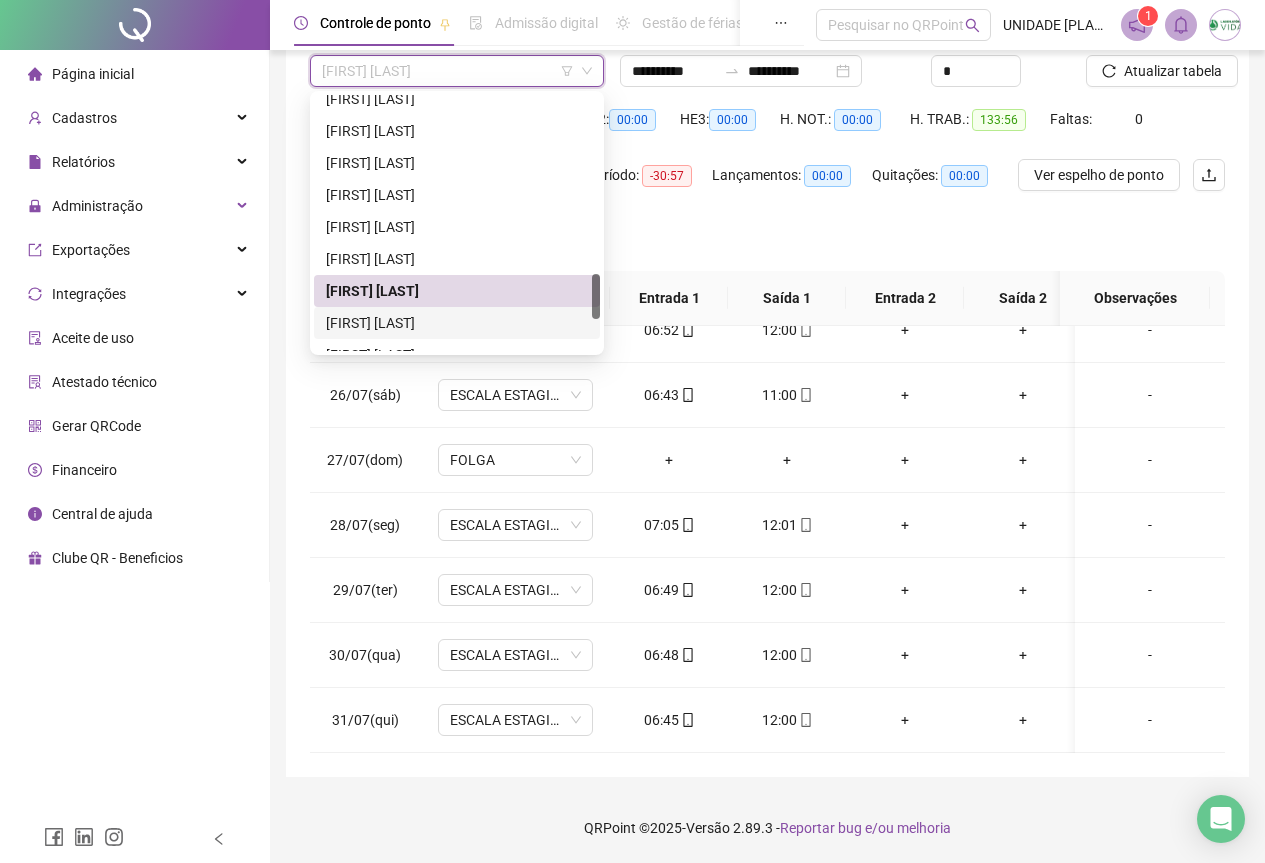 click on "[FIRST] [LAST]" at bounding box center [457, 323] 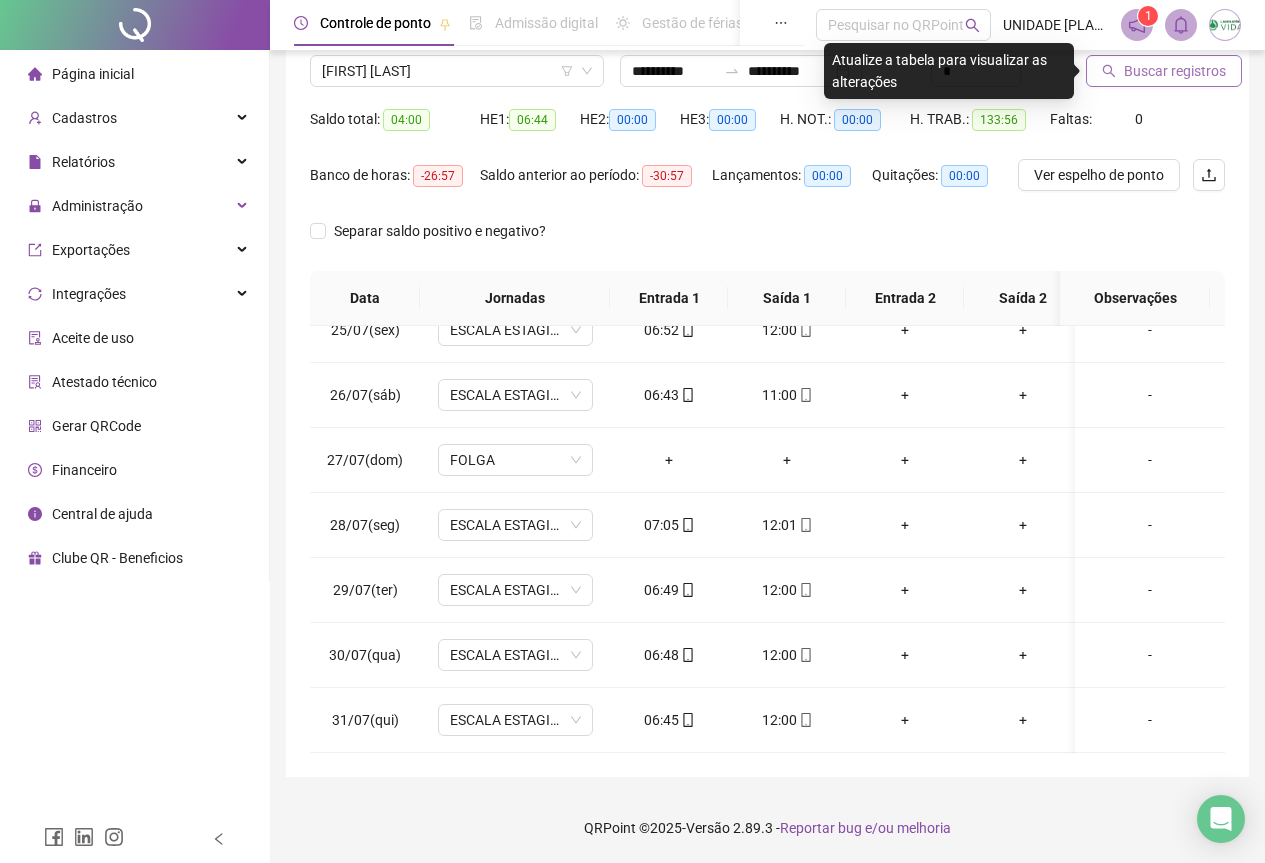 click on "Buscar registros" at bounding box center (1175, 71) 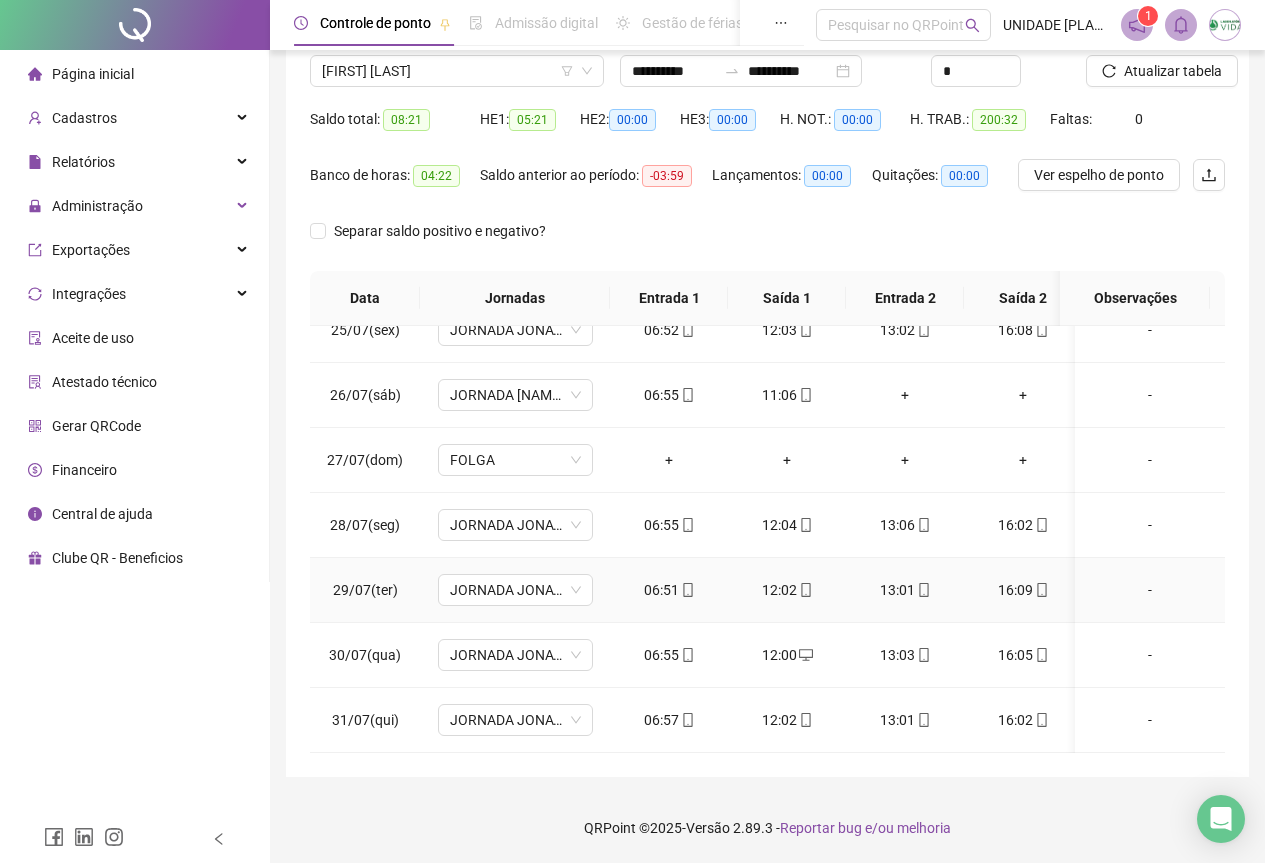 scroll, scrollTop: 1603, scrollLeft: 0, axis: vertical 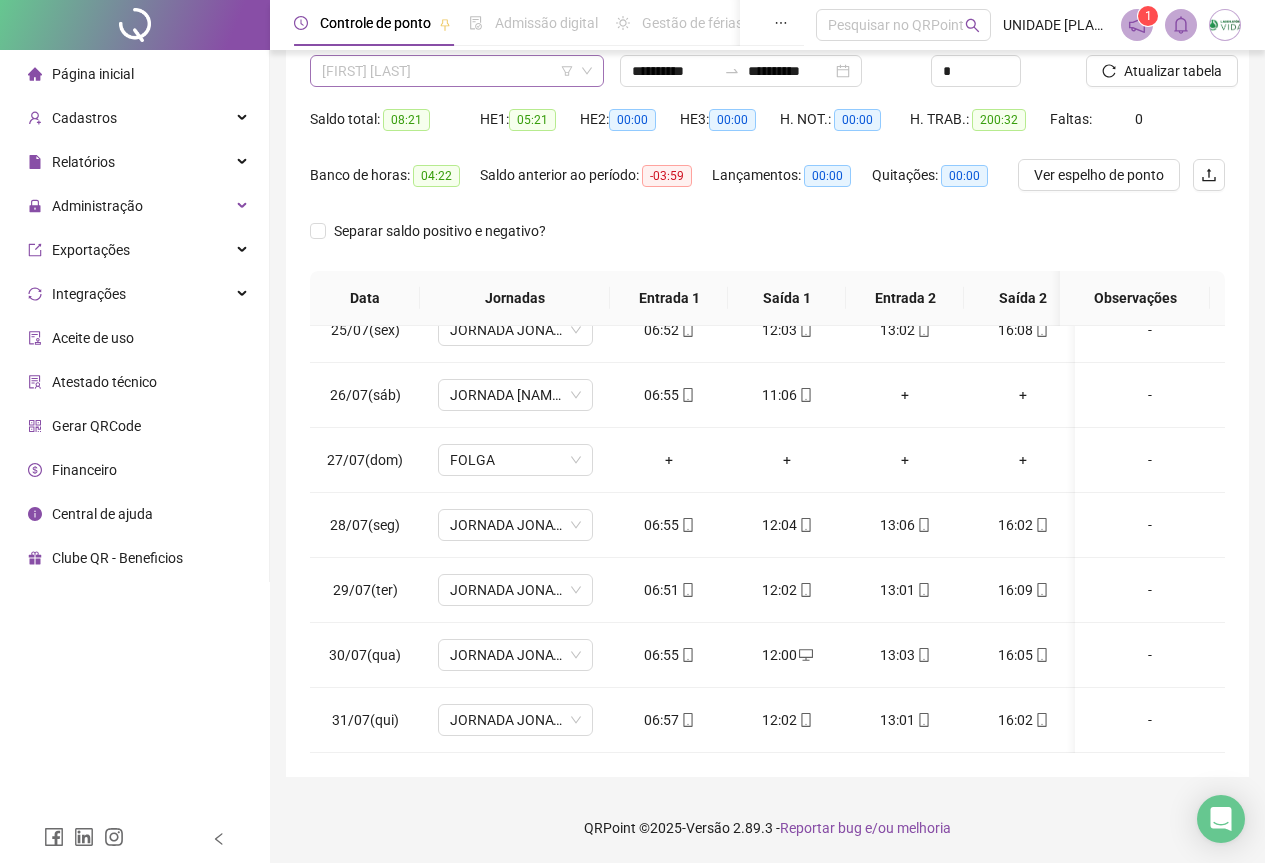 click on "[FIRST] [LAST]" at bounding box center (457, 71) 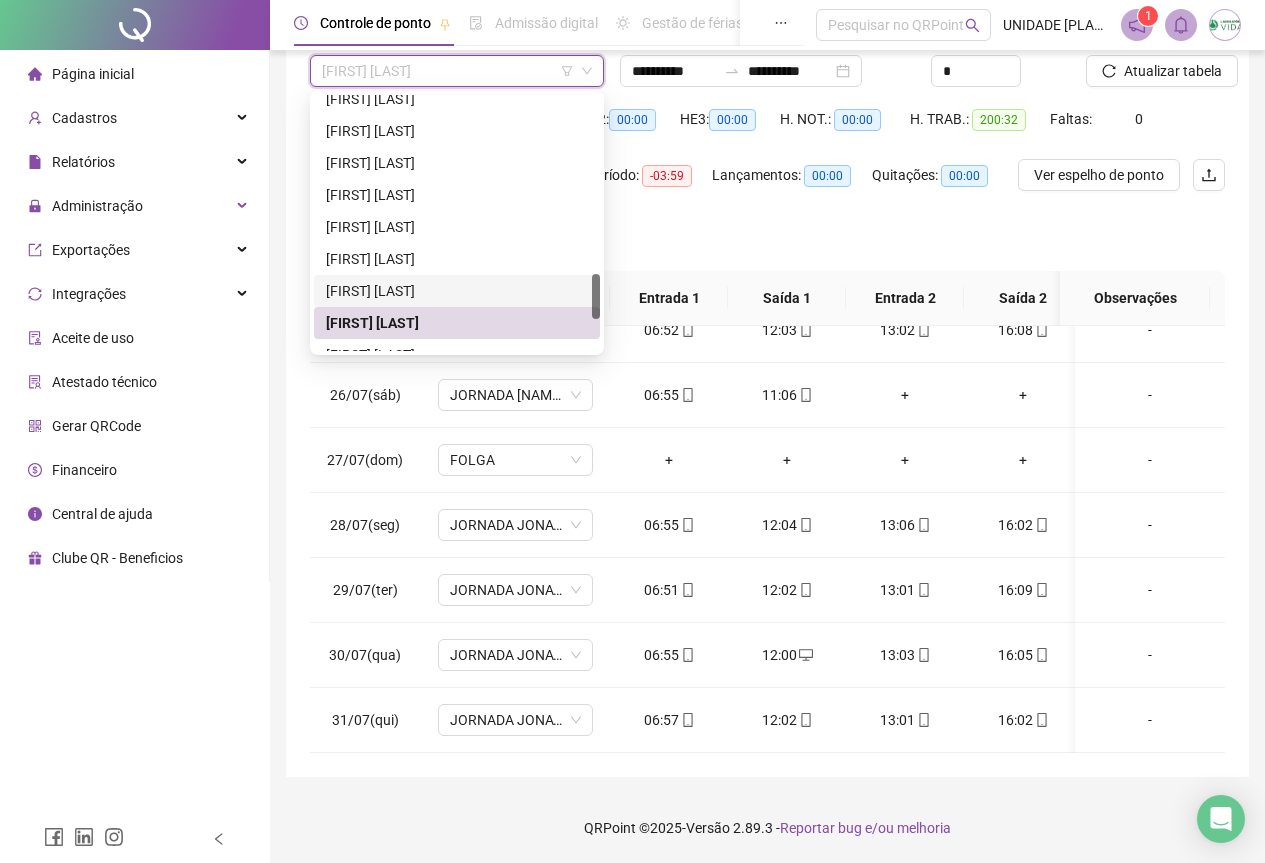 scroll, scrollTop: 1104, scrollLeft: 0, axis: vertical 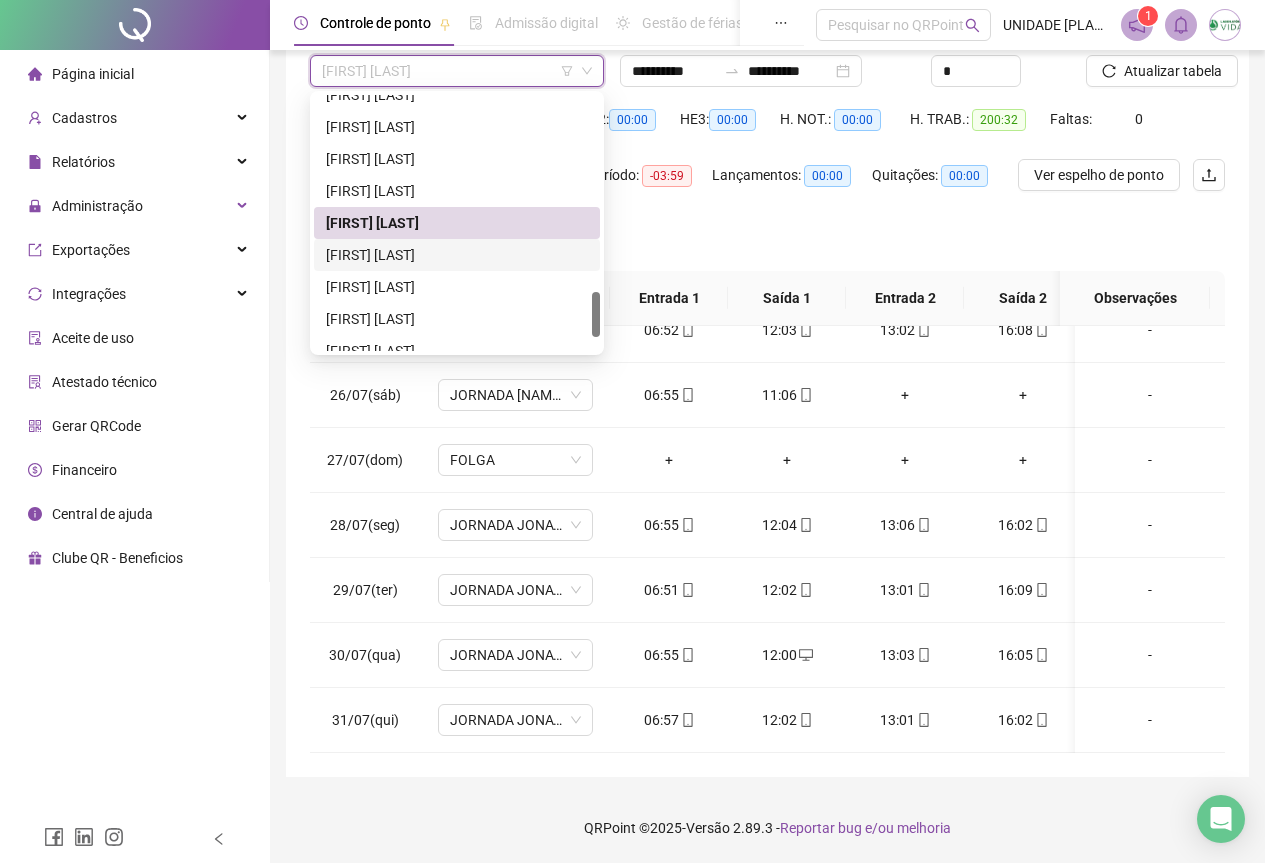 click on "[FIRST] [LAST]" at bounding box center (457, 255) 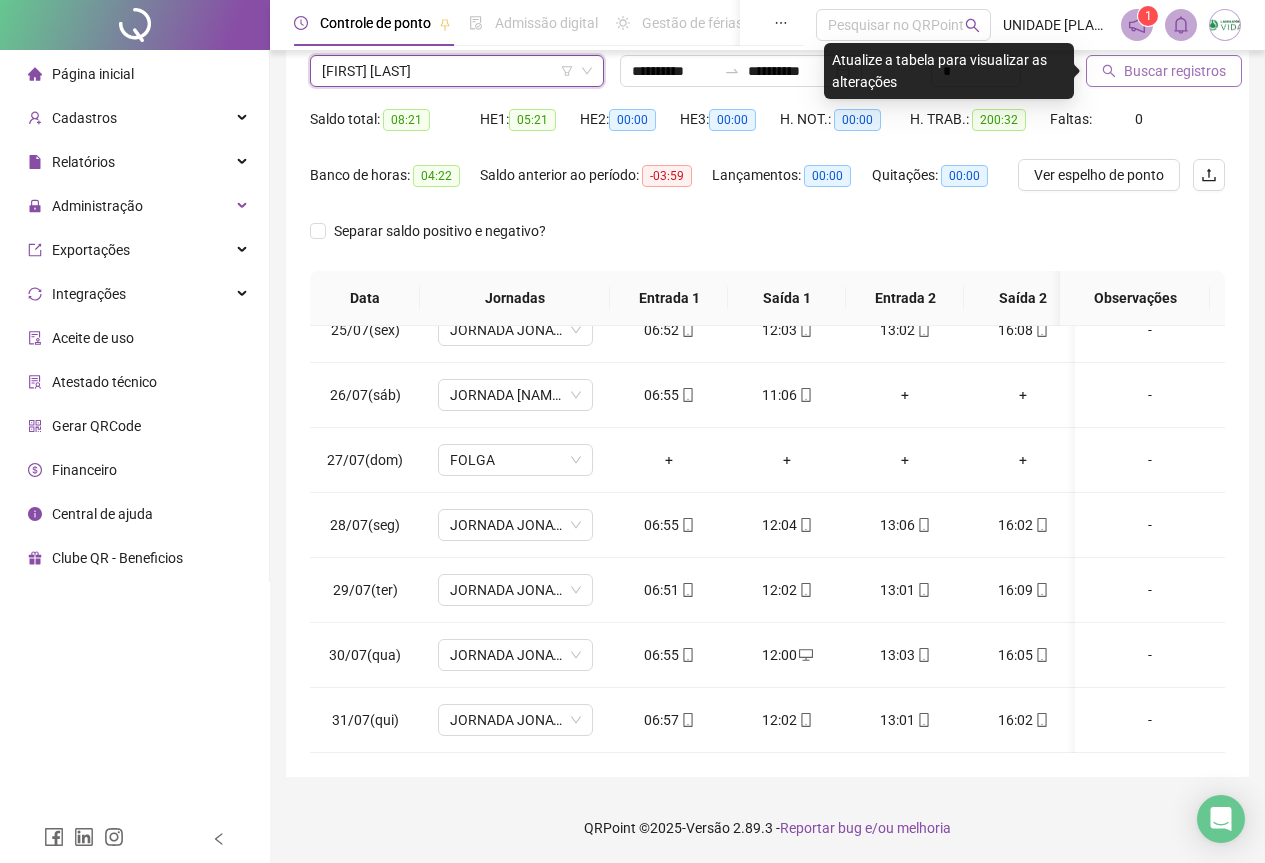 click on "Buscar registros" at bounding box center [1175, 71] 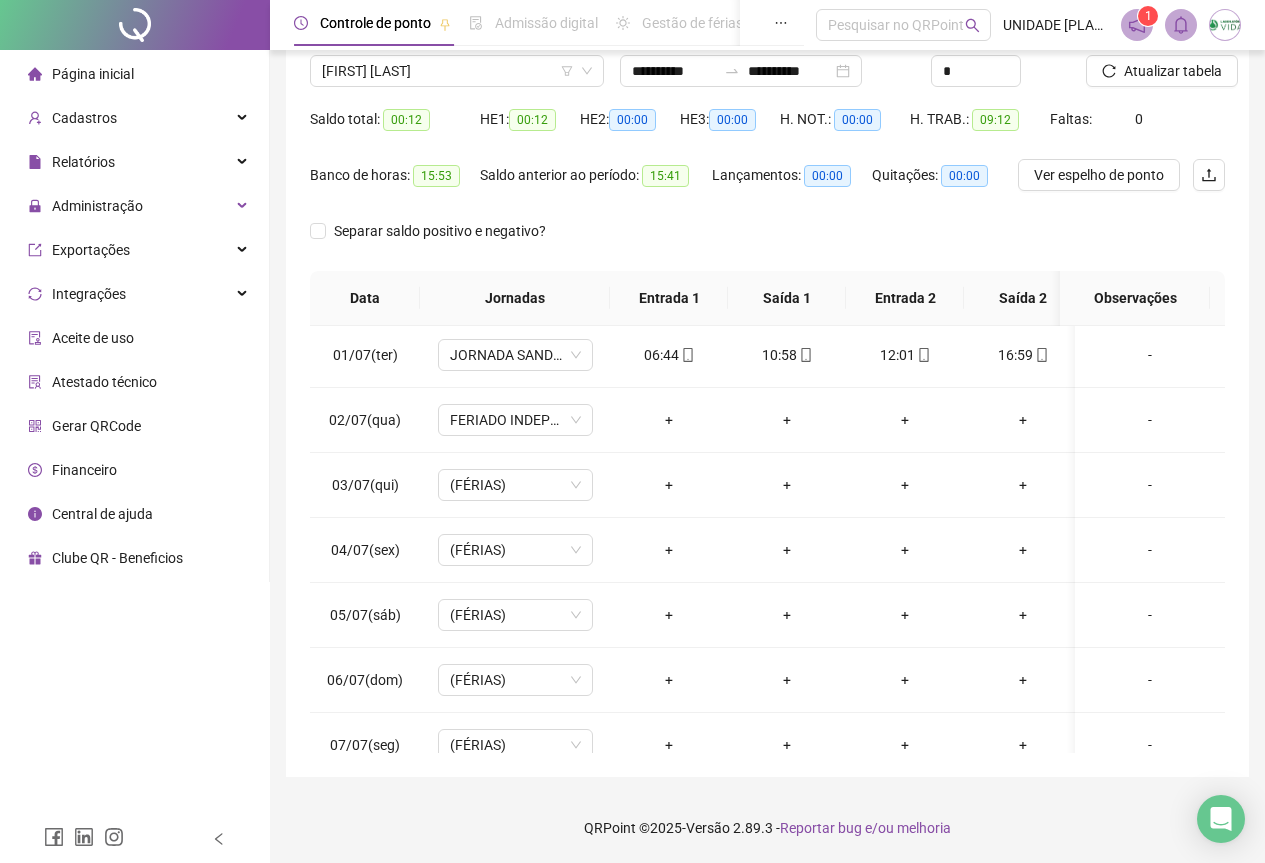 scroll, scrollTop: 0, scrollLeft: 0, axis: both 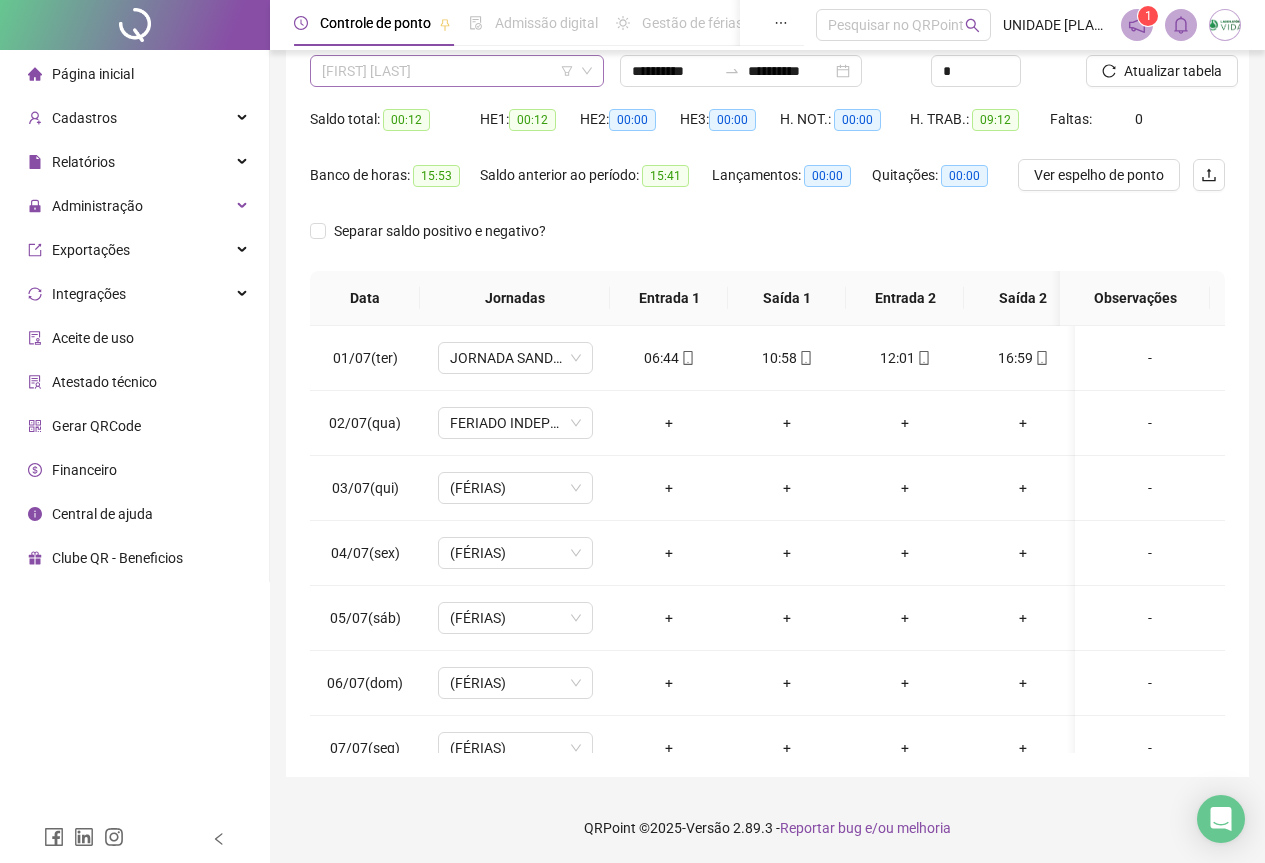click on "[FIRST] [LAST]" at bounding box center [457, 71] 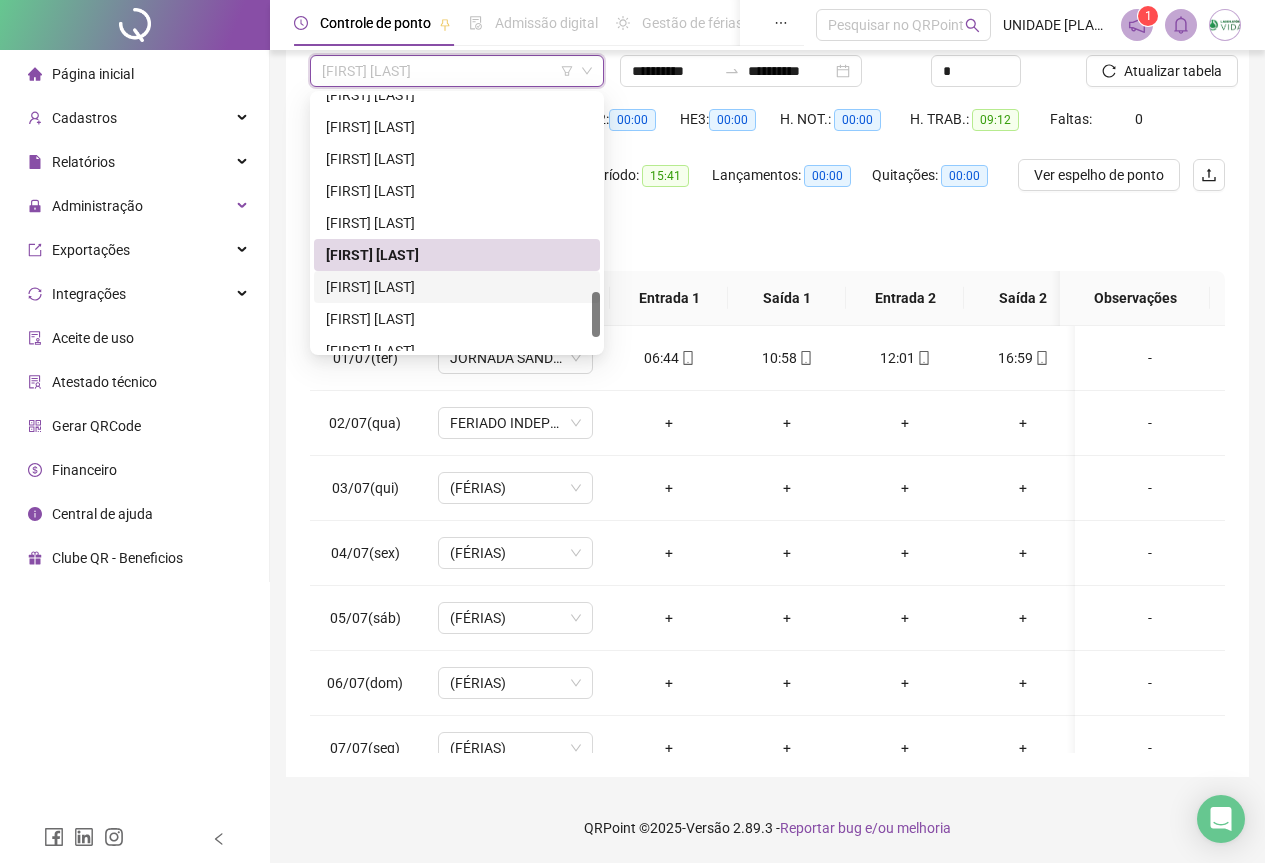 click on "[FIRST] [LAST]" at bounding box center (457, 287) 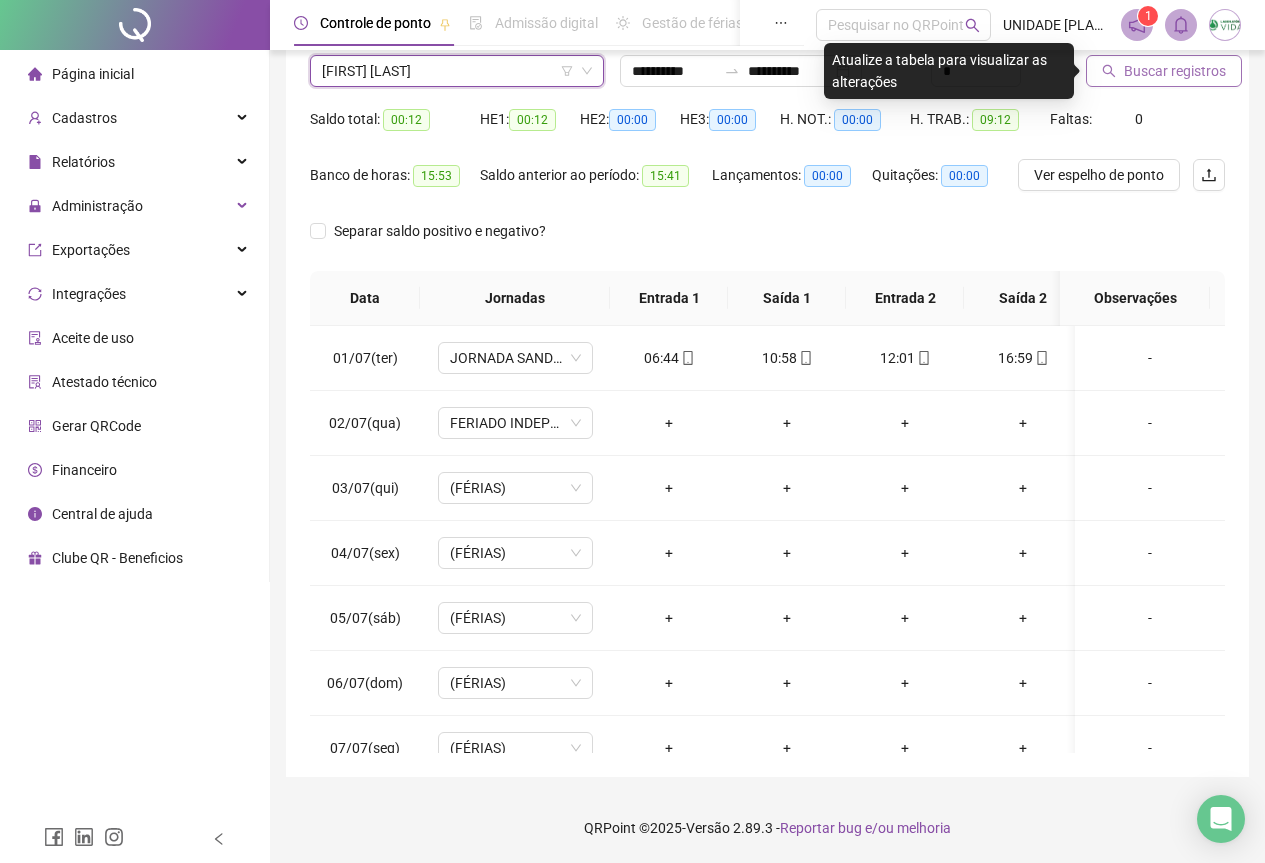 click on "Buscar registros" at bounding box center [1164, 71] 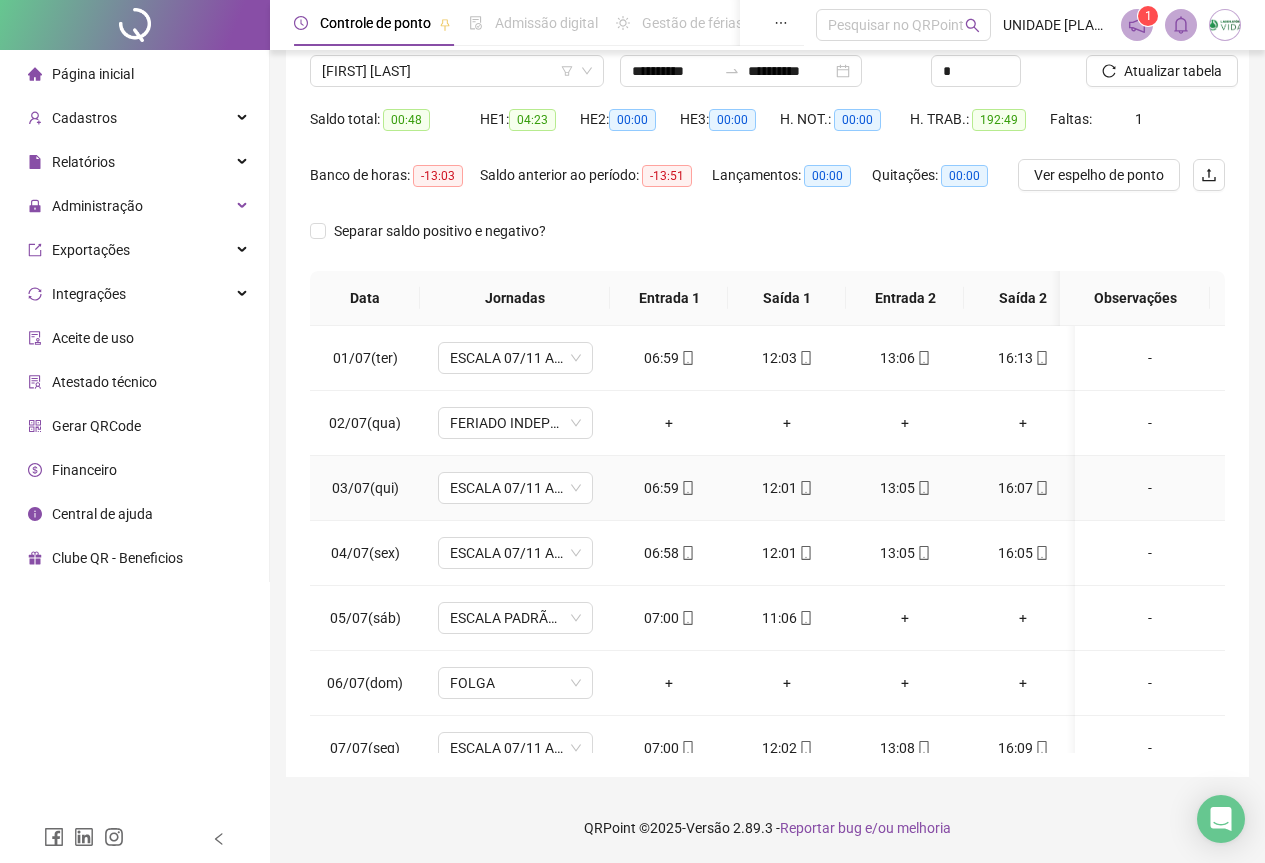 scroll, scrollTop: 0, scrollLeft: 0, axis: both 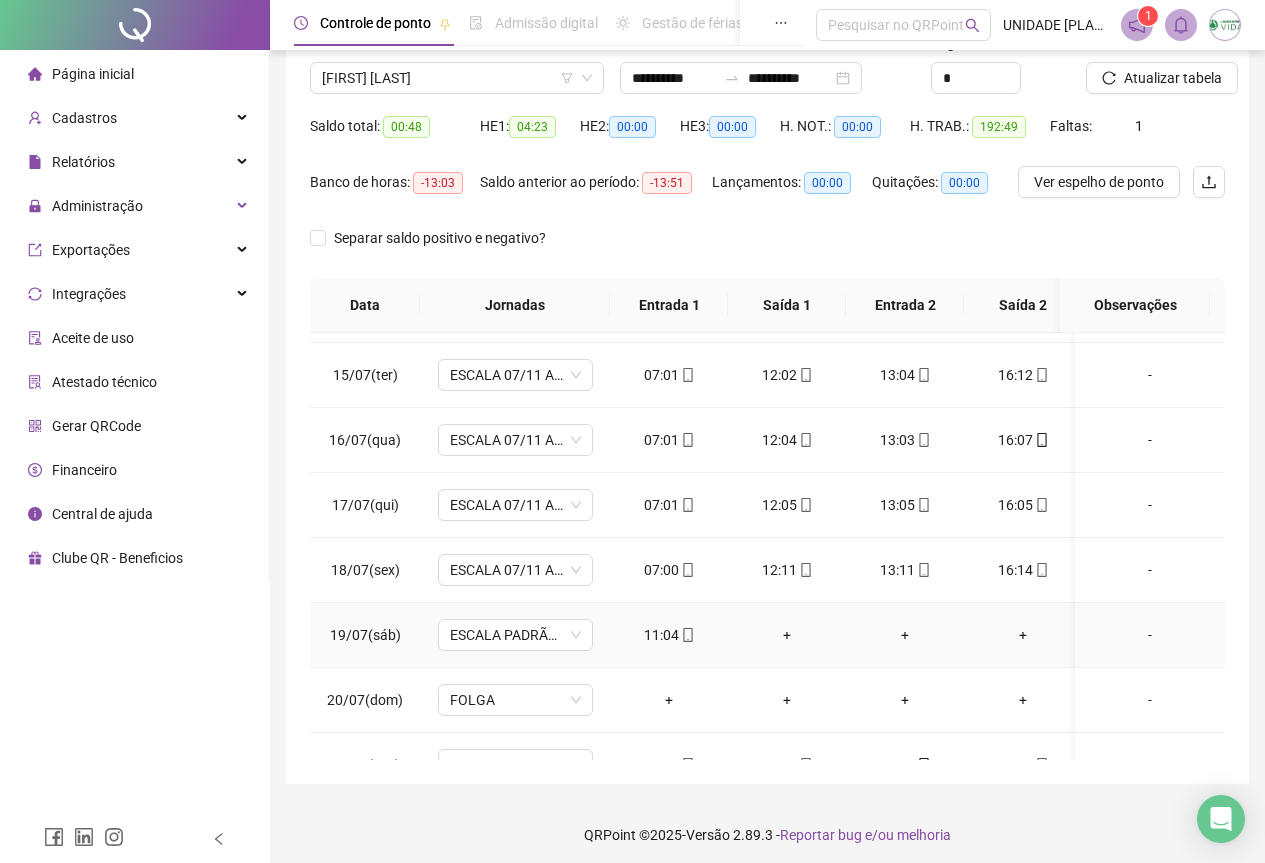 click on "+" at bounding box center [787, 635] 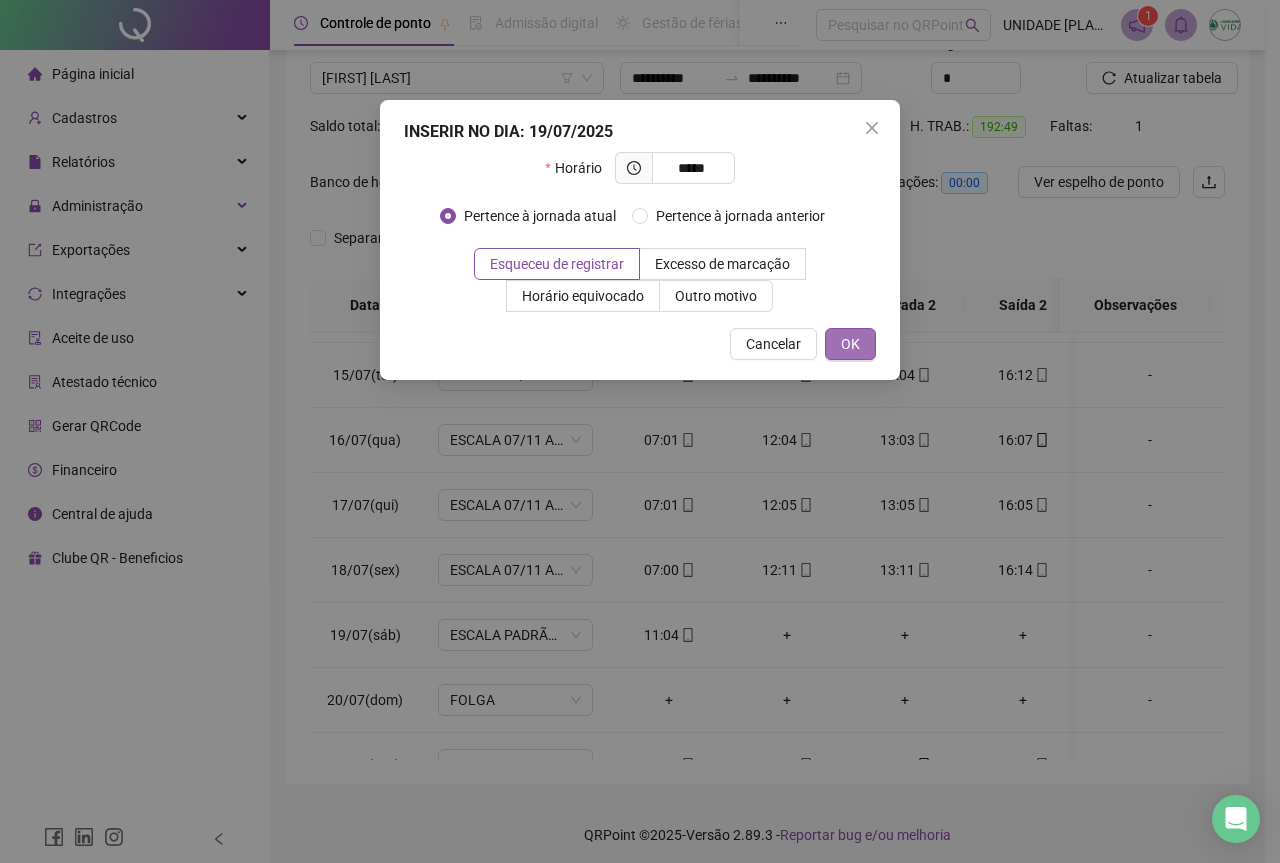 type on "*****" 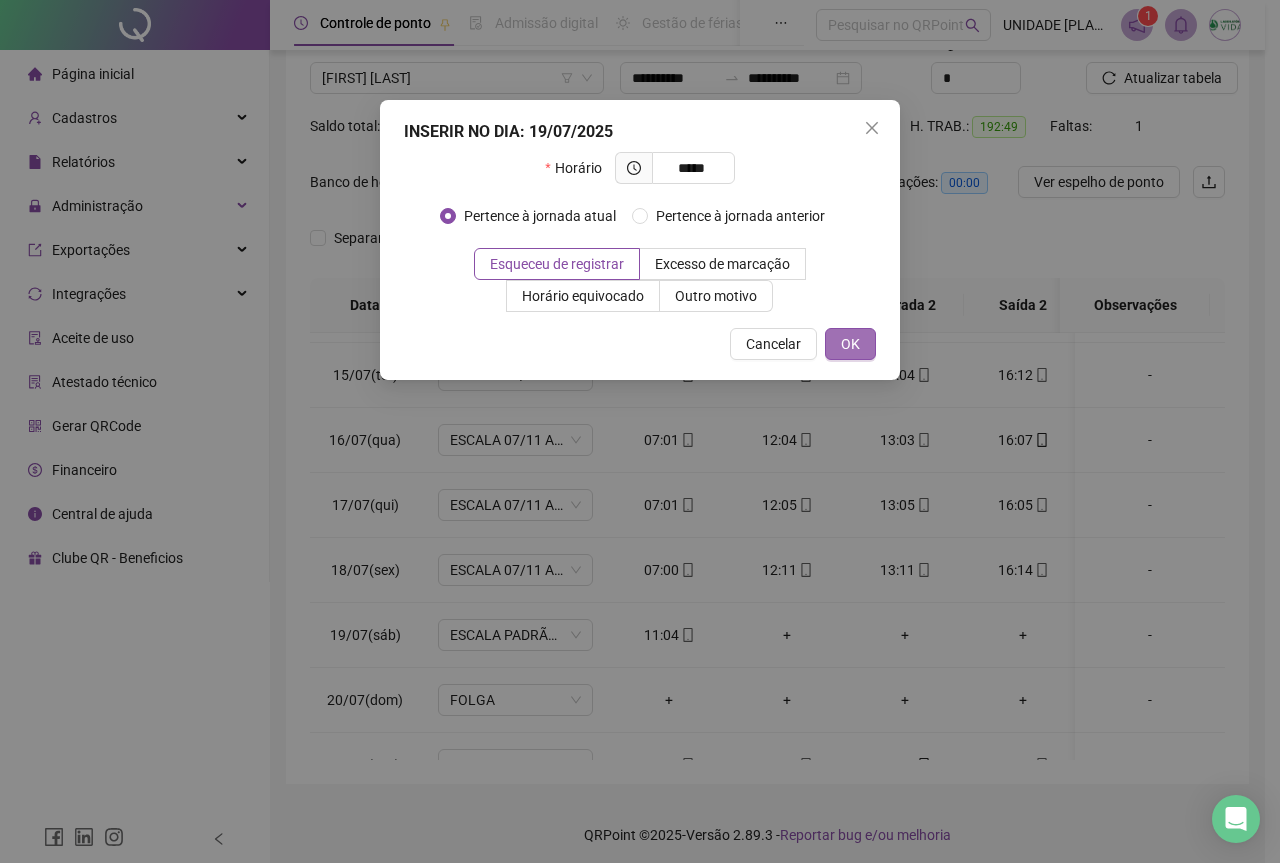 click on "OK" at bounding box center [850, 344] 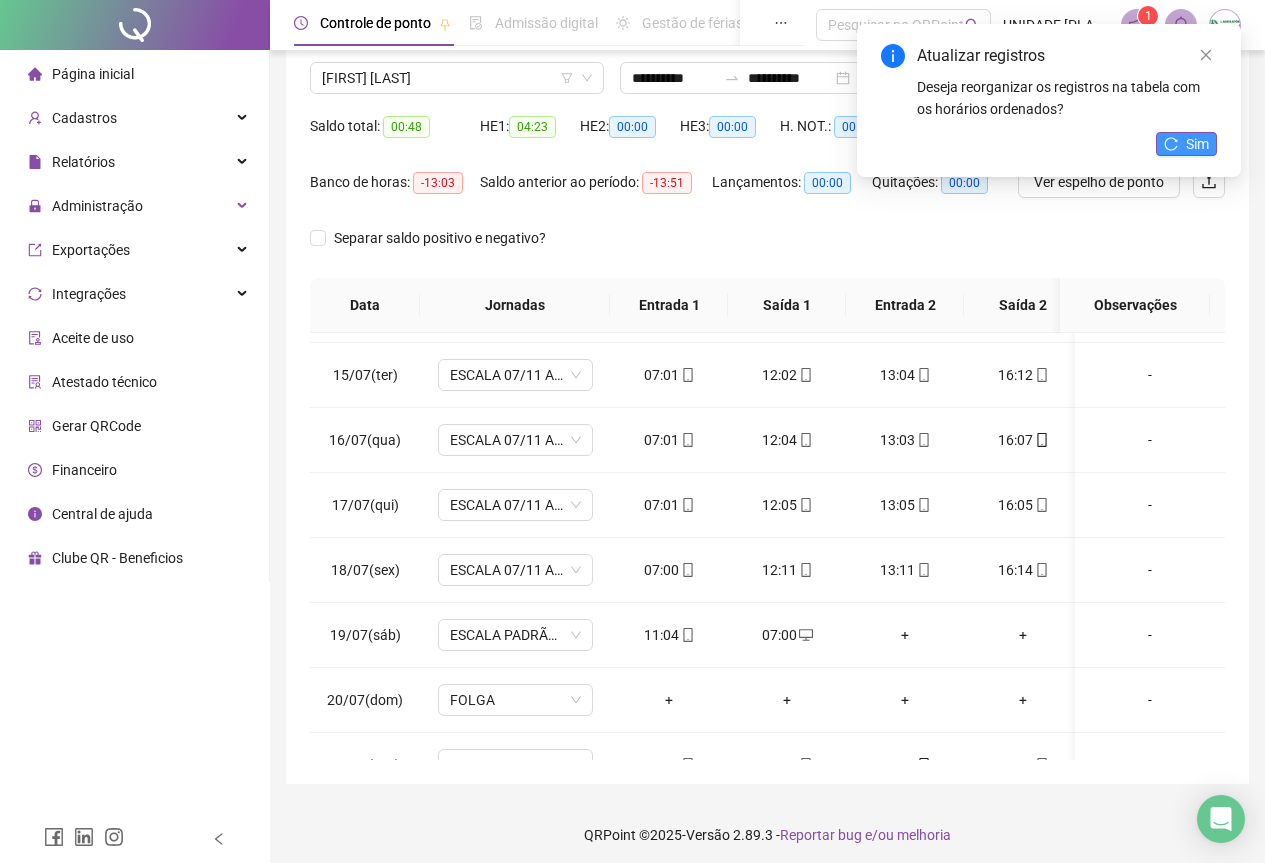 click on "Sim" at bounding box center [1197, 144] 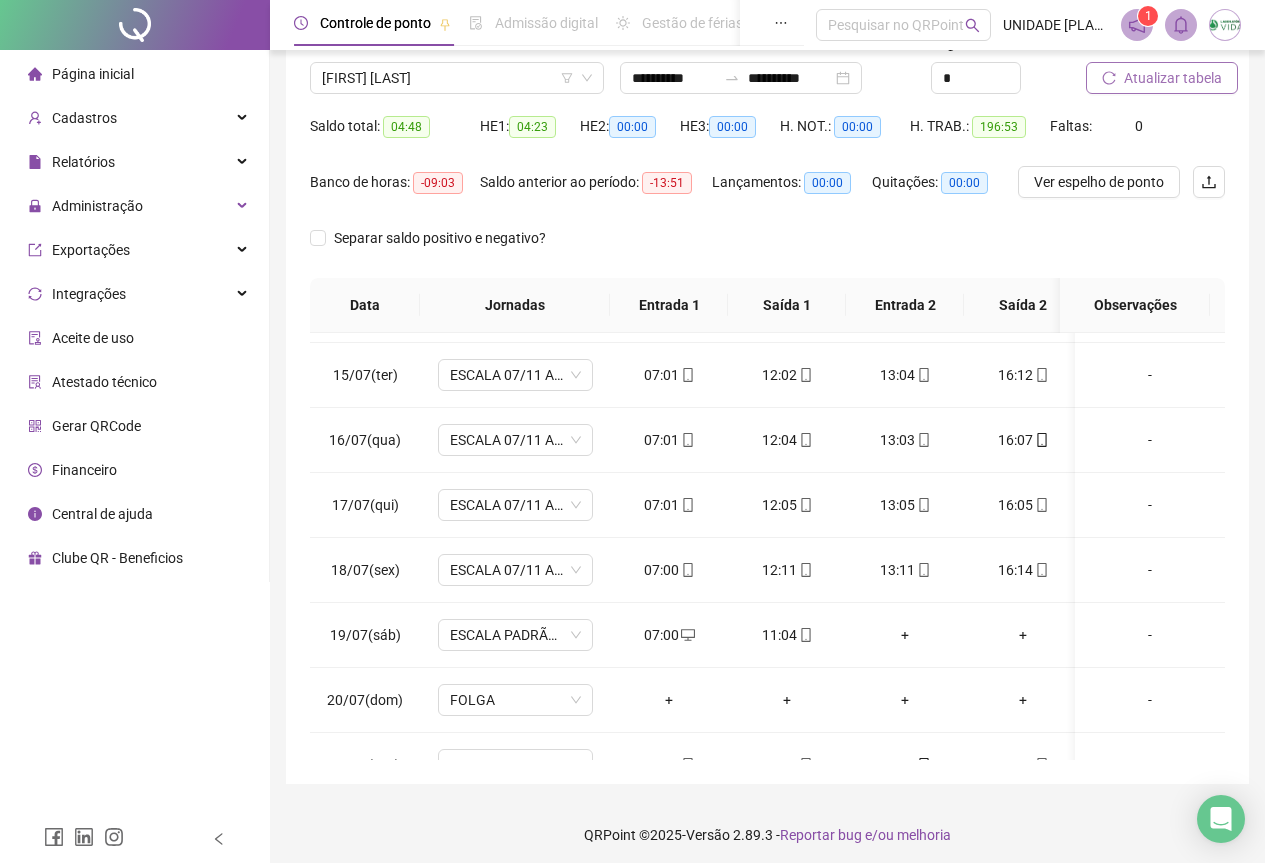 click on "Atualizar tabela" at bounding box center (1162, 78) 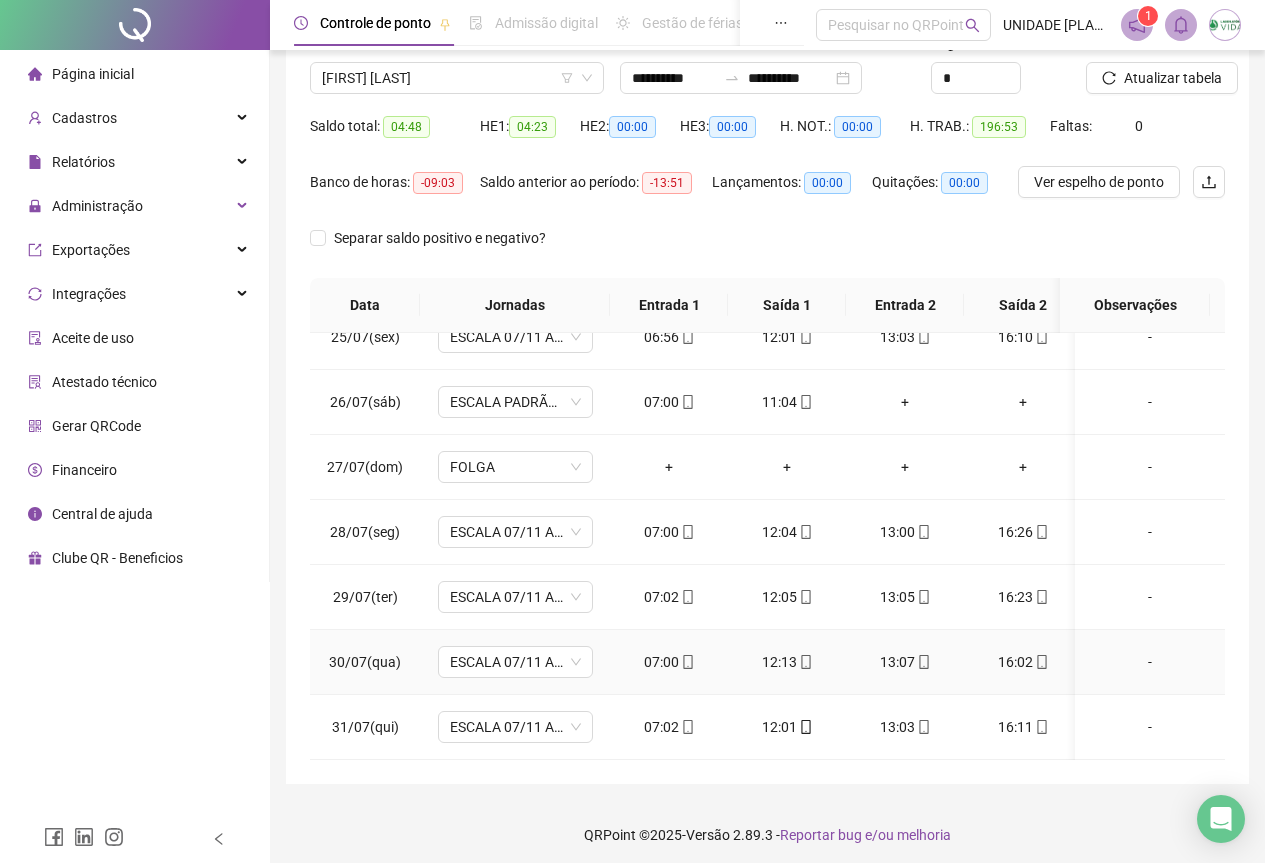 scroll, scrollTop: 1603, scrollLeft: 0, axis: vertical 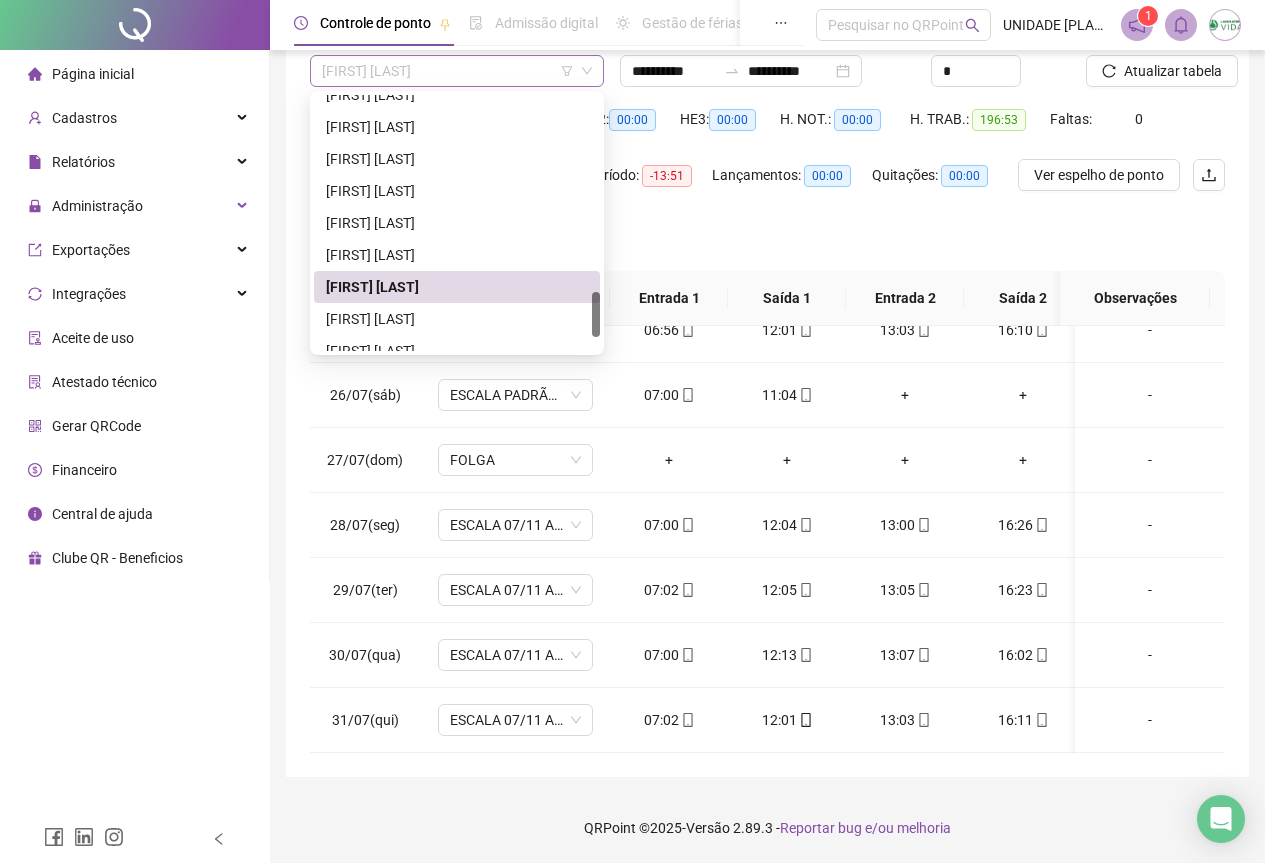 click on "[FIRST] [LAST]" at bounding box center (457, 71) 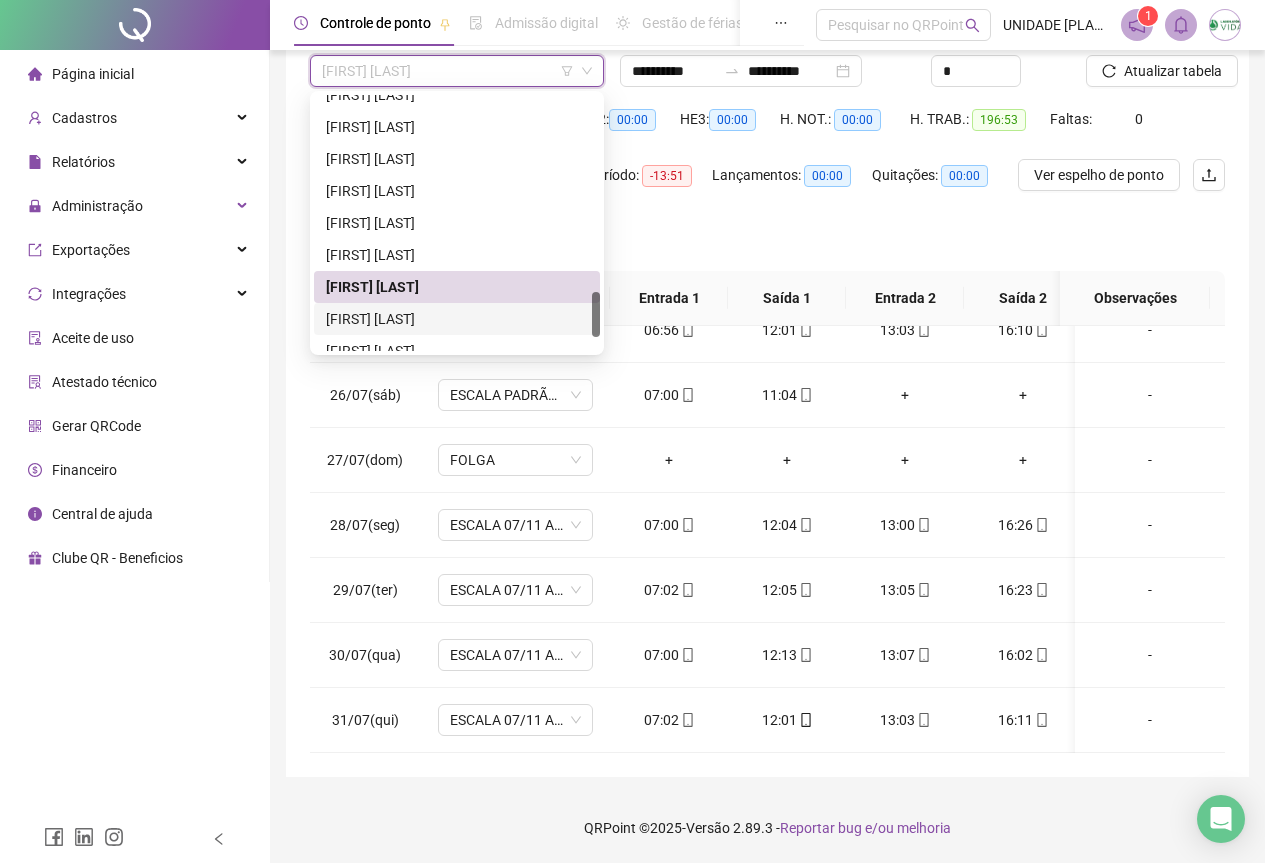 click on "[FIRST] [LAST]" at bounding box center (457, 319) 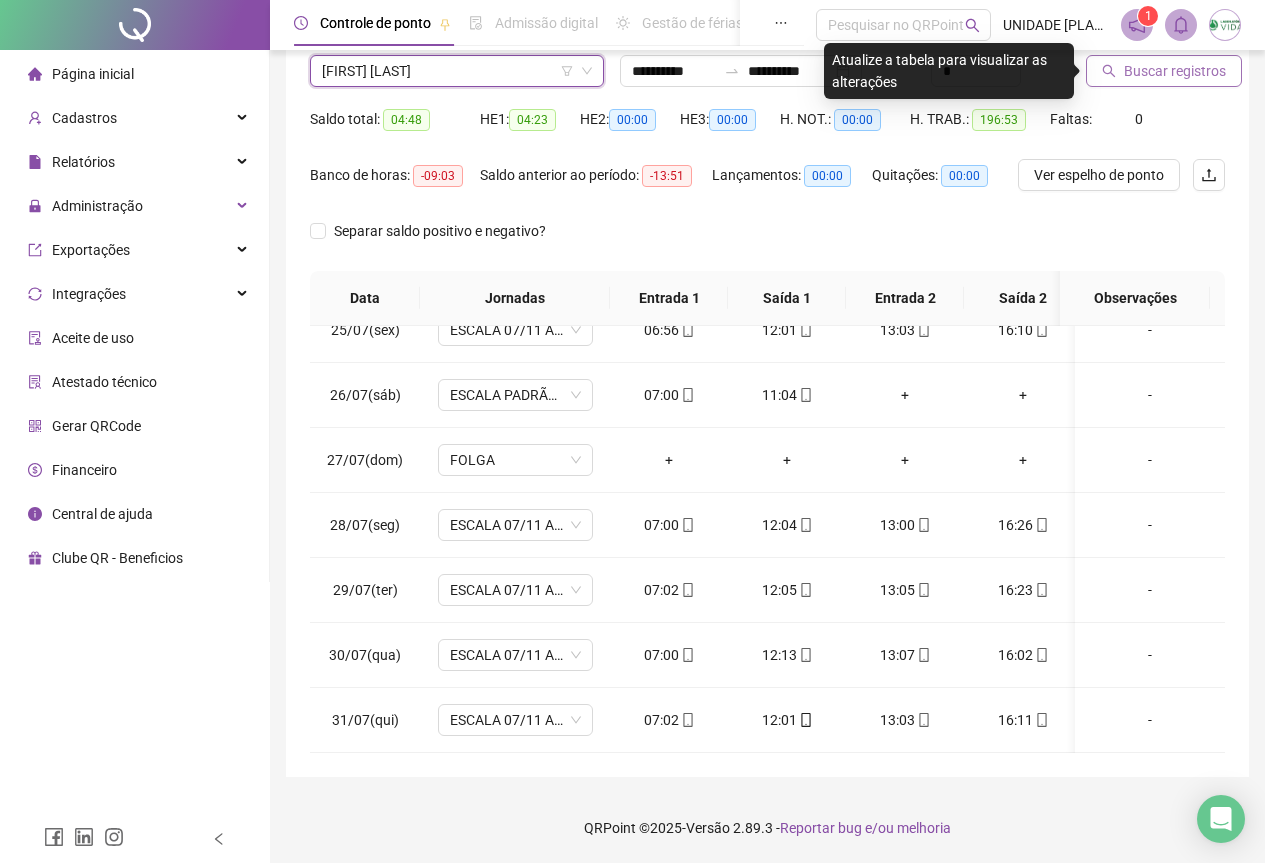 click on "Buscar registros" at bounding box center [1175, 71] 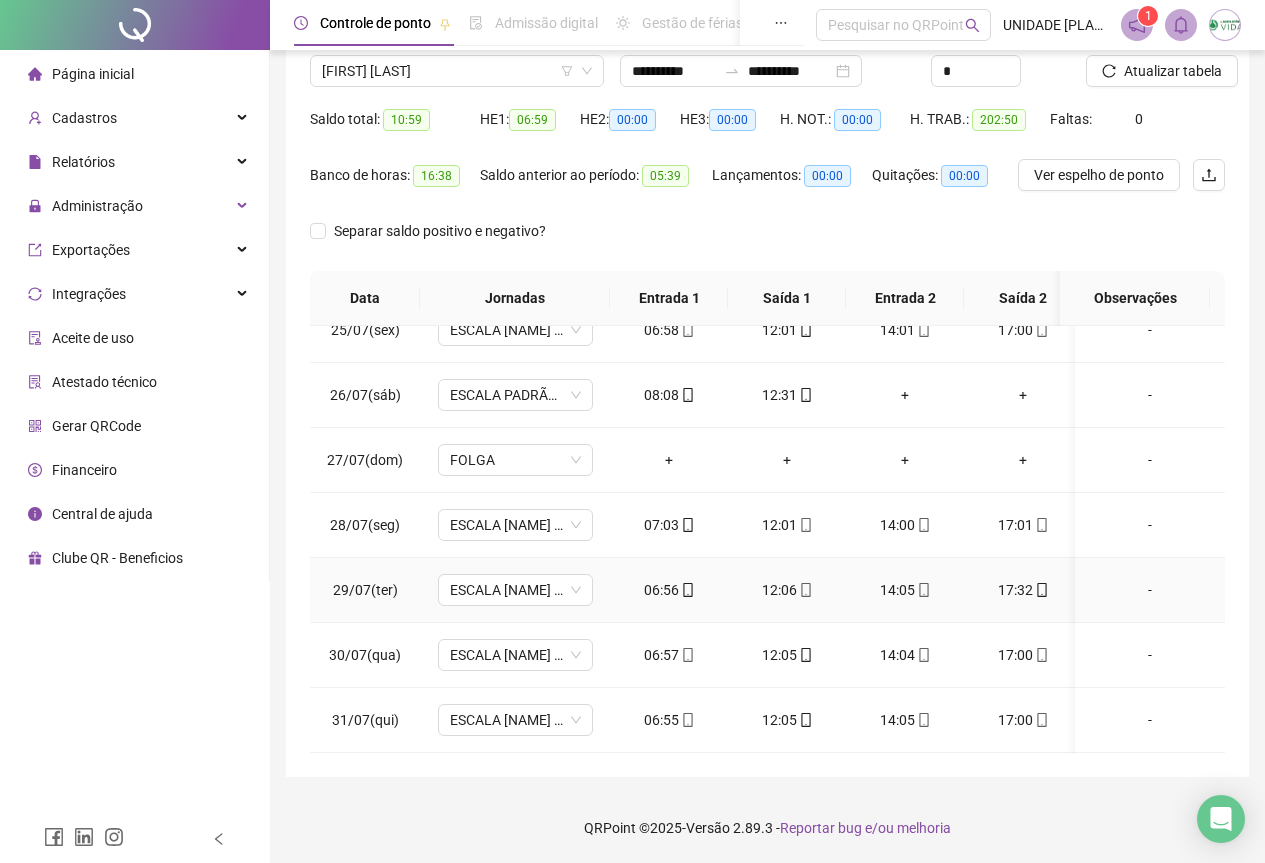 scroll, scrollTop: 1603, scrollLeft: 0, axis: vertical 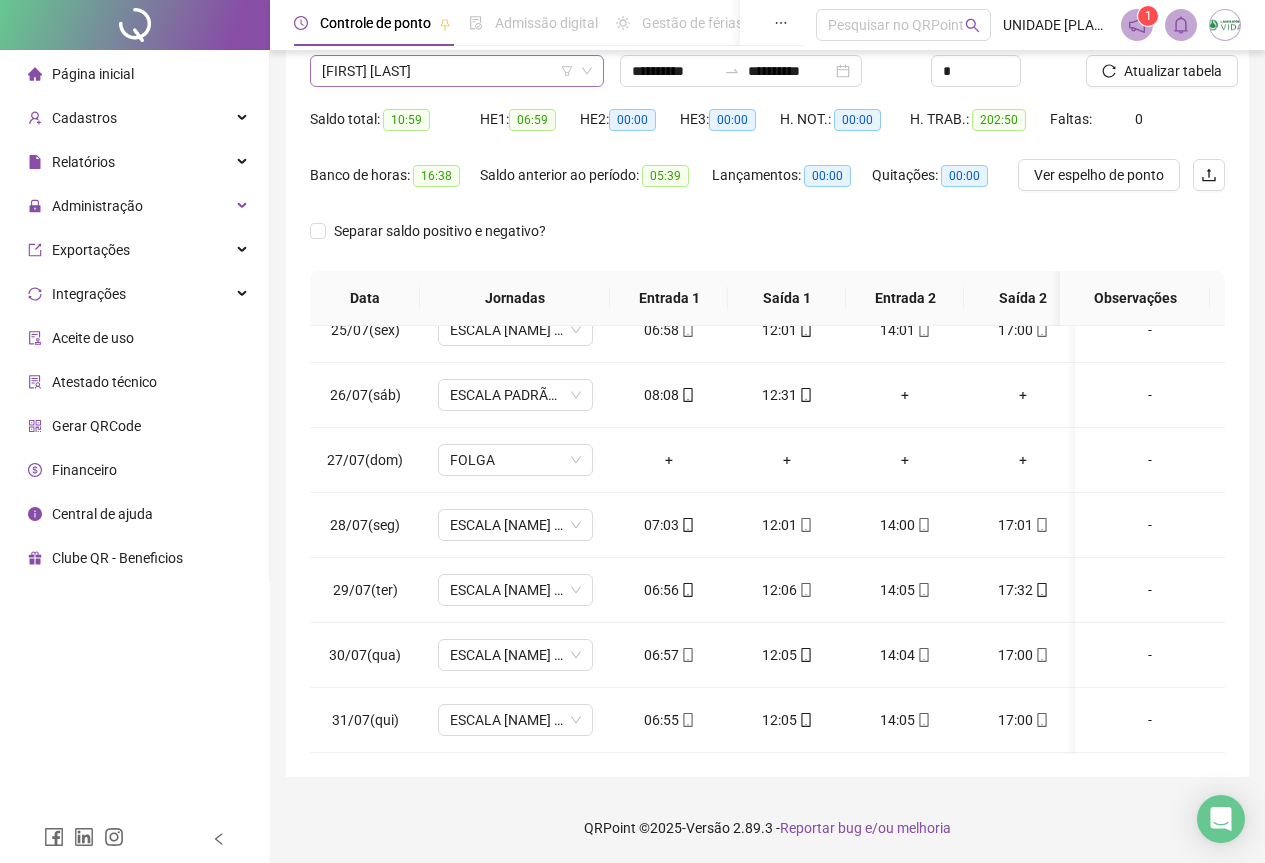 click on "[FIRST] [LAST]" at bounding box center (457, 71) 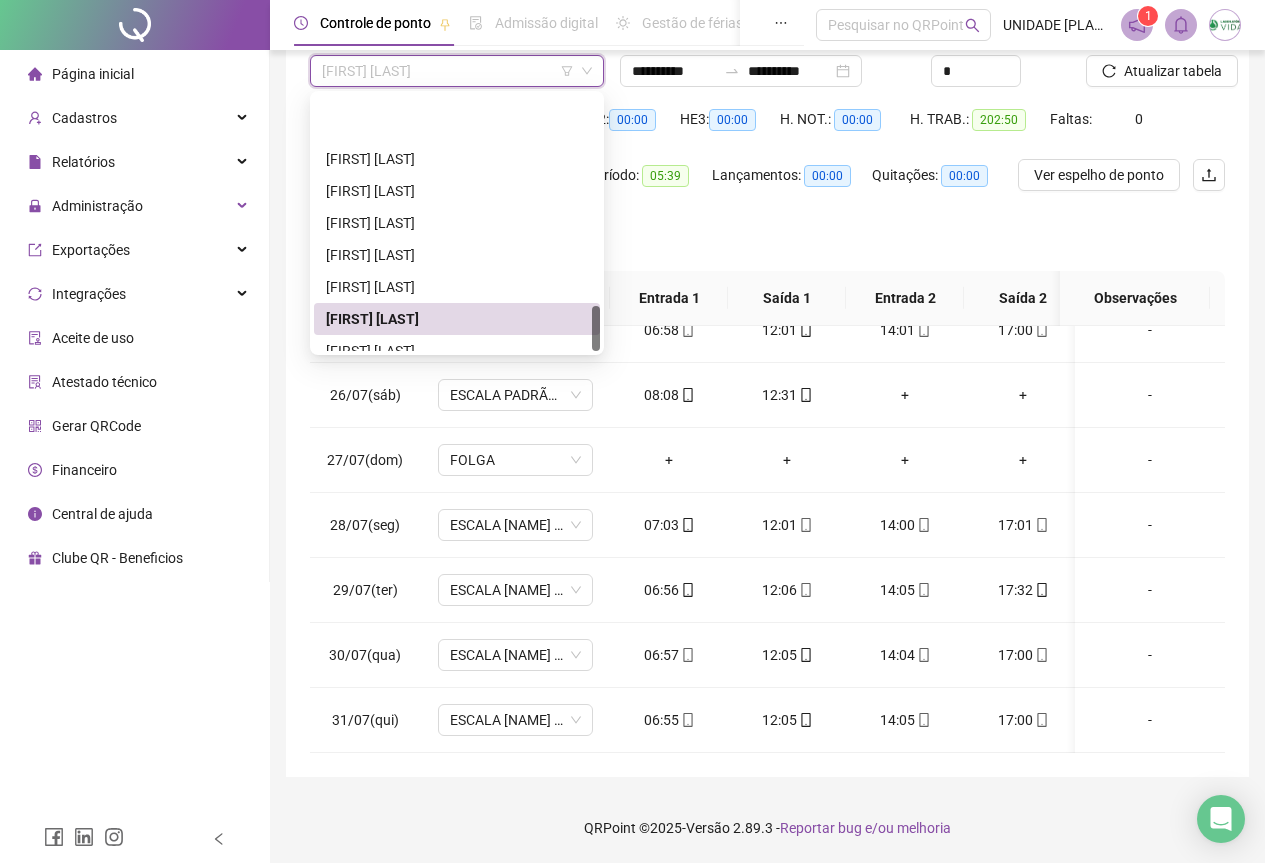 scroll, scrollTop: 1184, scrollLeft: 0, axis: vertical 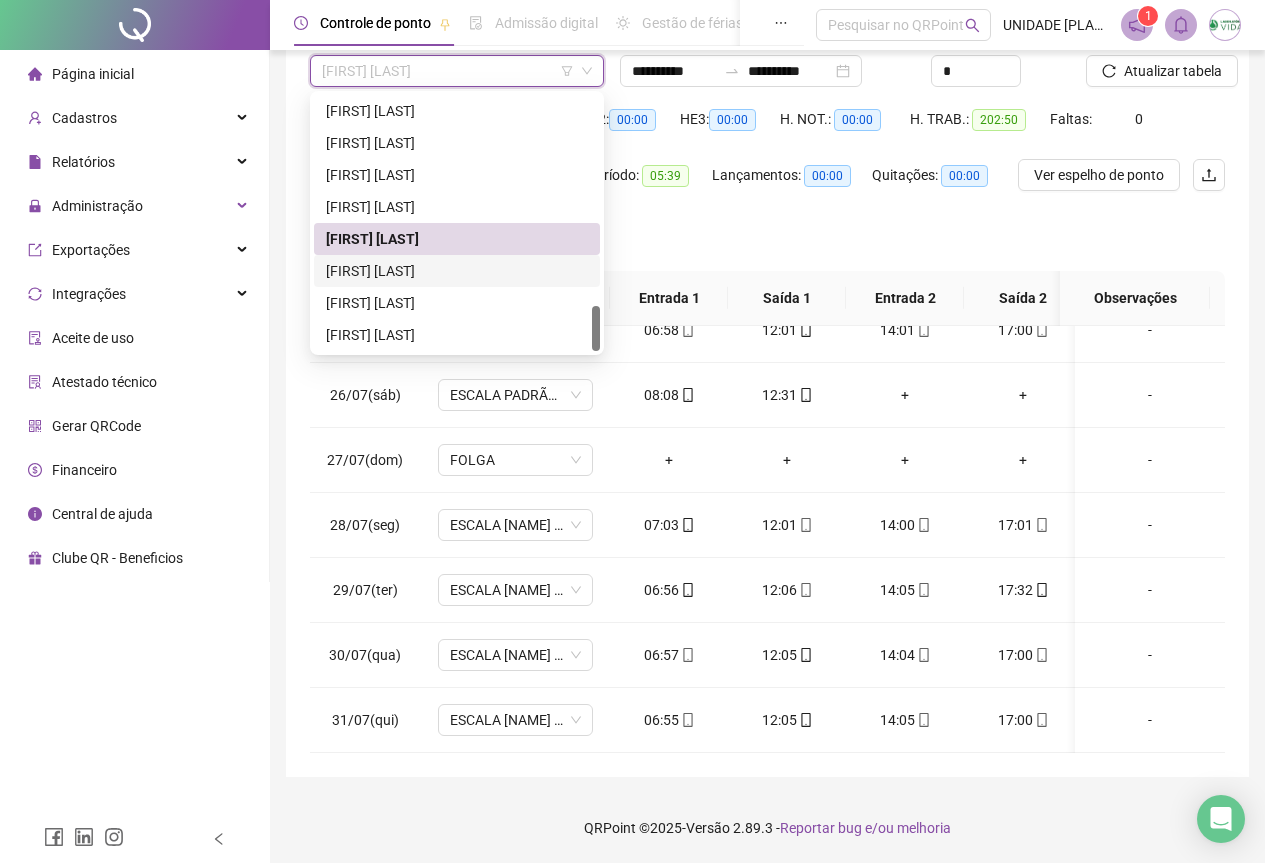 click on "[FIRST] [LAST]" at bounding box center [457, 271] 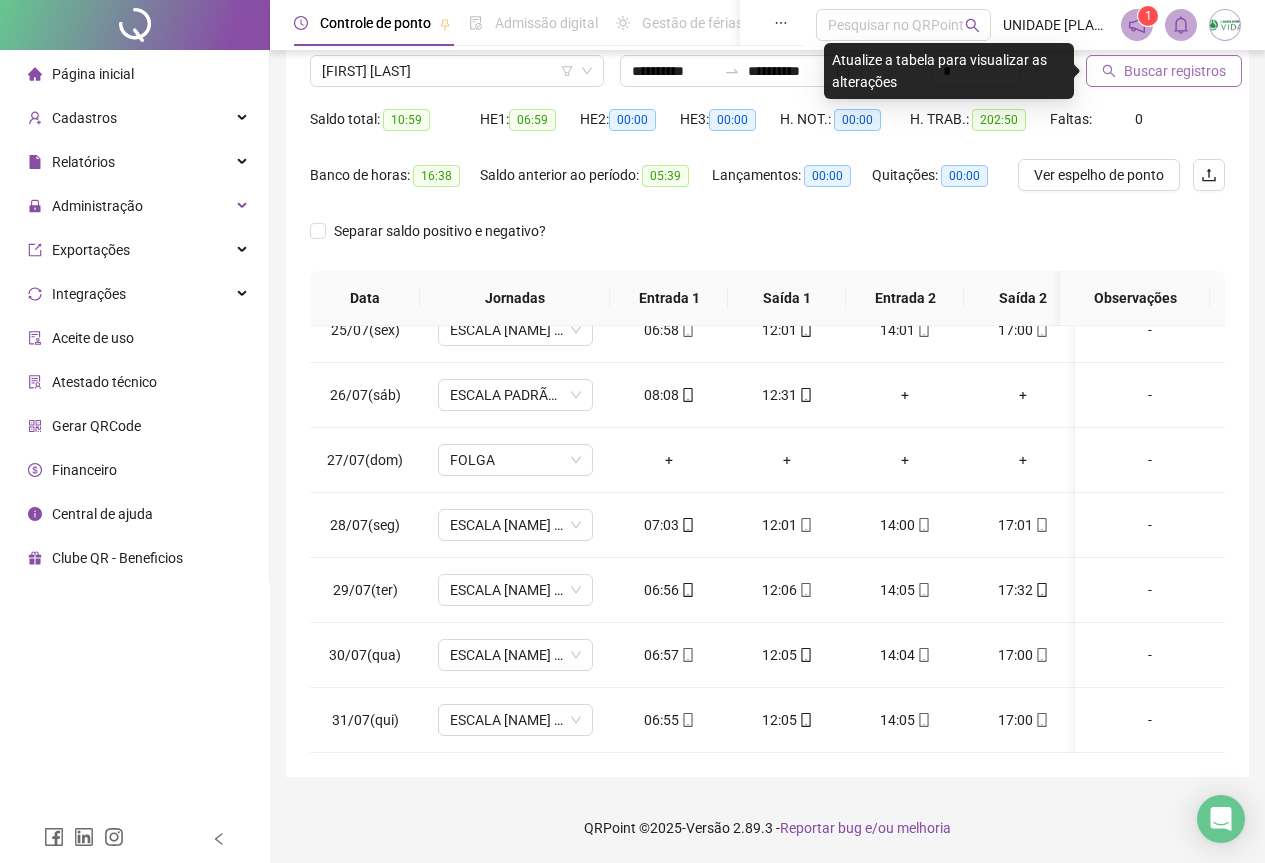 click on "Buscar registros" at bounding box center (1175, 71) 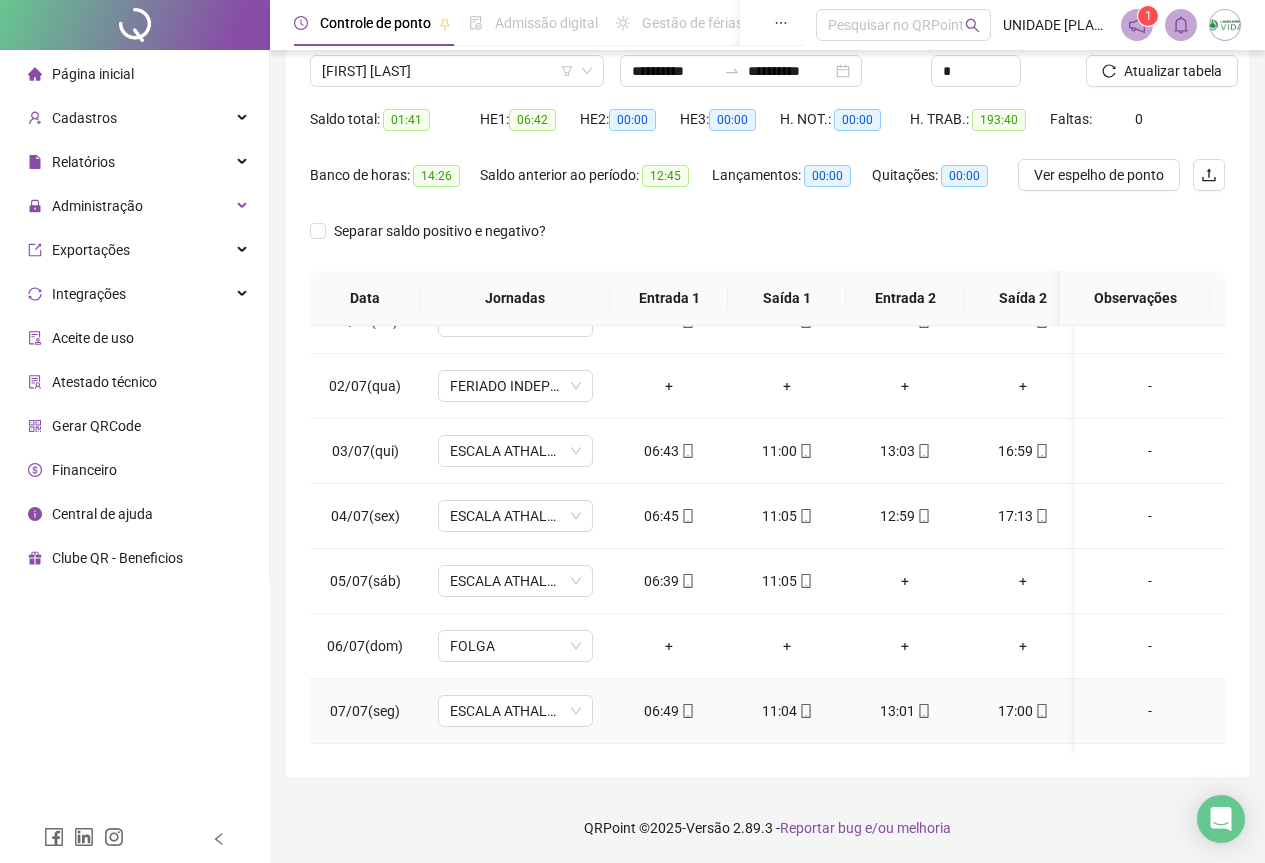 scroll, scrollTop: 0, scrollLeft: 0, axis: both 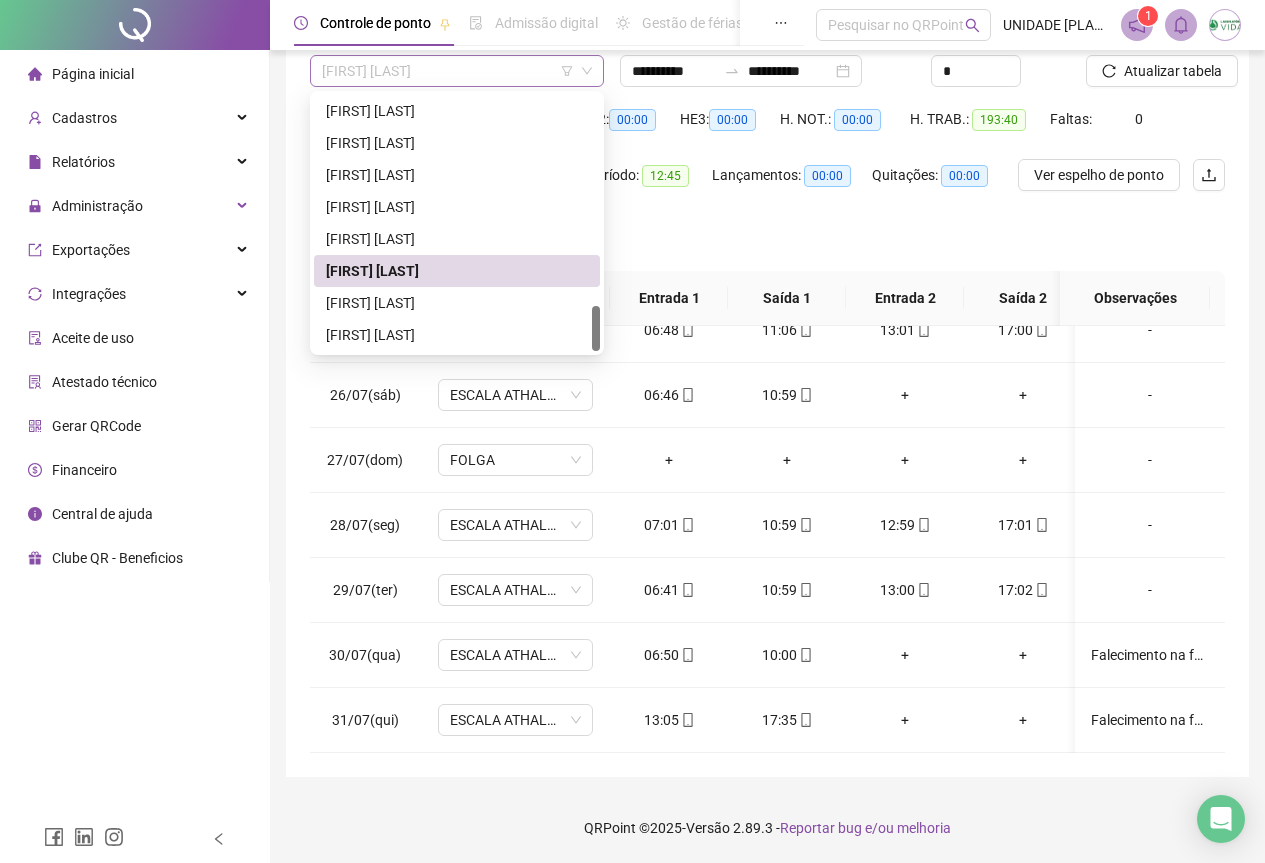 click on "[FIRST] [LAST]" at bounding box center (457, 71) 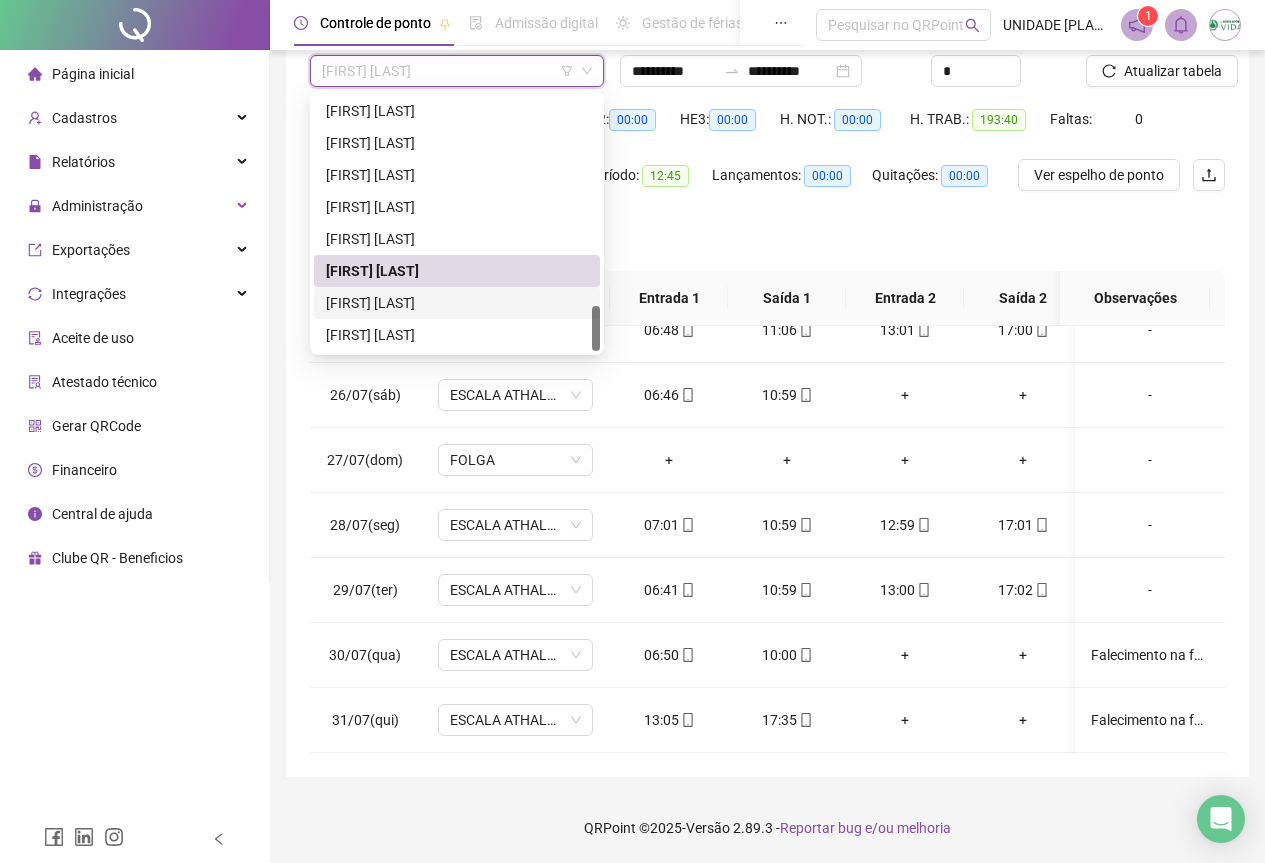 drag, startPoint x: 416, startPoint y: 302, endPoint x: 837, endPoint y: 174, distance: 440.0284 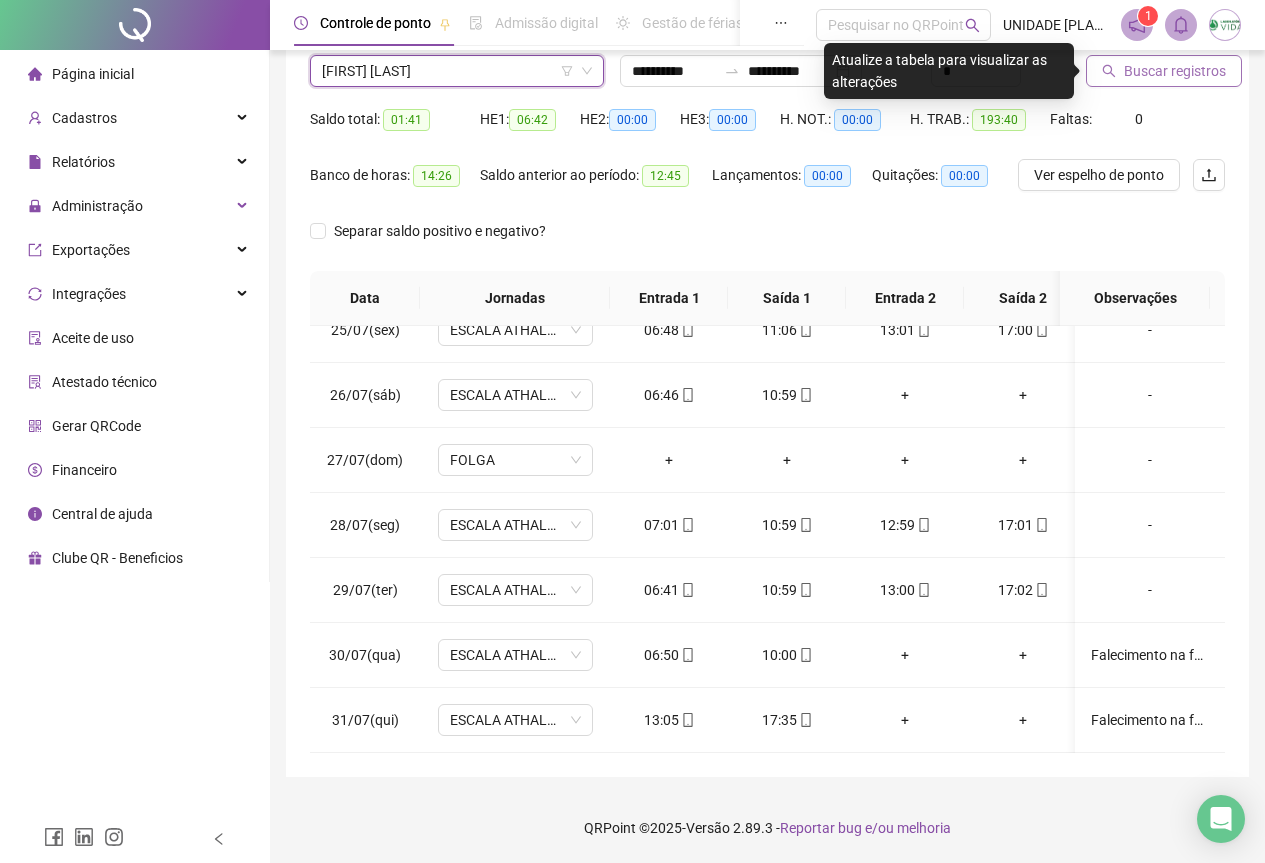 click on "Buscar registros" at bounding box center [1175, 71] 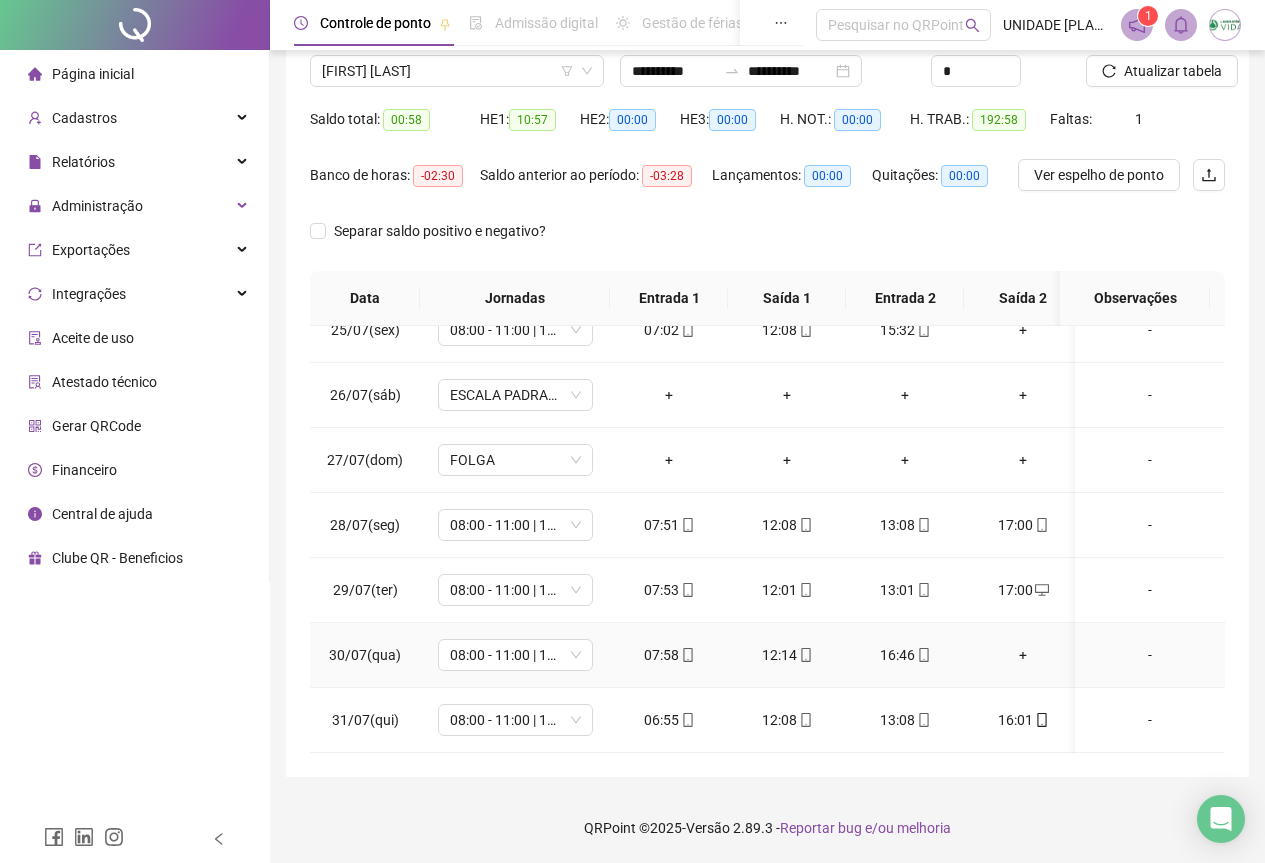 click on "+" at bounding box center (1023, 655) 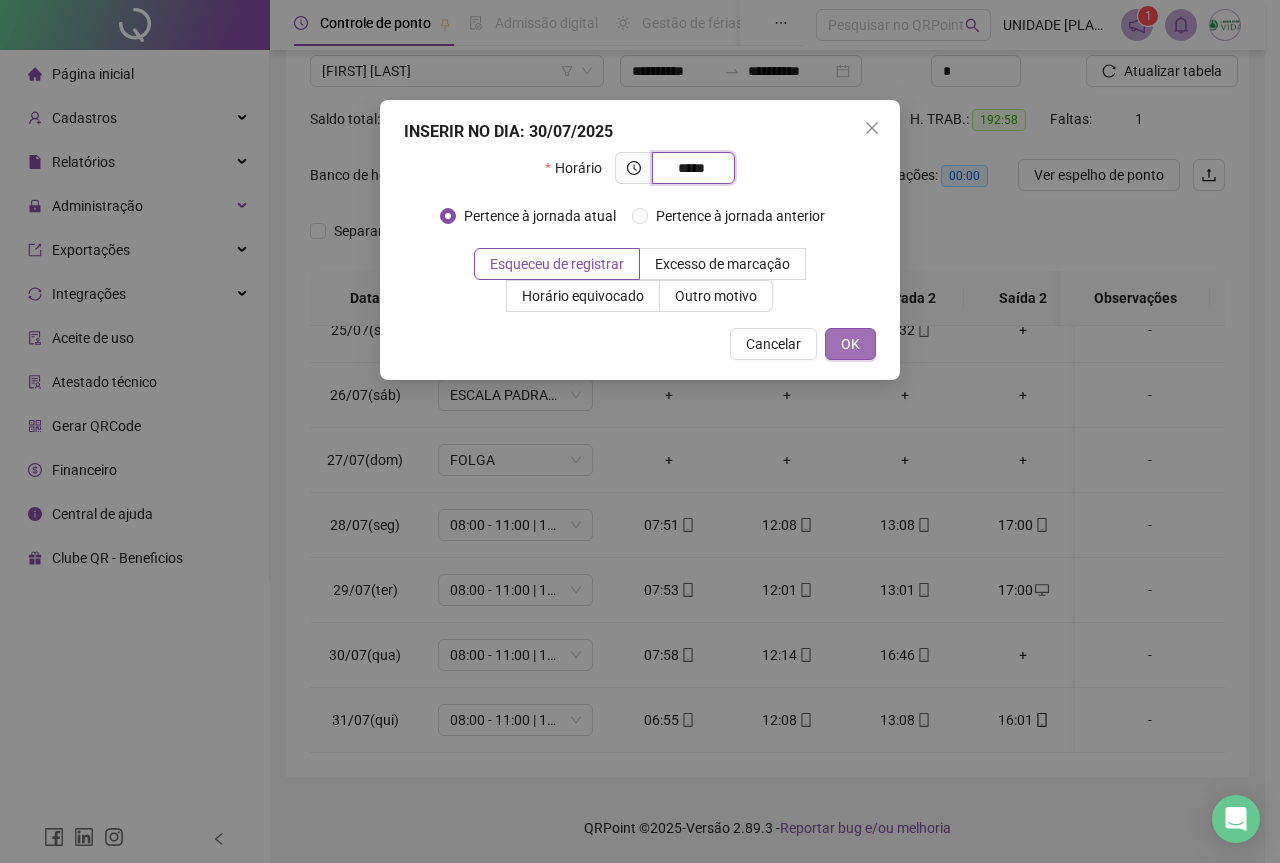 type on "*****" 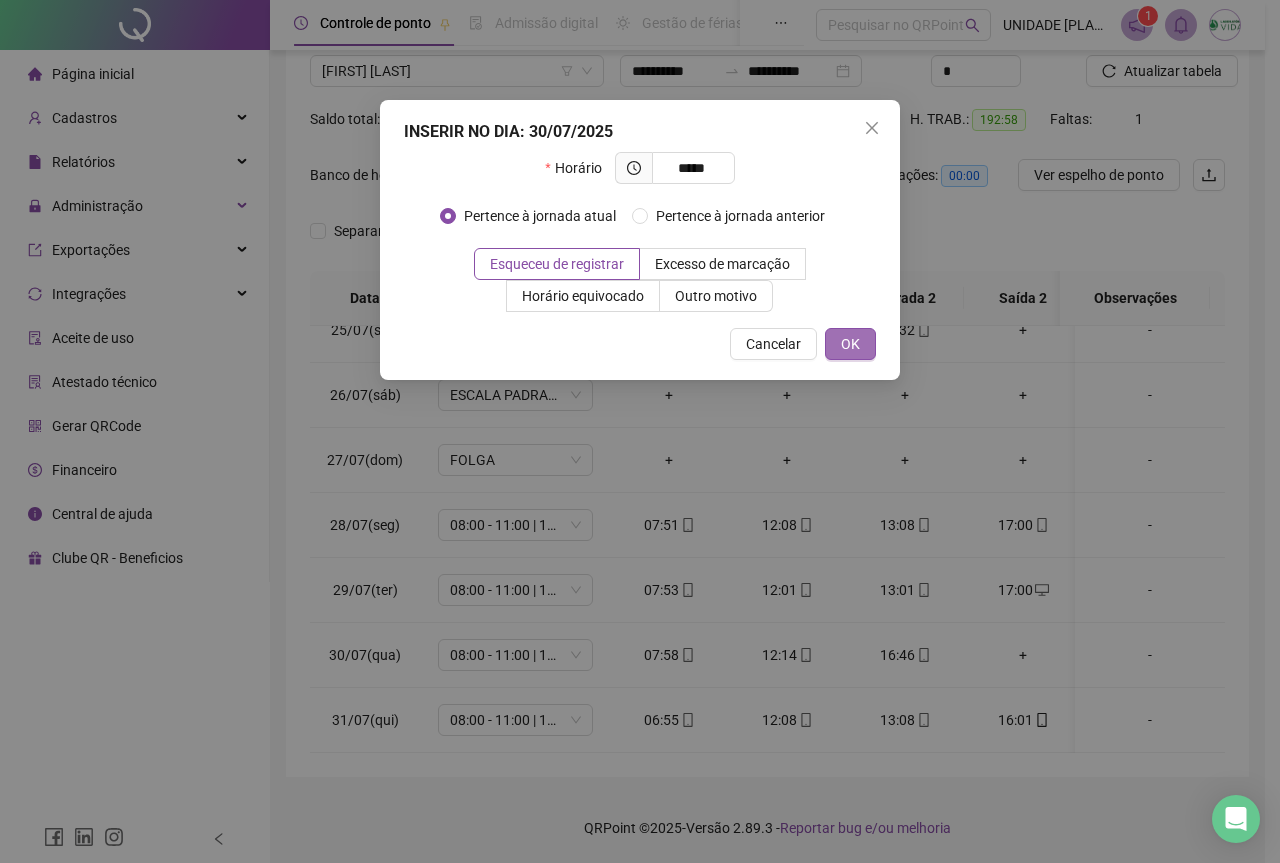 click on "OK" at bounding box center [850, 344] 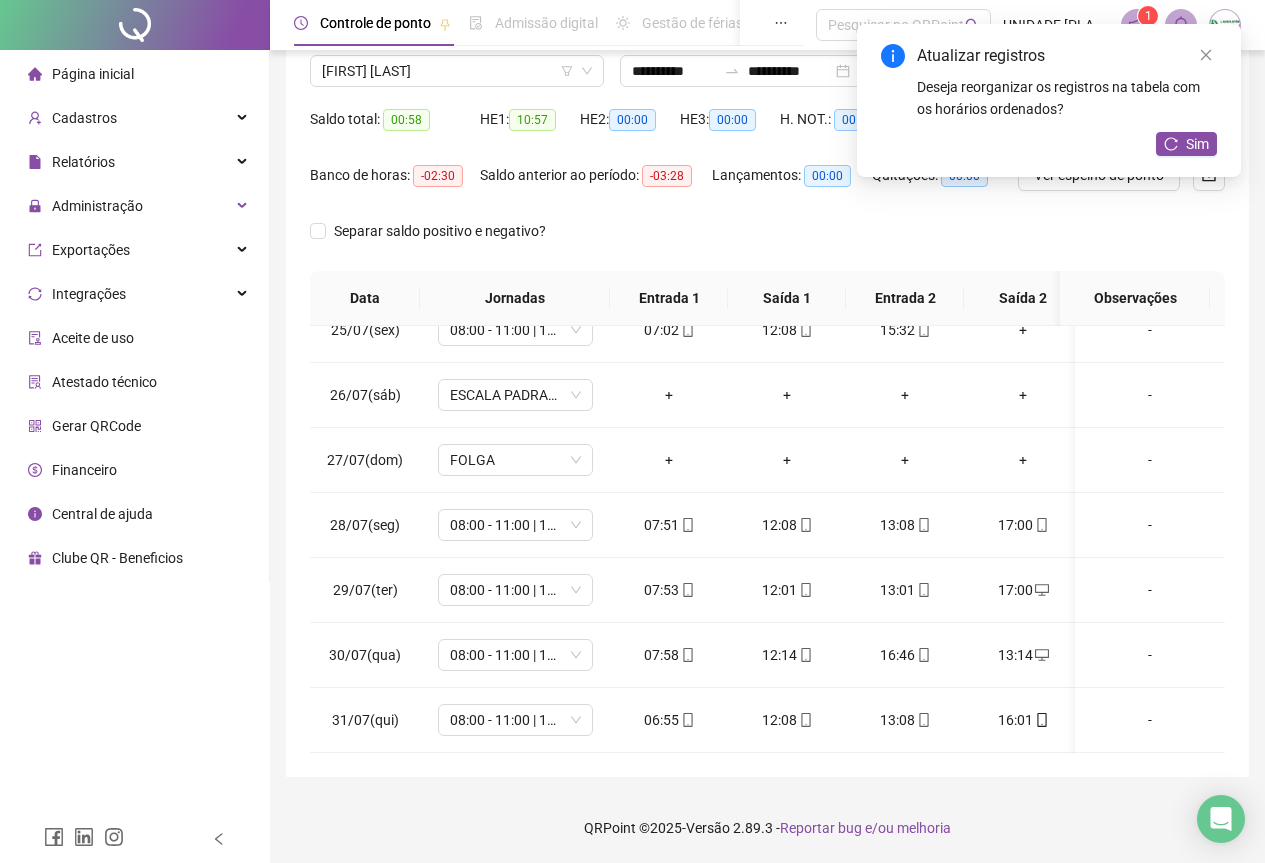 click on "Atualizar registros Deseja reorganizar os registros na tabela com os horários ordenados? Sim" at bounding box center [1049, 100] 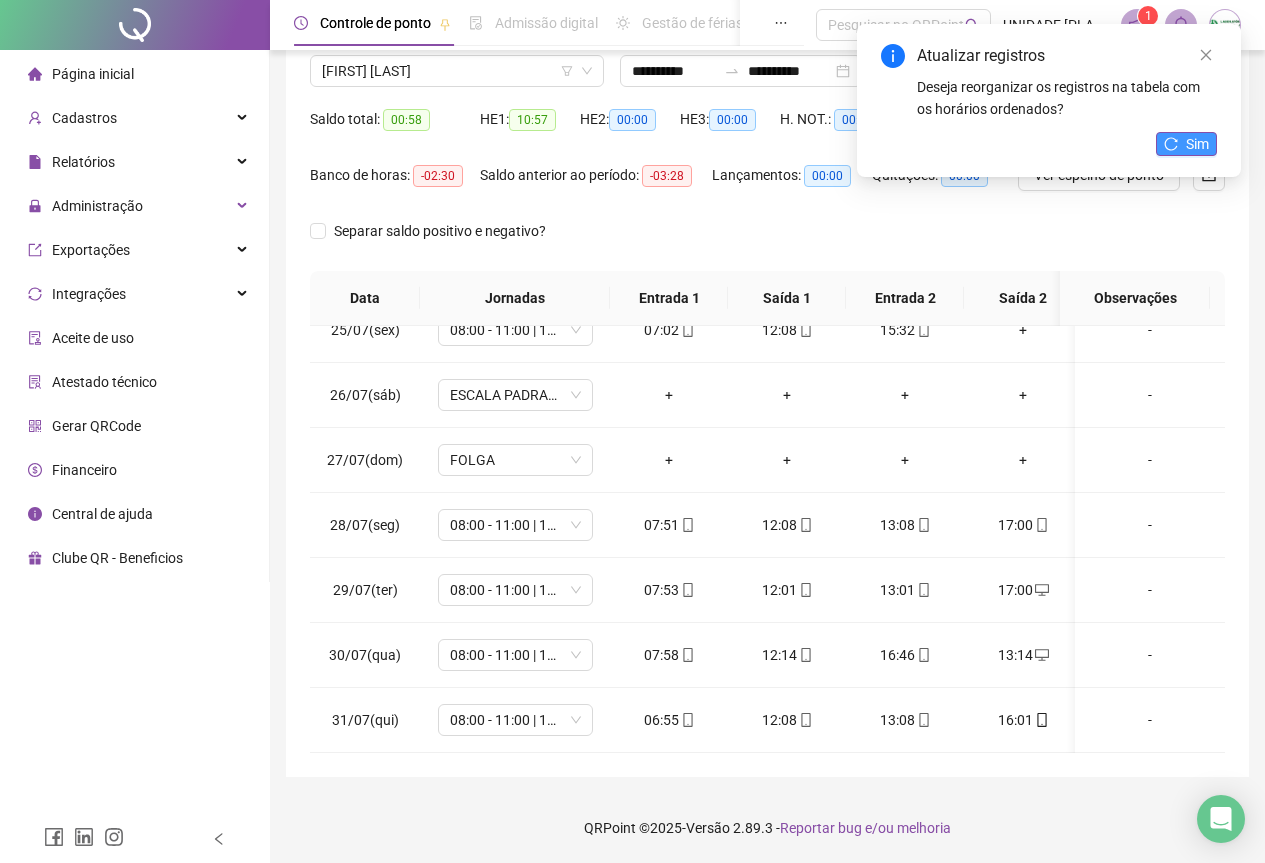 click on "Sim" at bounding box center [1197, 144] 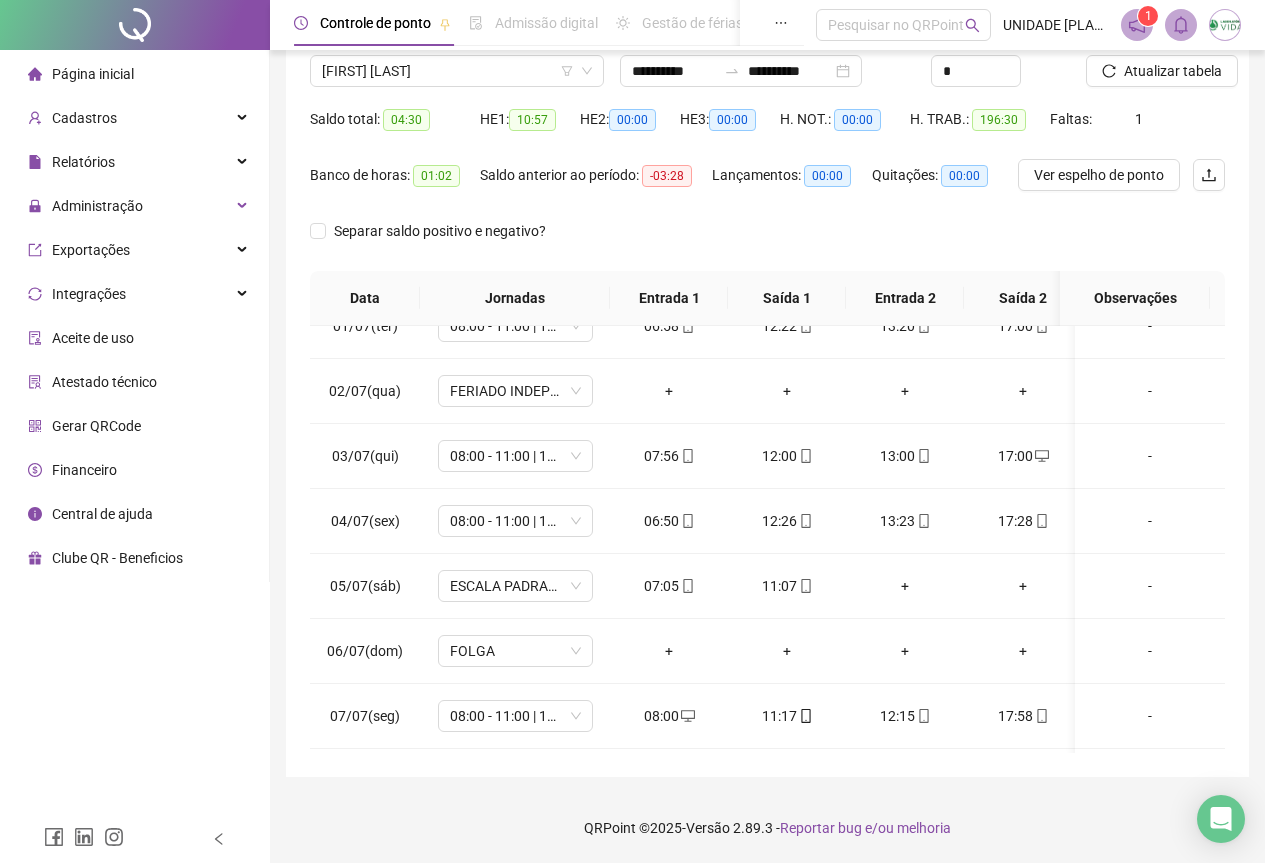 scroll, scrollTop: 0, scrollLeft: 0, axis: both 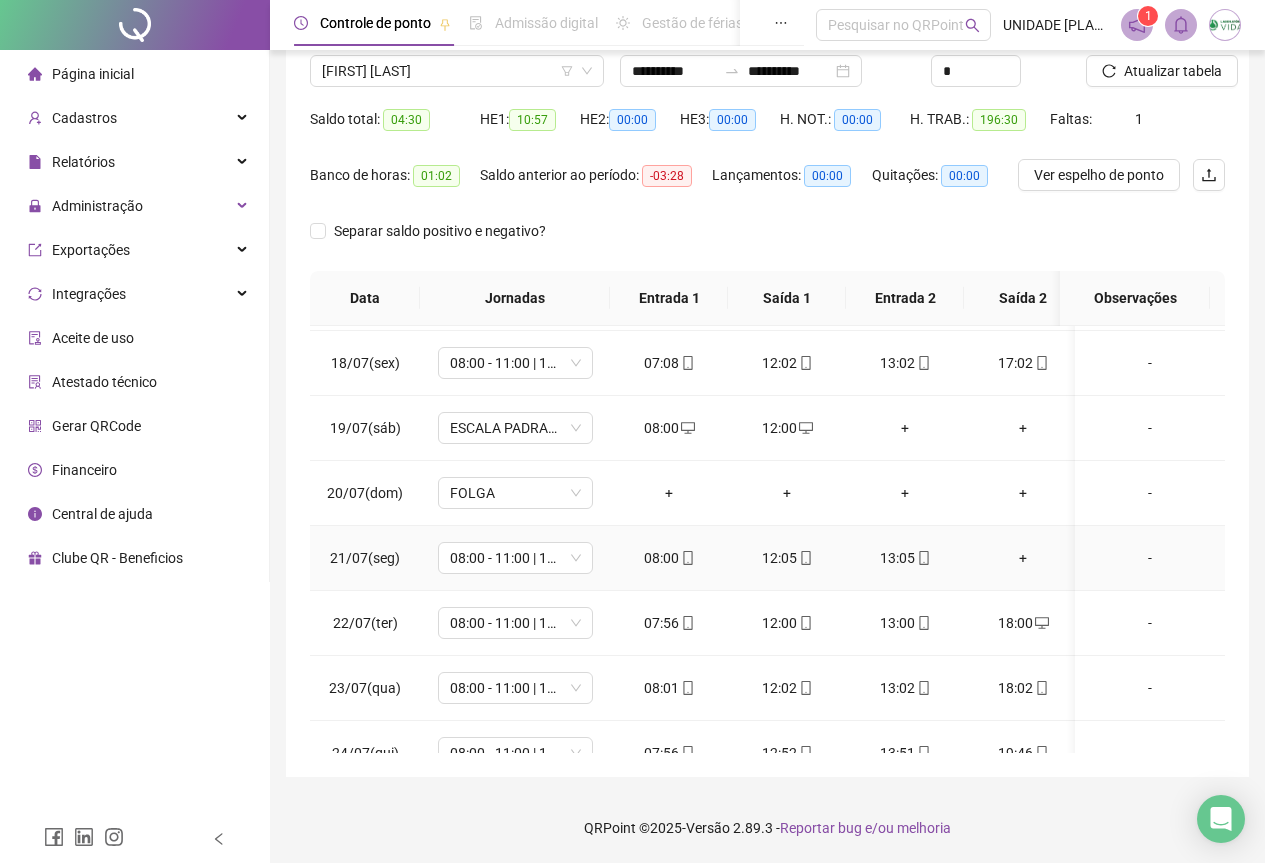 click on "+" at bounding box center [1023, 558] 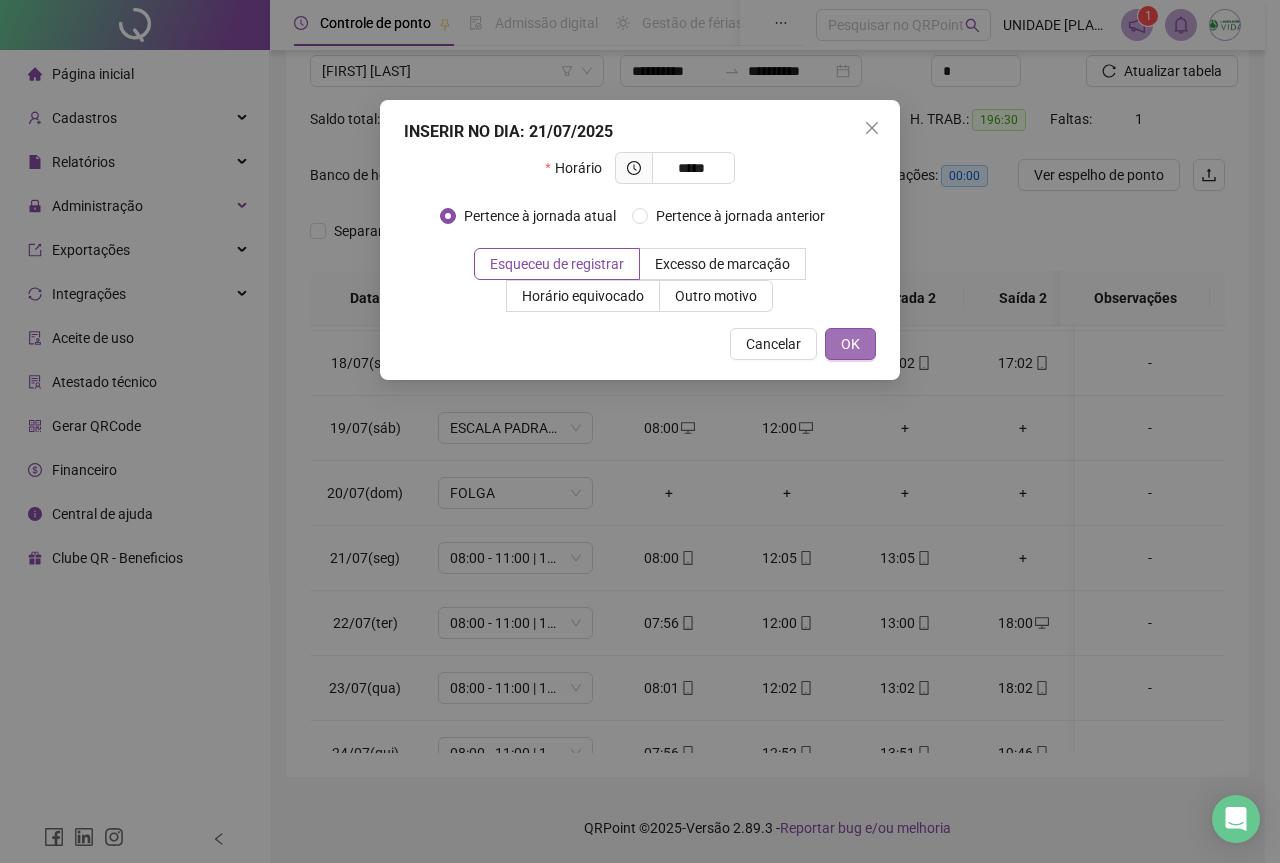 type on "*****" 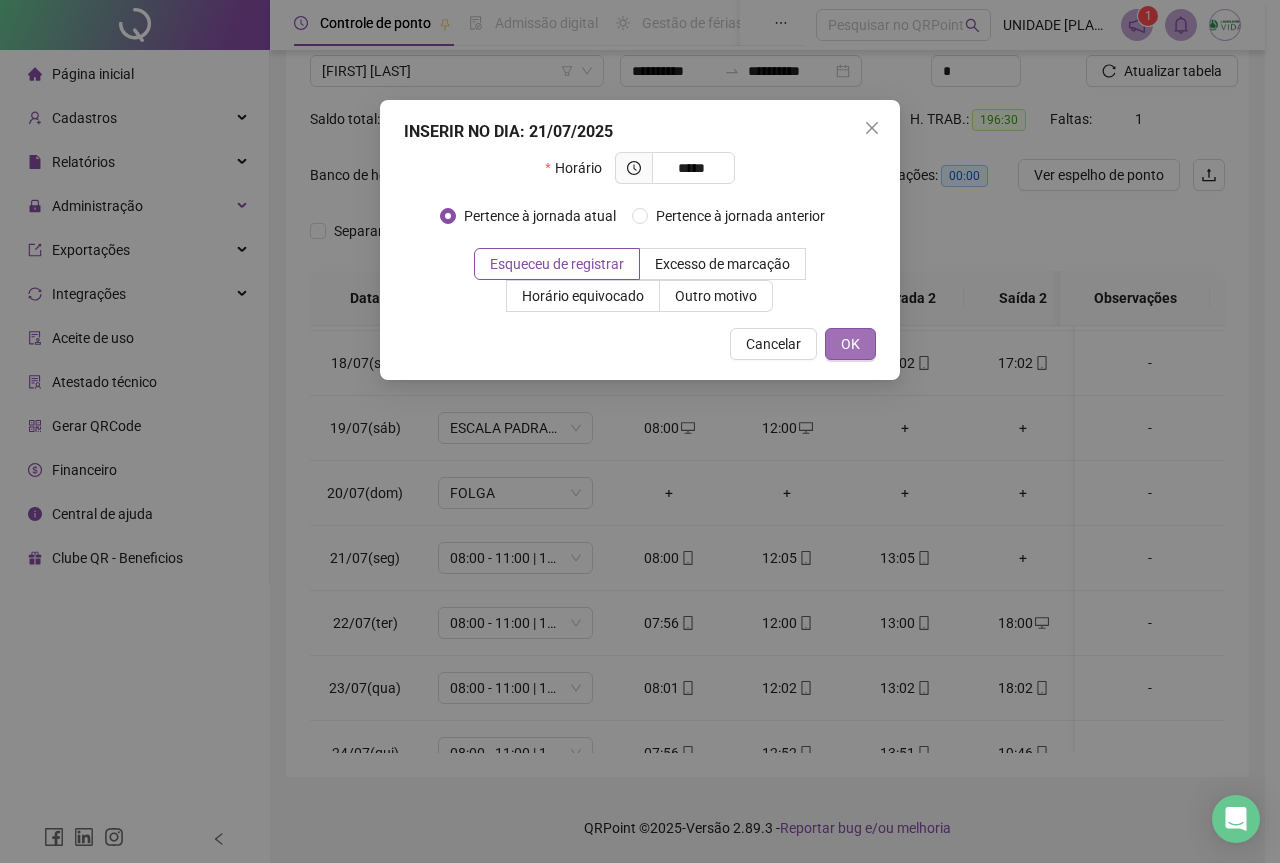 click on "OK" at bounding box center [850, 344] 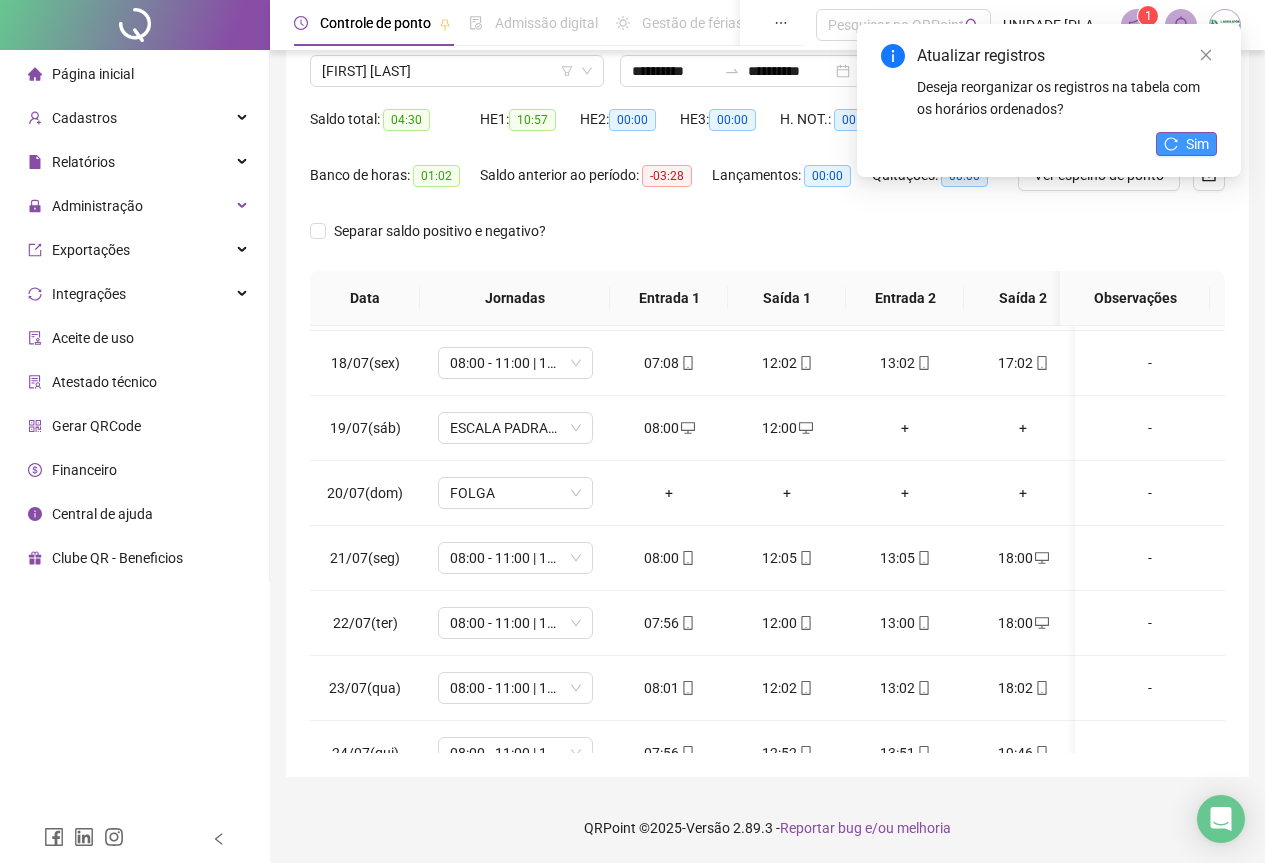 click on "Sim" at bounding box center (1186, 144) 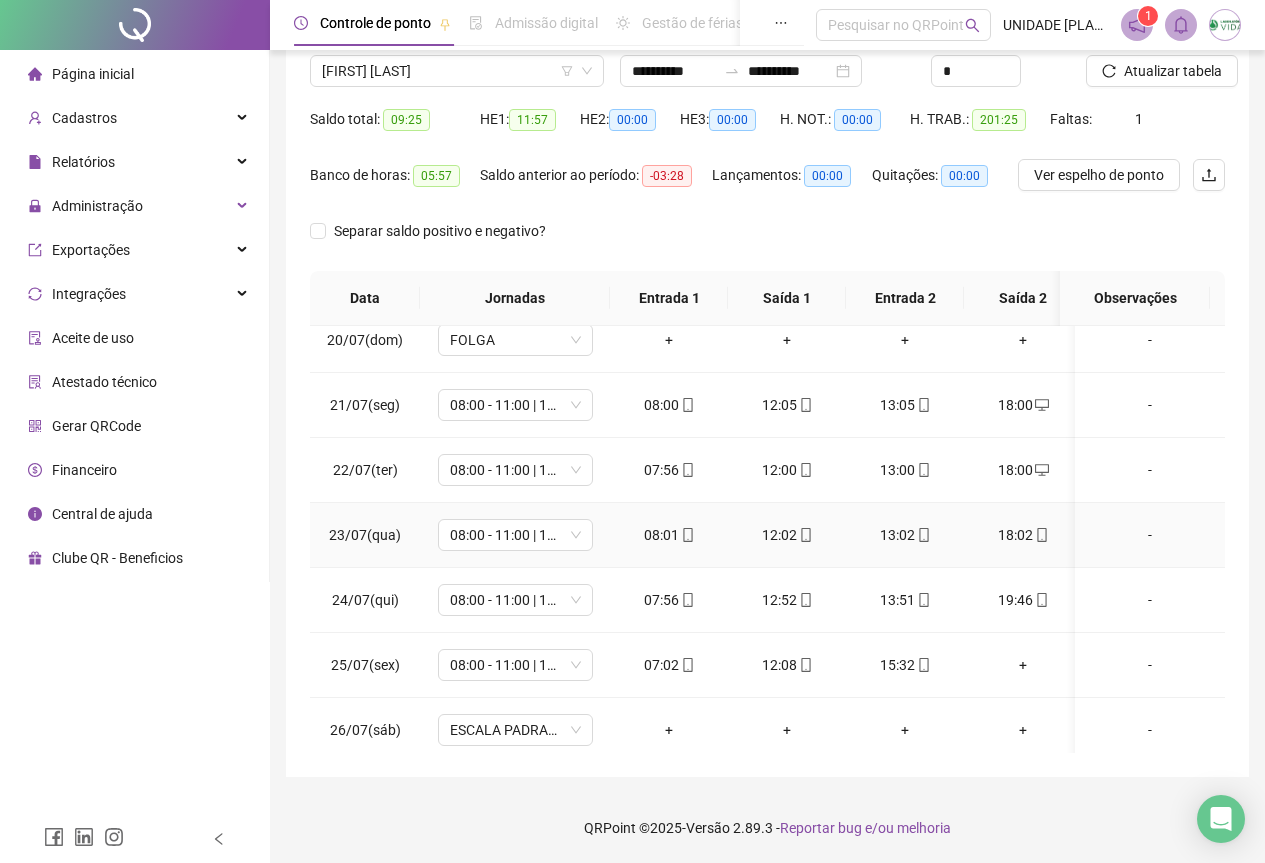 scroll, scrollTop: 1300, scrollLeft: 0, axis: vertical 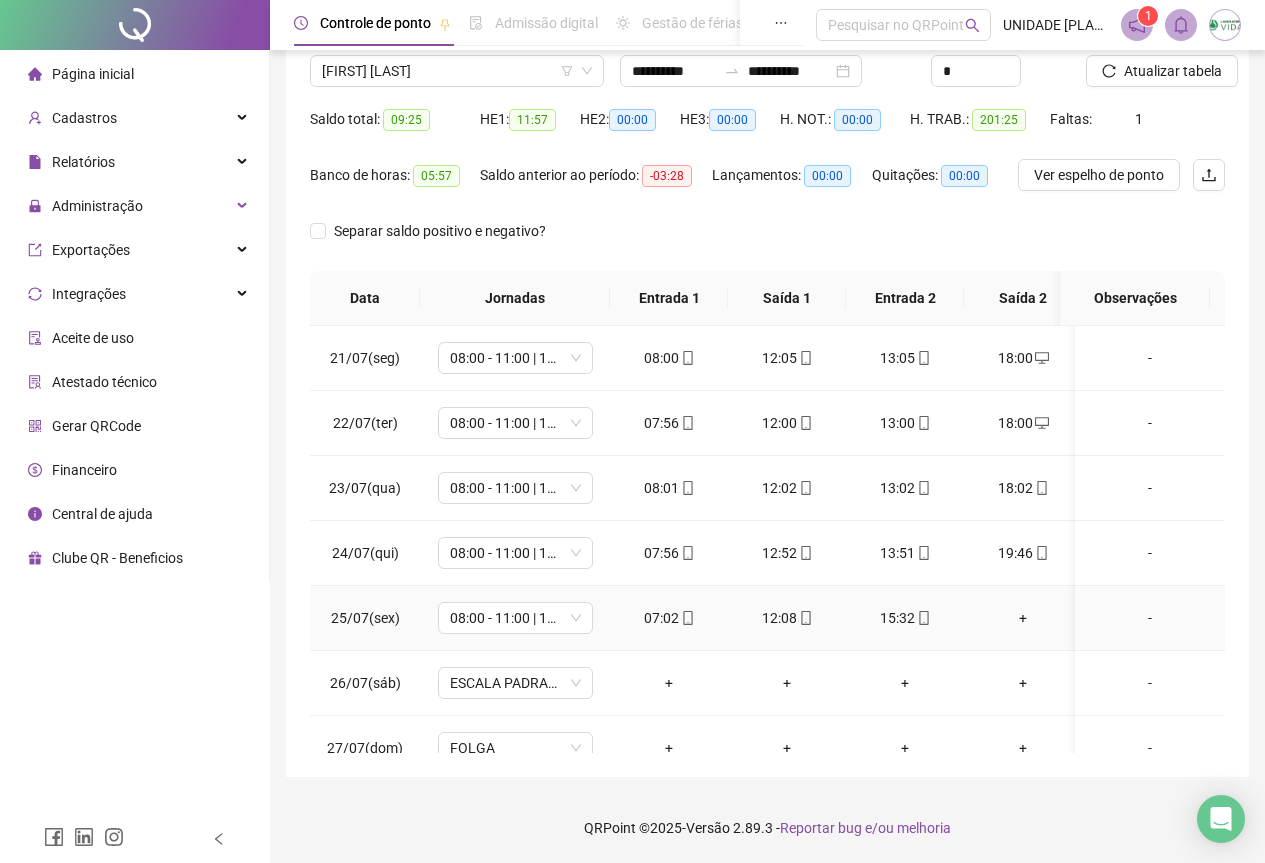 click on "+" at bounding box center [1023, 618] 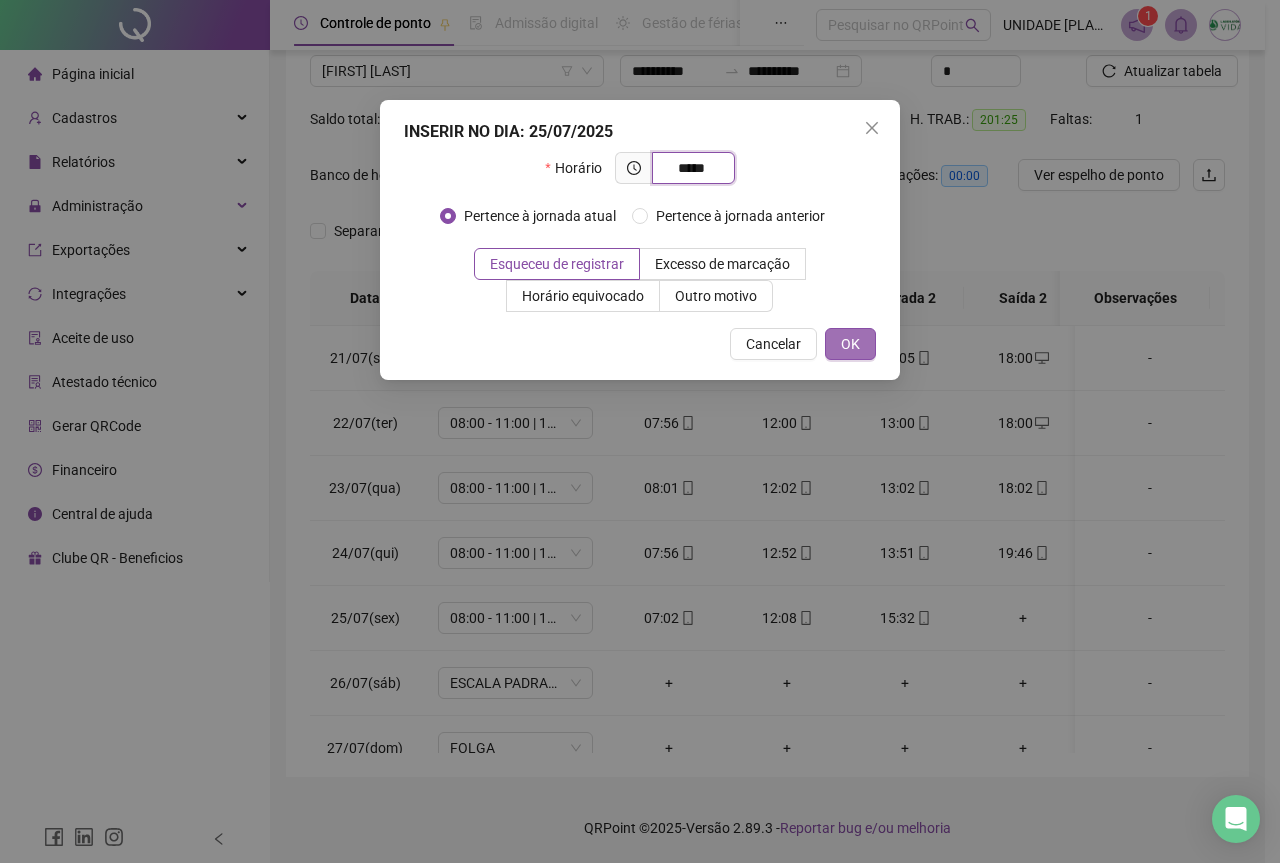 type on "*****" 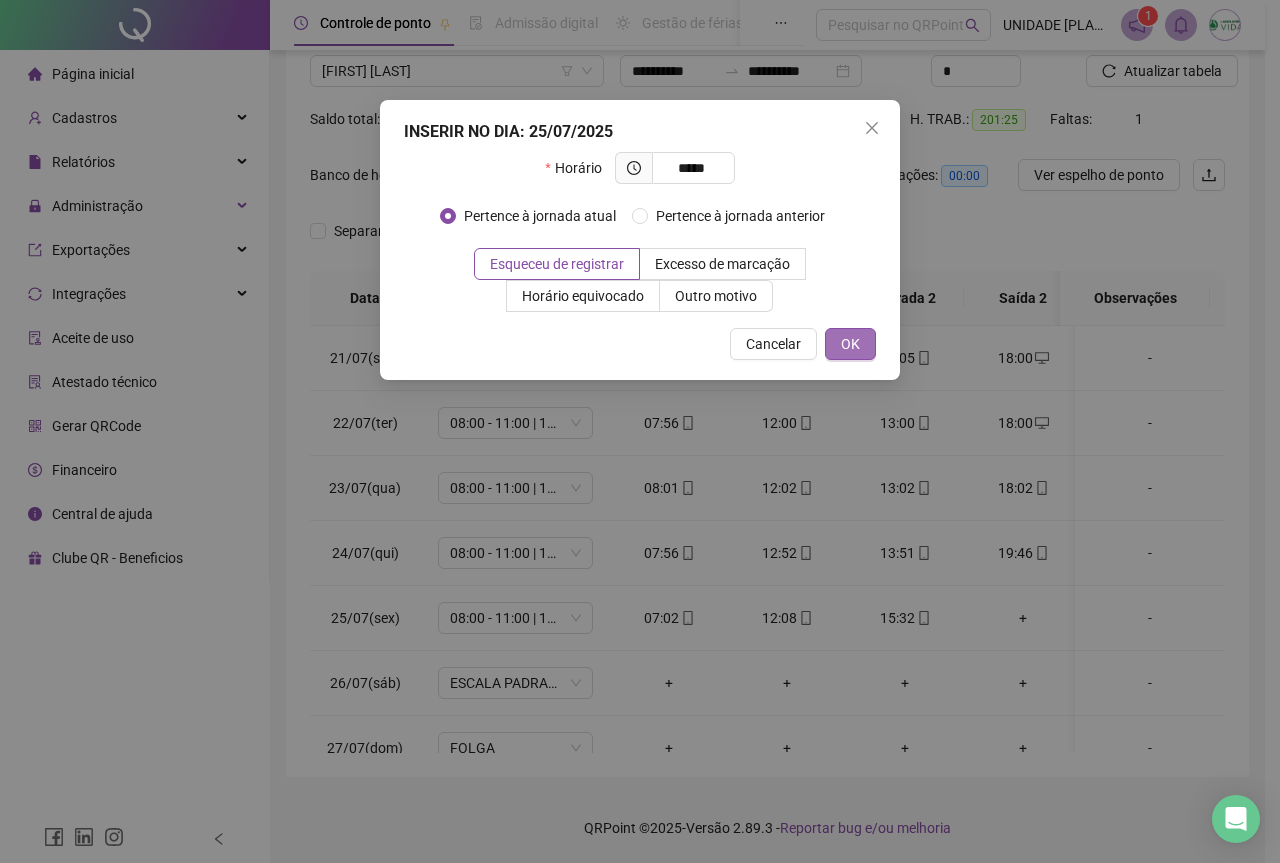 click on "OK" at bounding box center [850, 344] 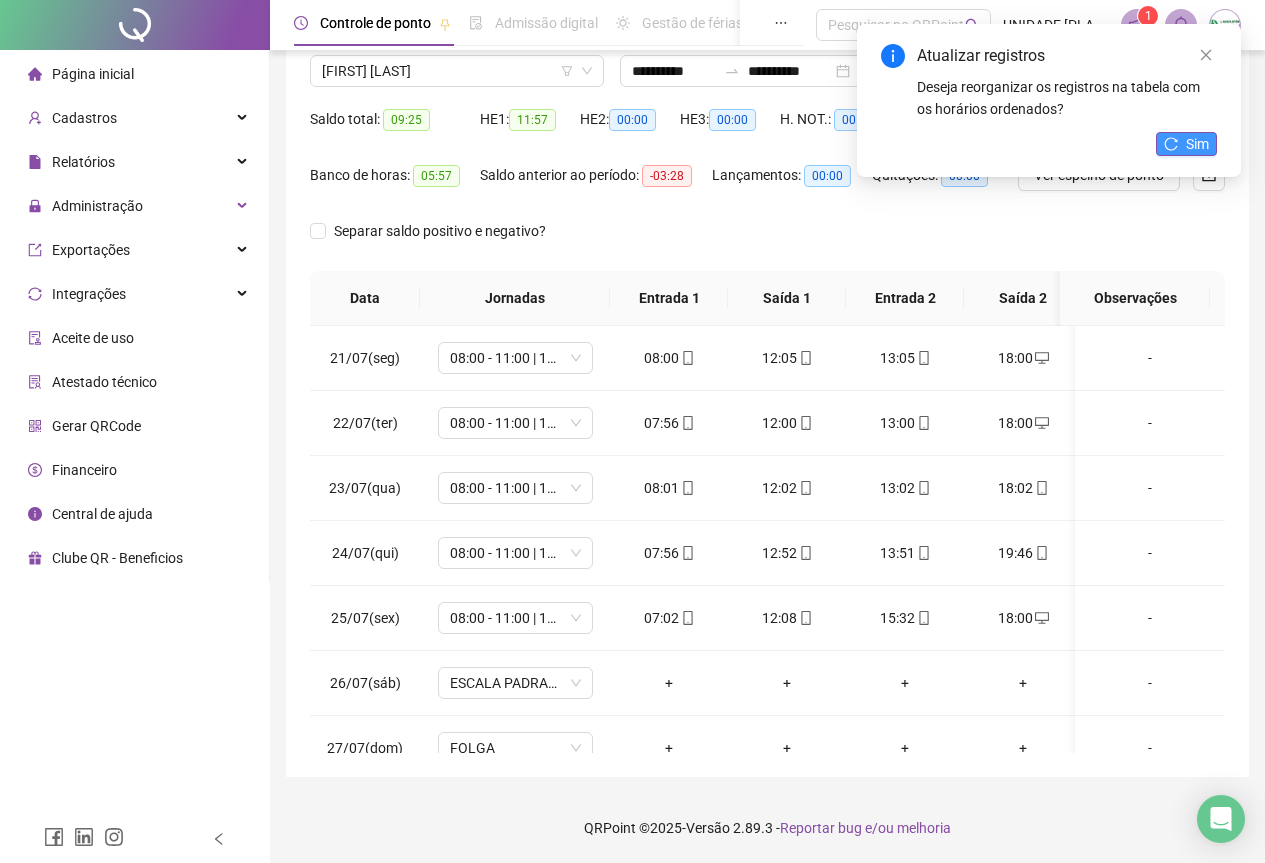 click 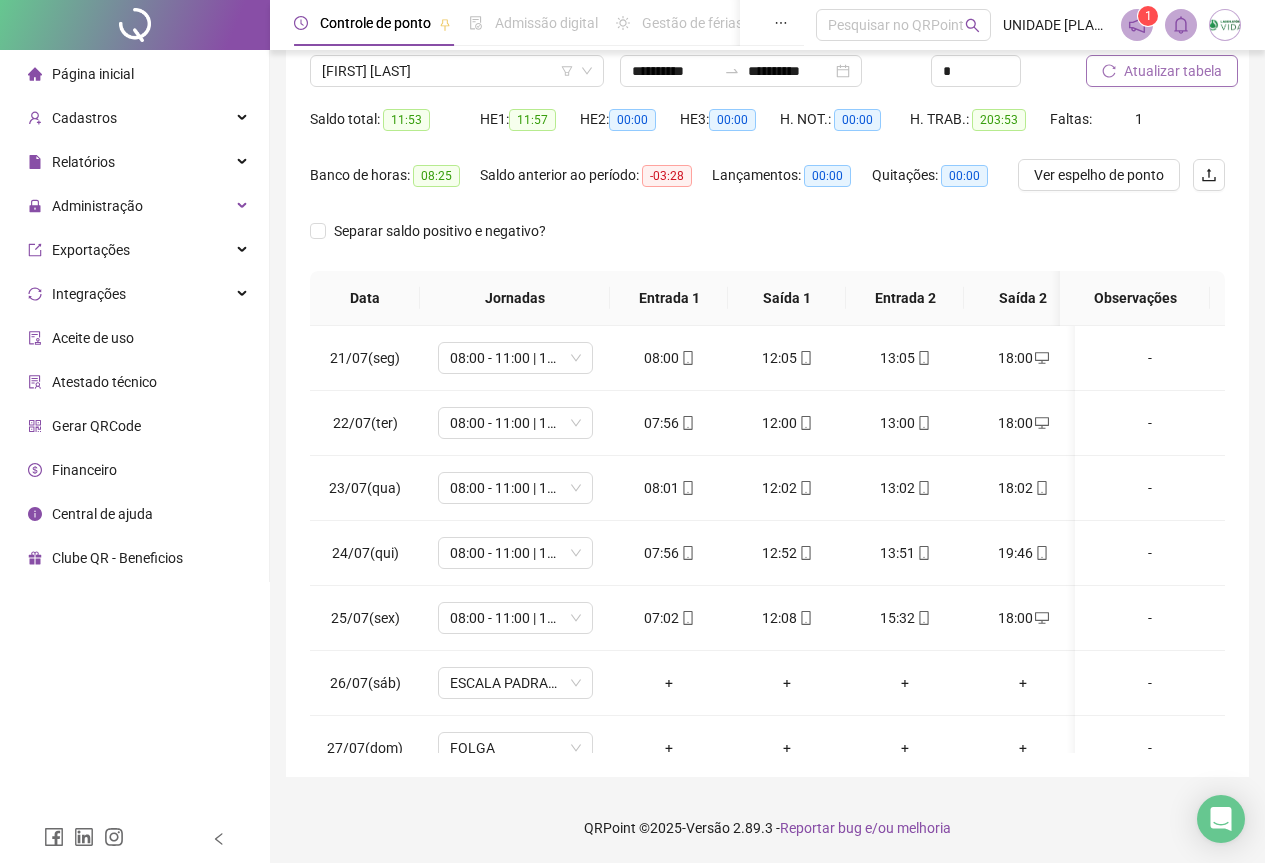click on "Atualizar tabela" at bounding box center [1173, 71] 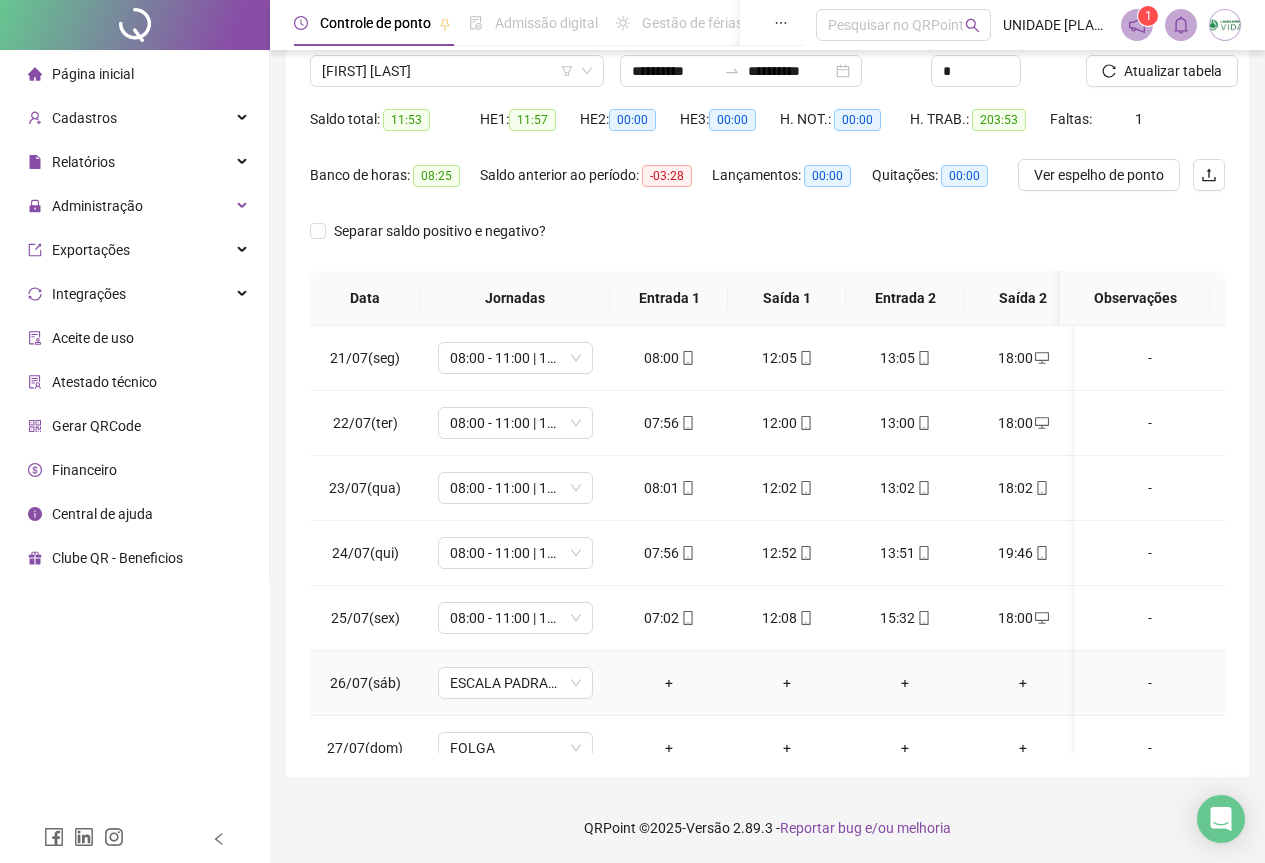 click on "-" at bounding box center (1150, 683) 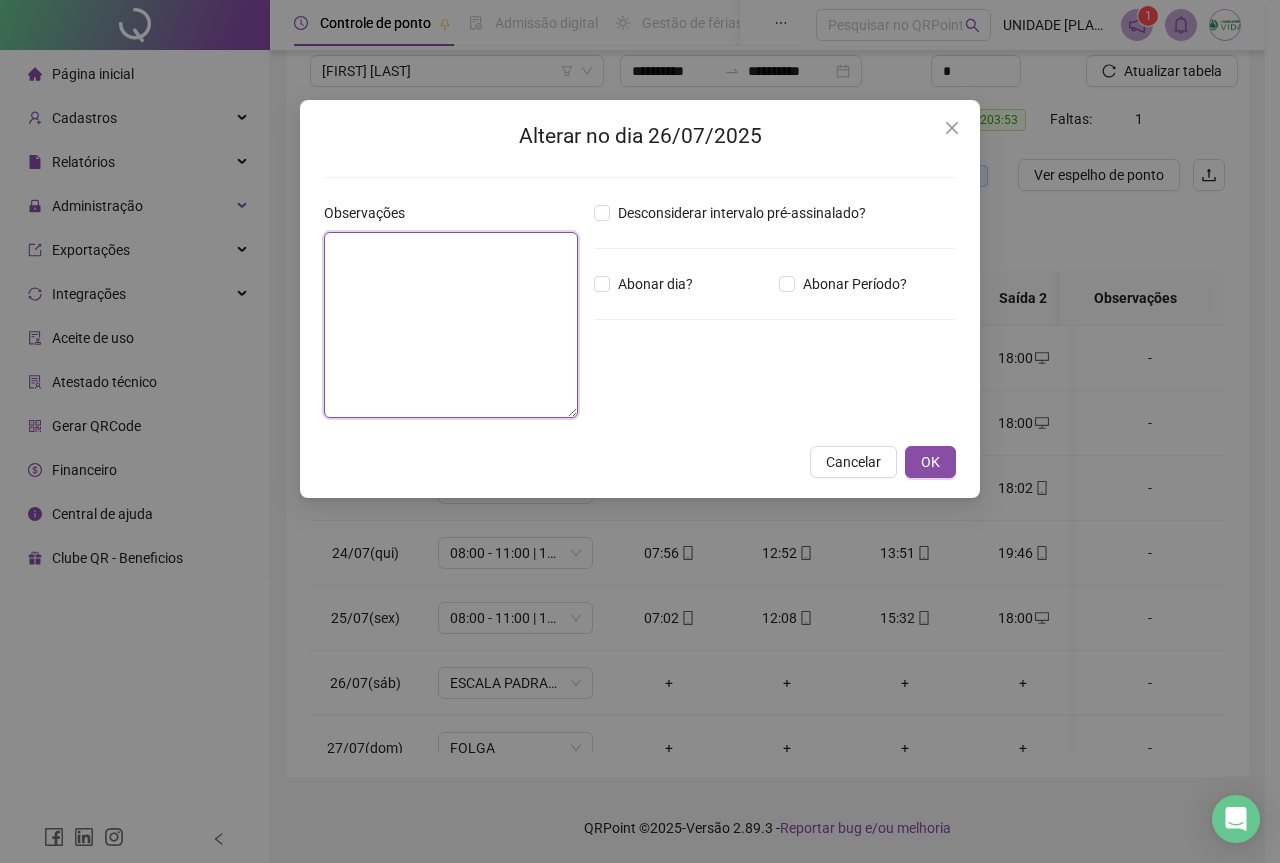 click at bounding box center (451, 325) 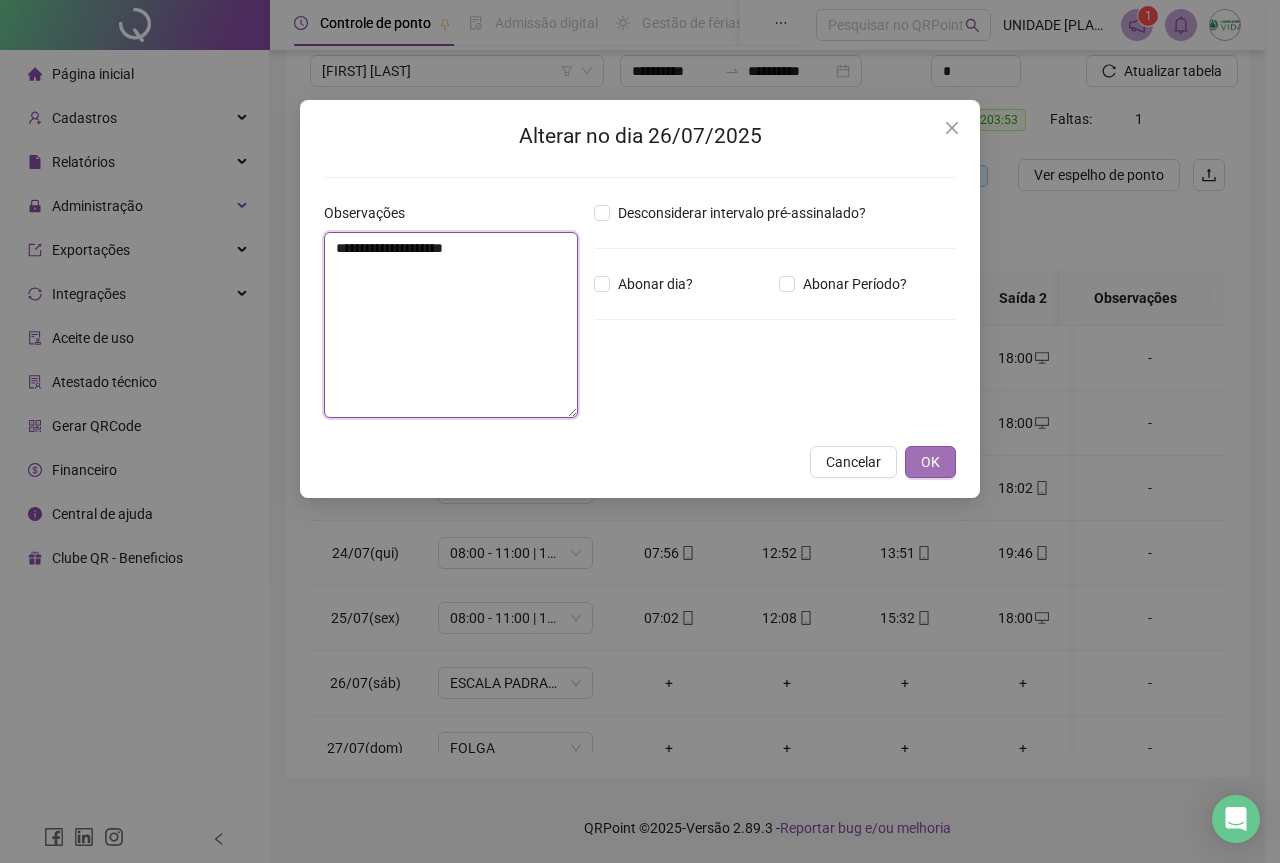 type on "**********" 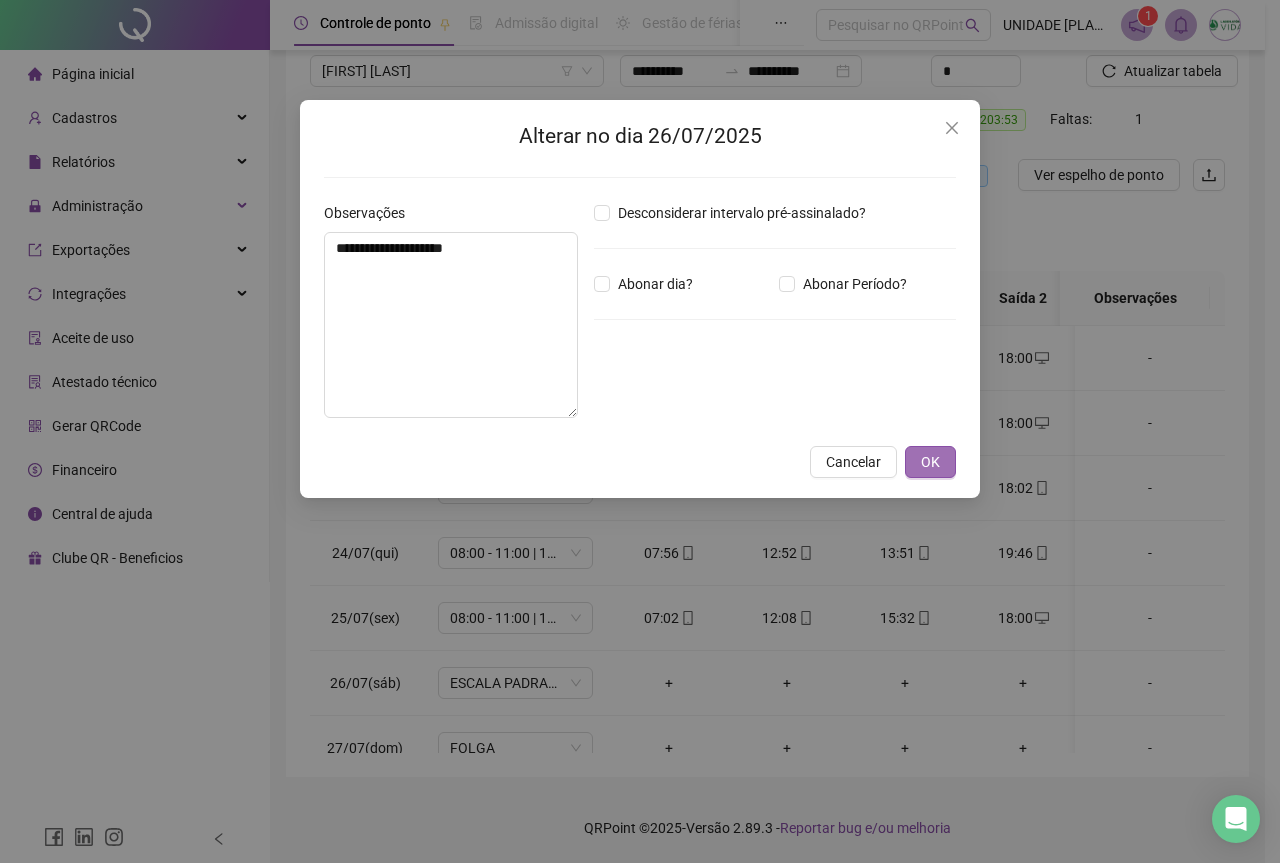 click on "OK" at bounding box center (930, 462) 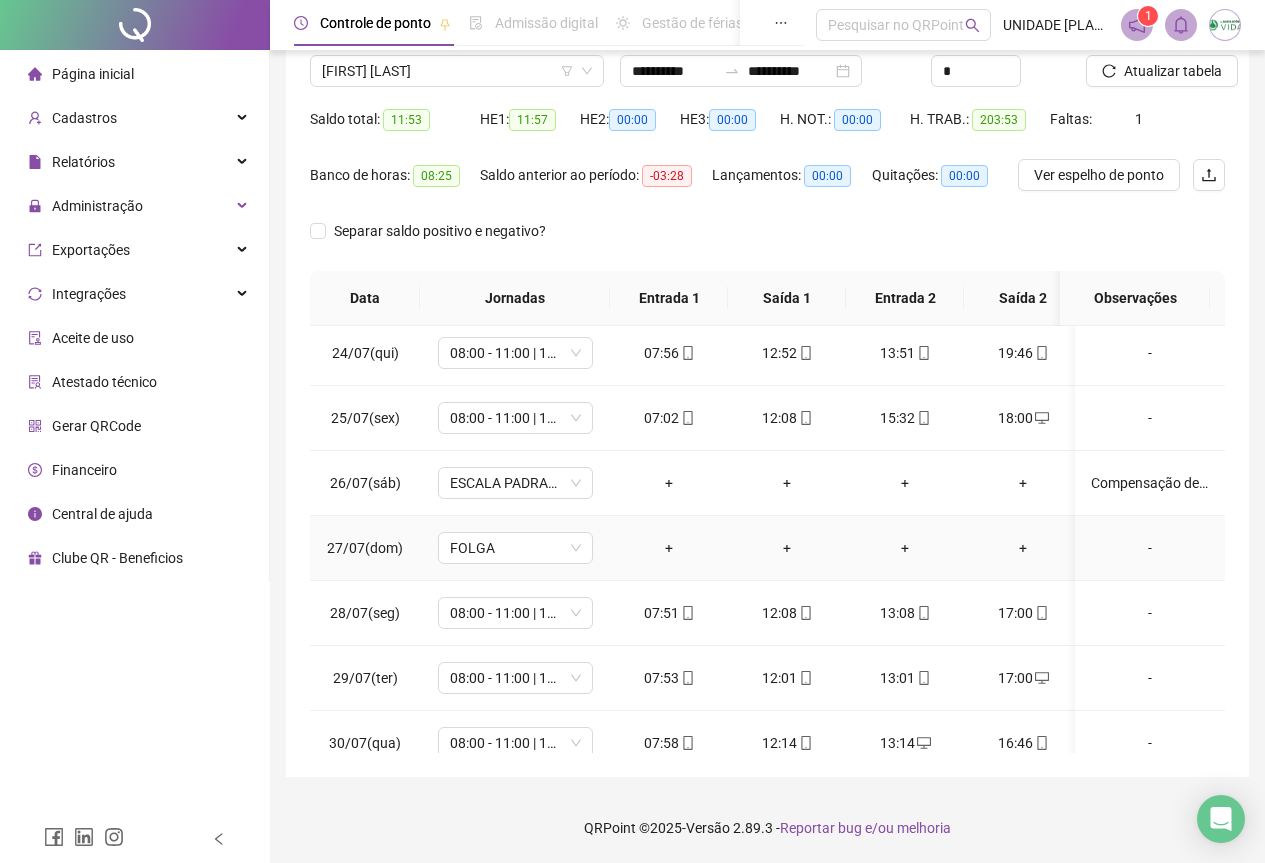 scroll, scrollTop: 1603, scrollLeft: 0, axis: vertical 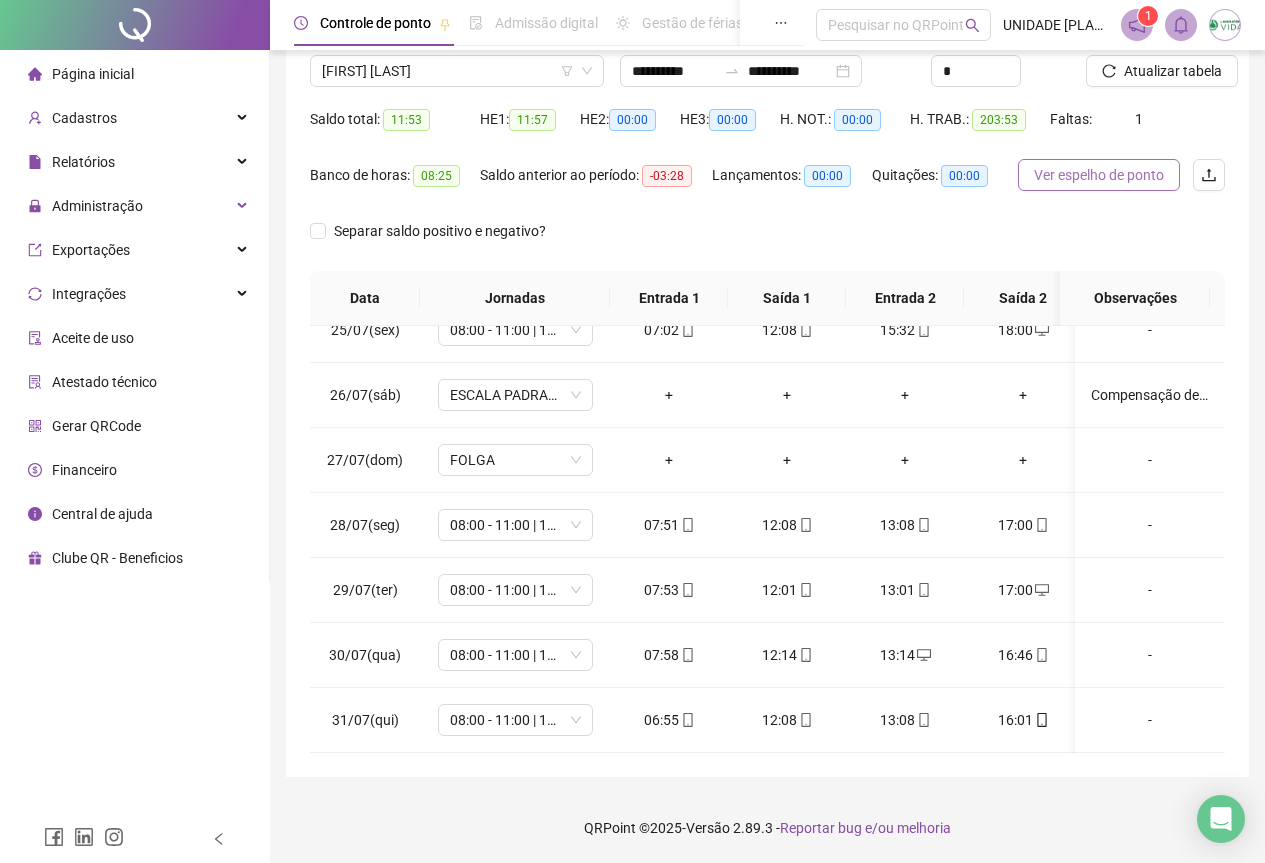 click on "Ver espelho de ponto" at bounding box center [1099, 175] 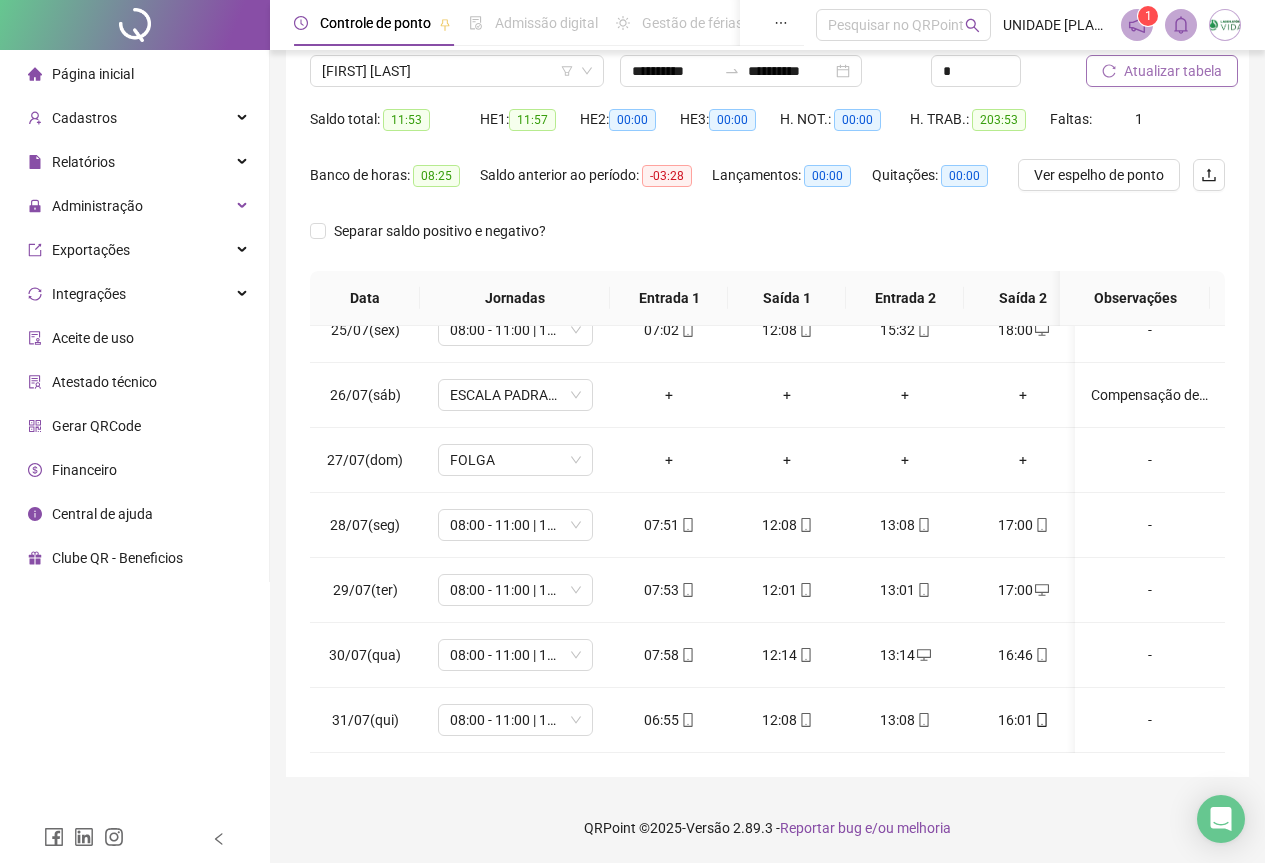 click on "Atualizar tabela" at bounding box center (1173, 71) 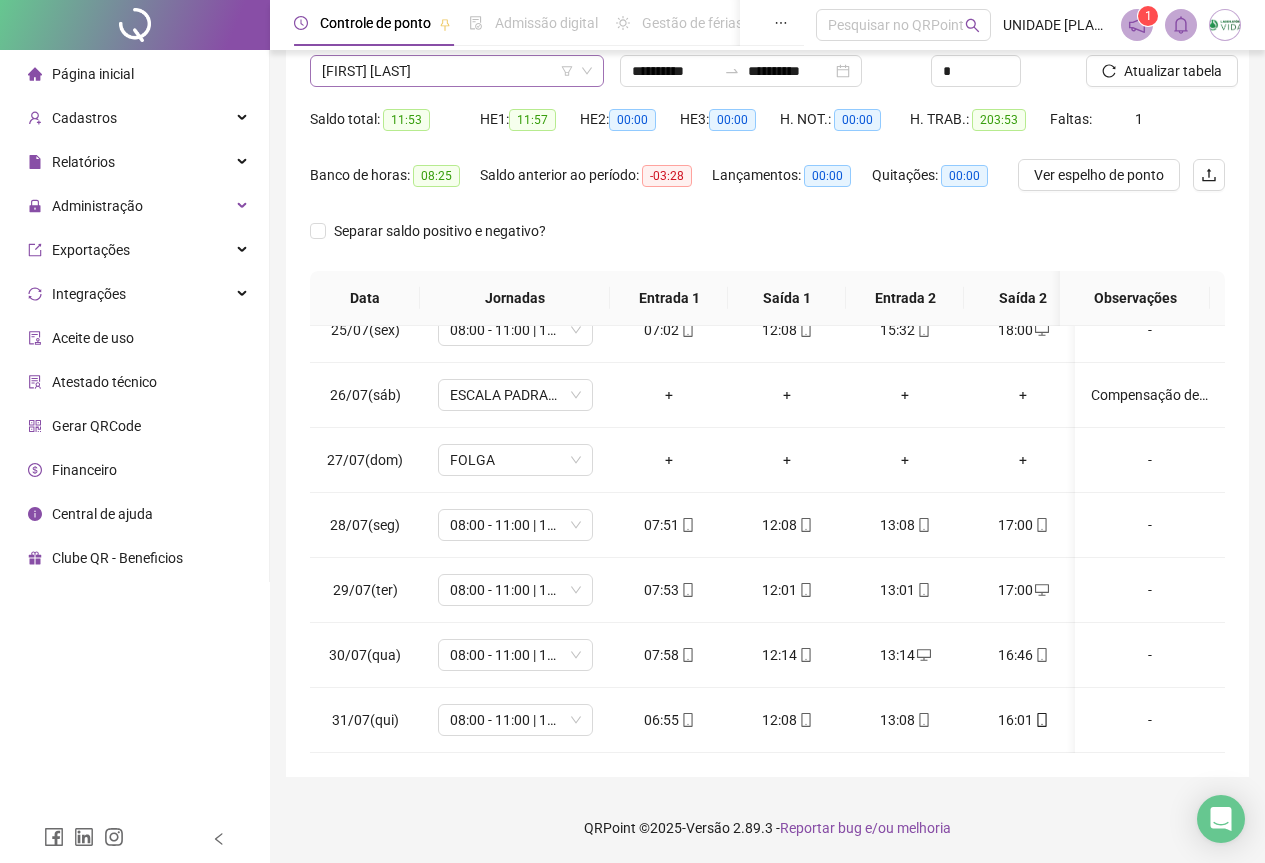 click on "[FIRST] [LAST]" at bounding box center (457, 71) 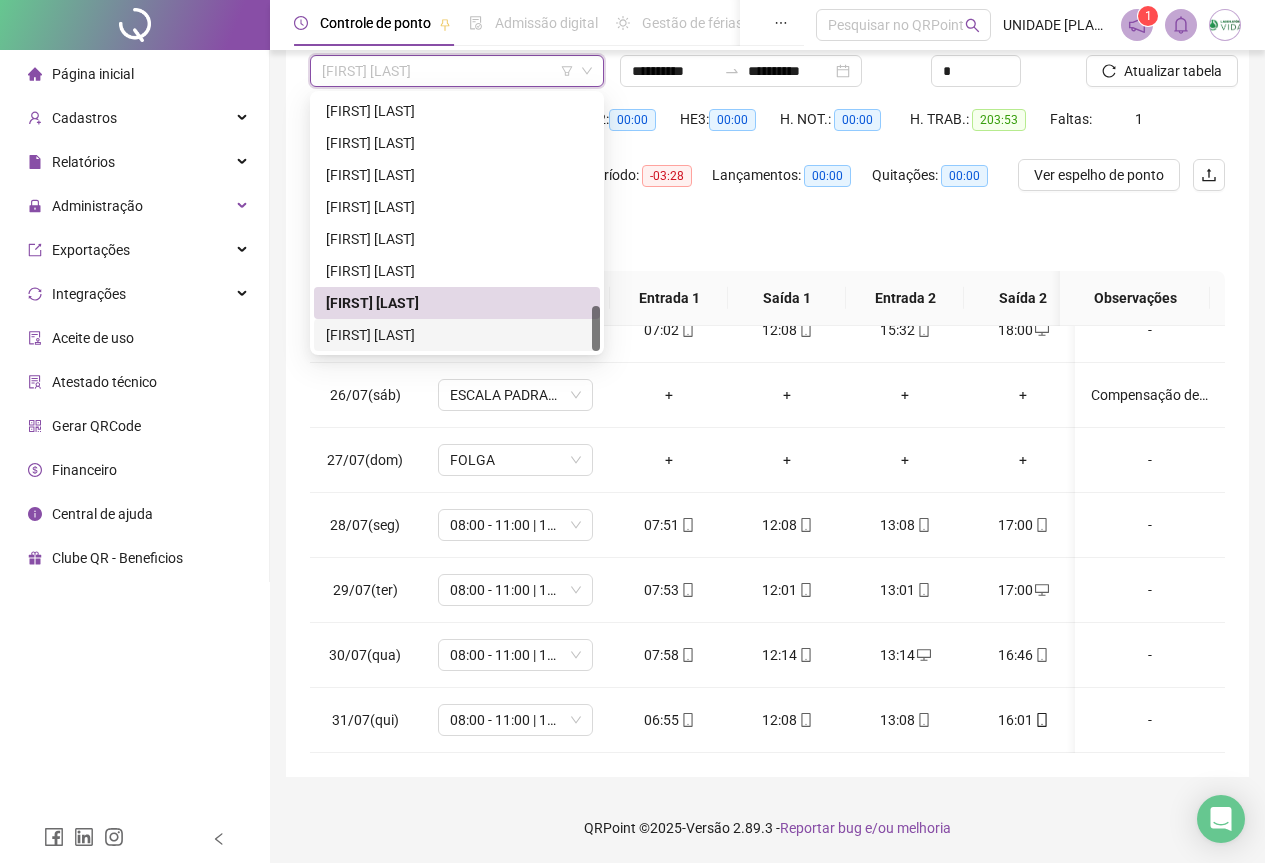 click on "[FIRST] [LAST]" at bounding box center [457, 335] 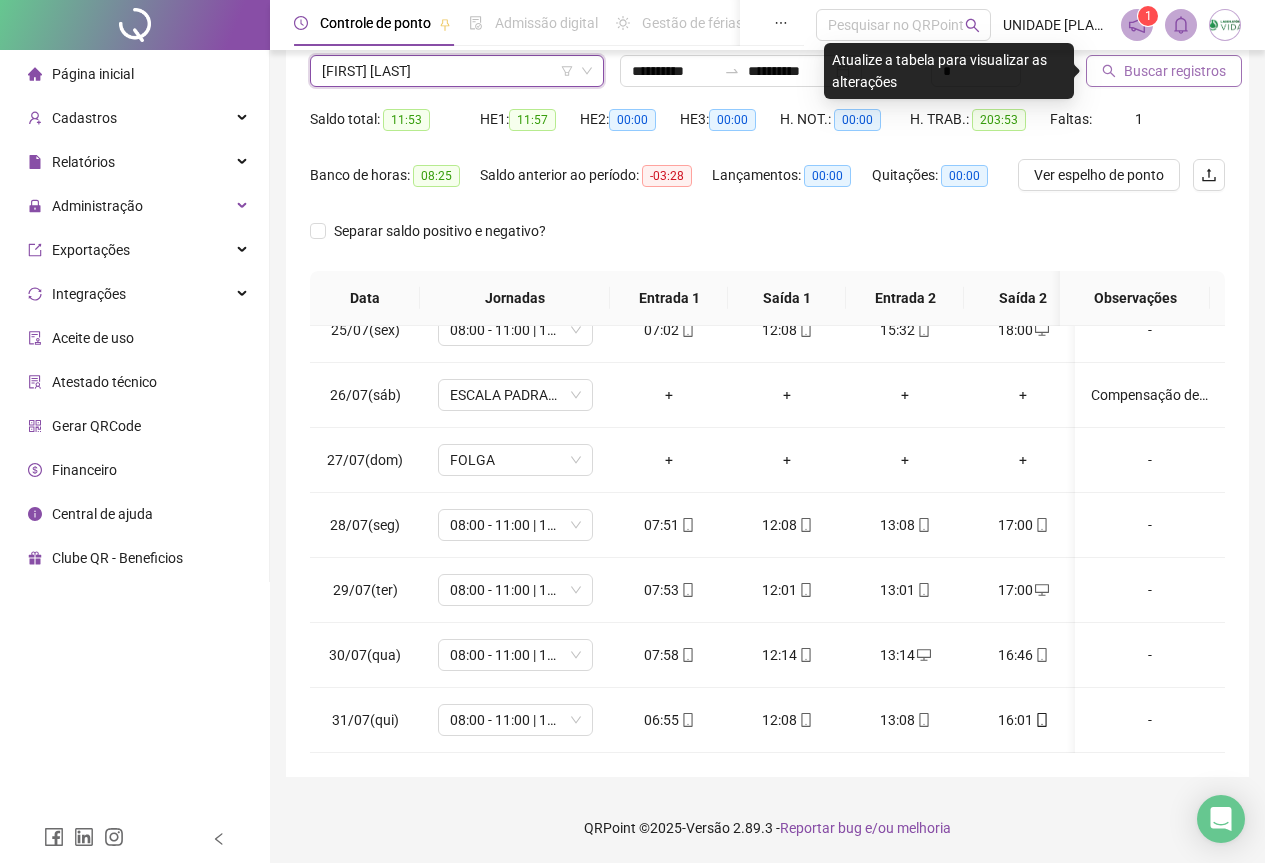click on "Buscar registros" at bounding box center (1175, 71) 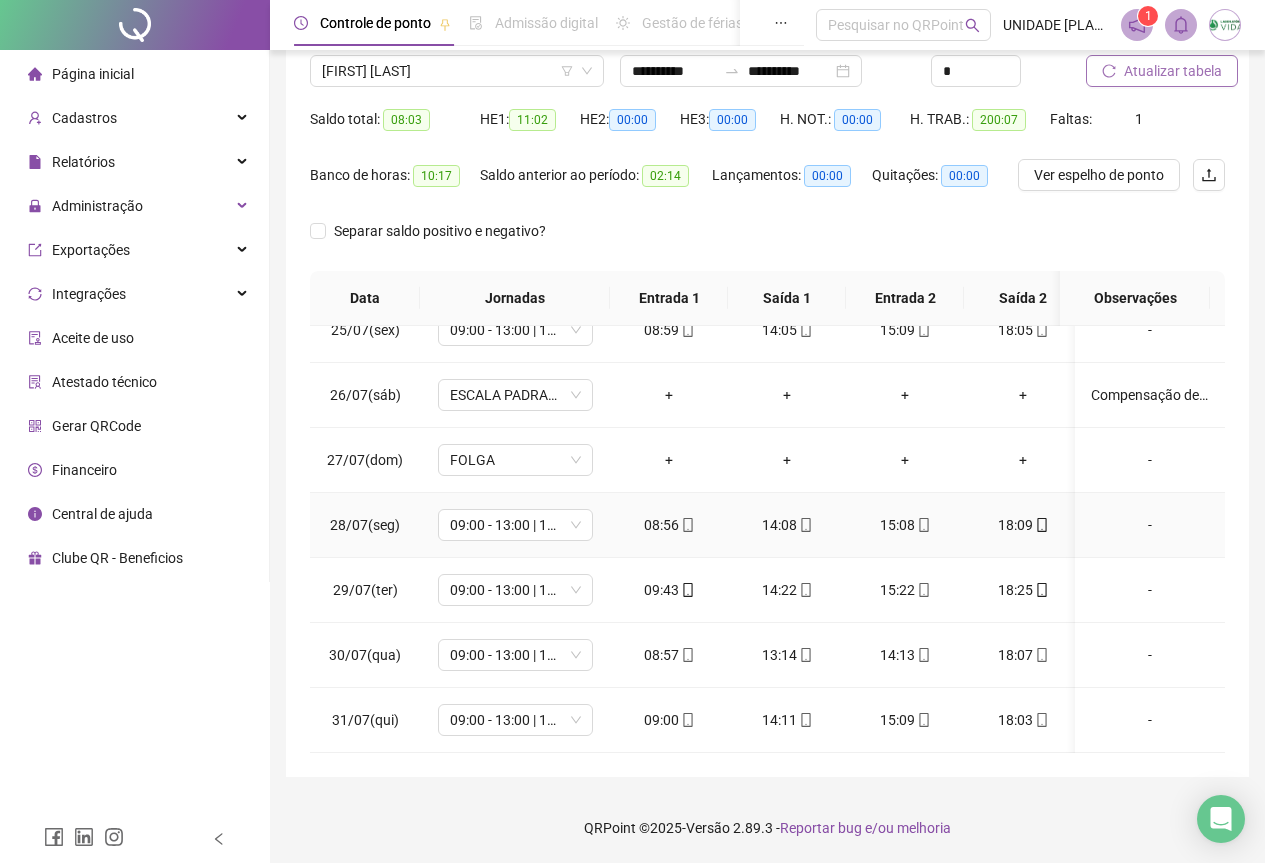 scroll, scrollTop: 1603, scrollLeft: 0, axis: vertical 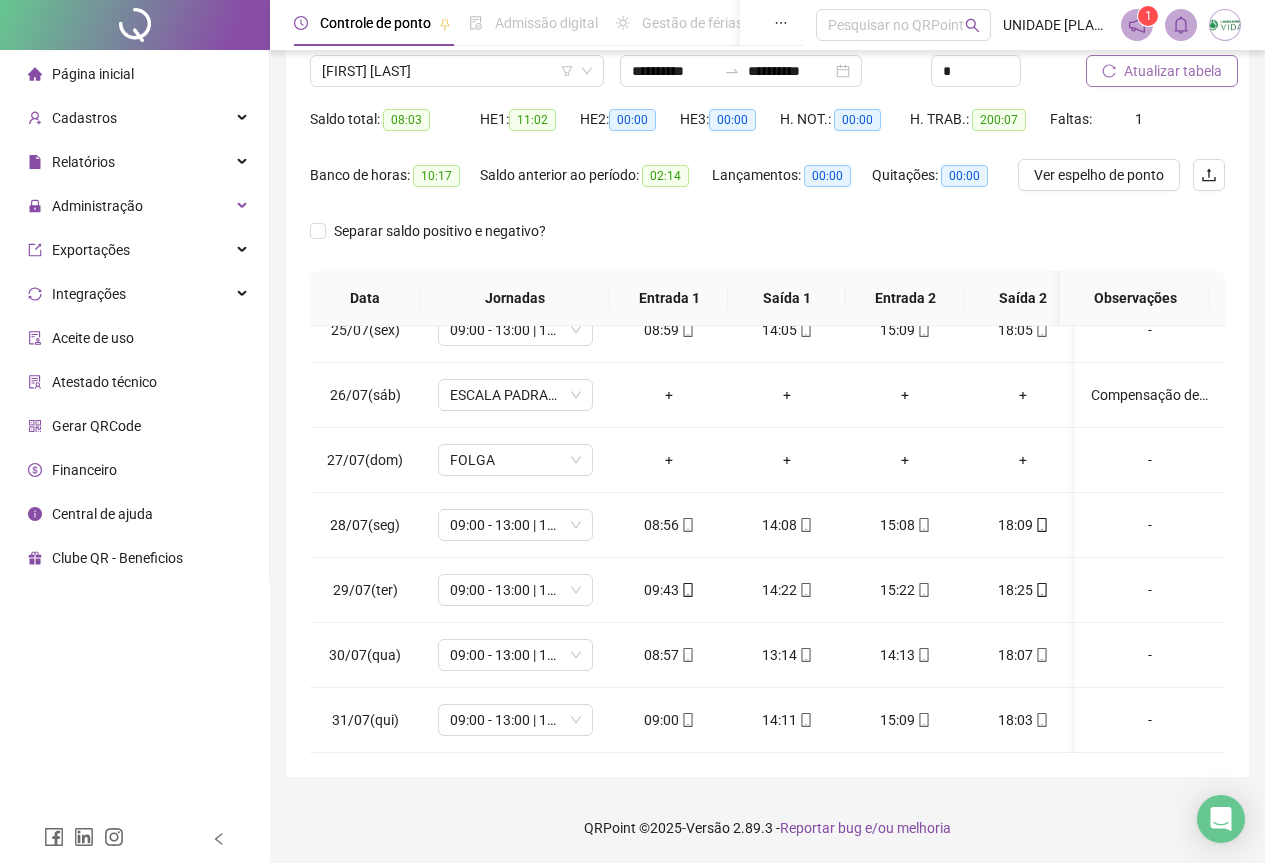 click on "Atualizar tabela" at bounding box center [1173, 71] 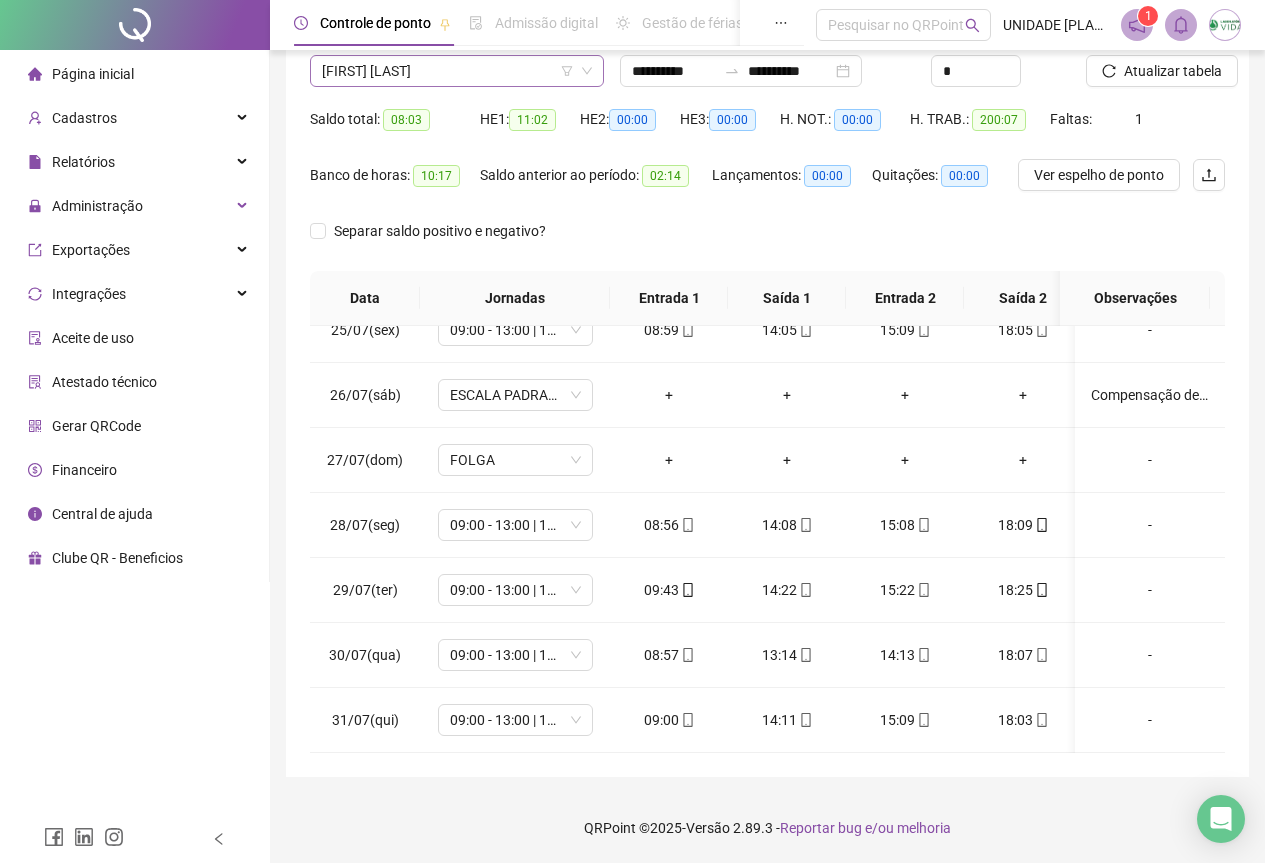 click on "[FIRST] [LAST]" at bounding box center (457, 71) 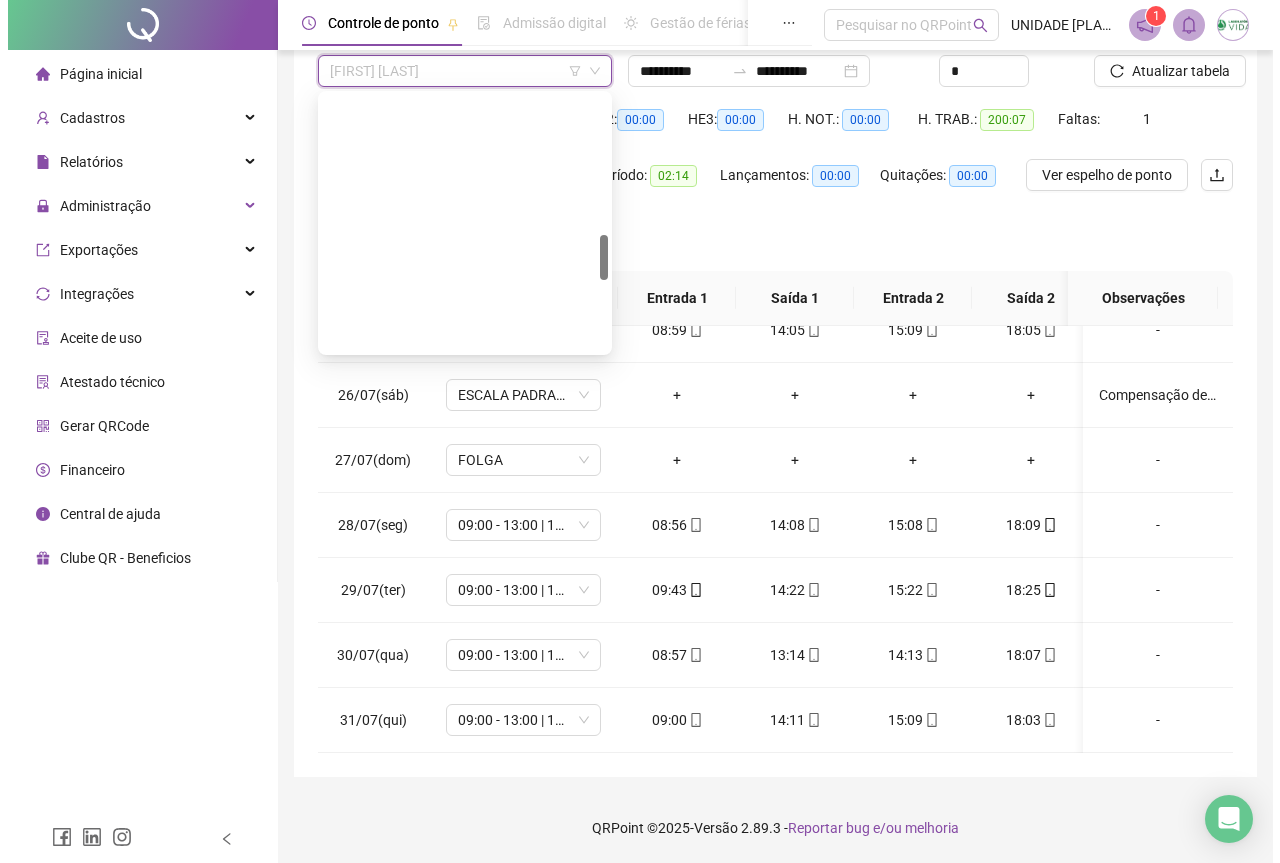 scroll, scrollTop: 784, scrollLeft: 0, axis: vertical 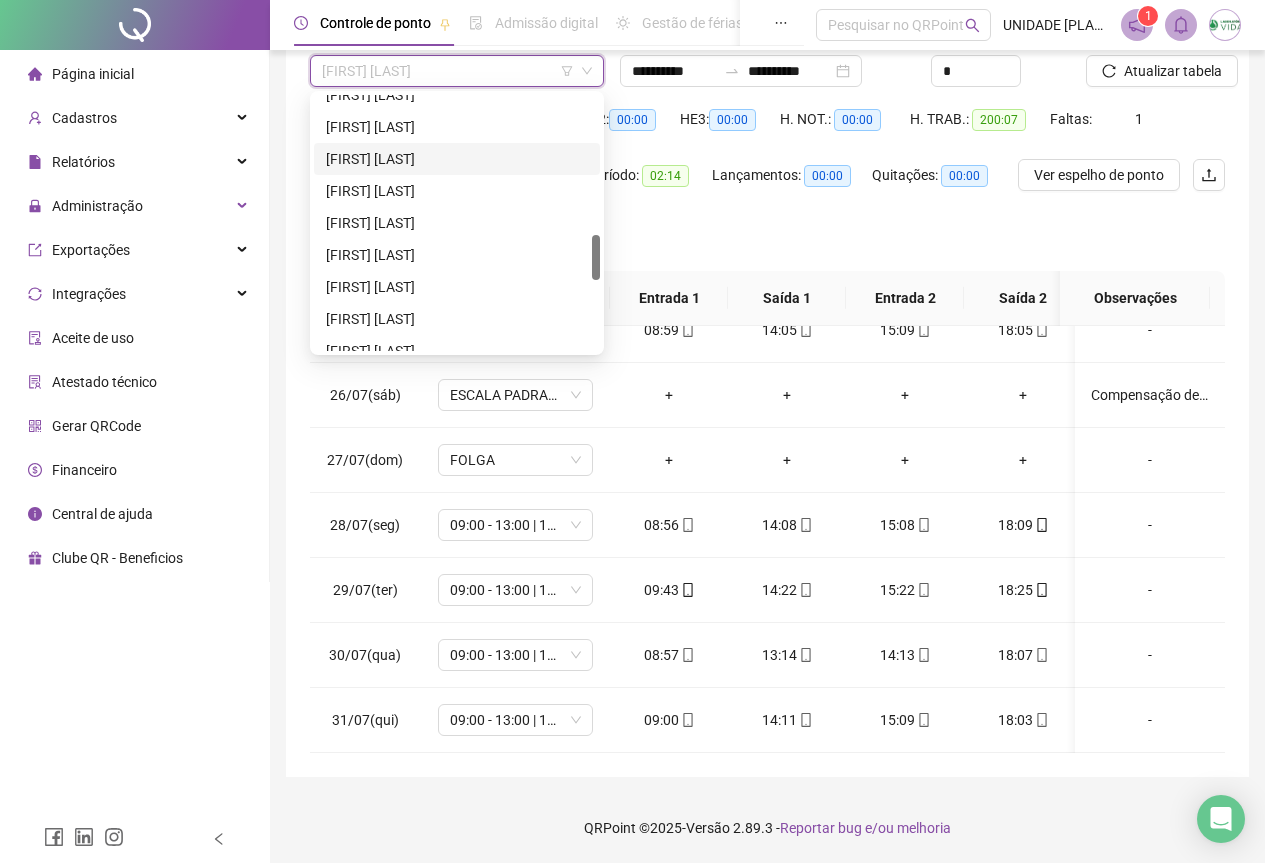click on "[FIRST] [LAST]" at bounding box center [457, 159] 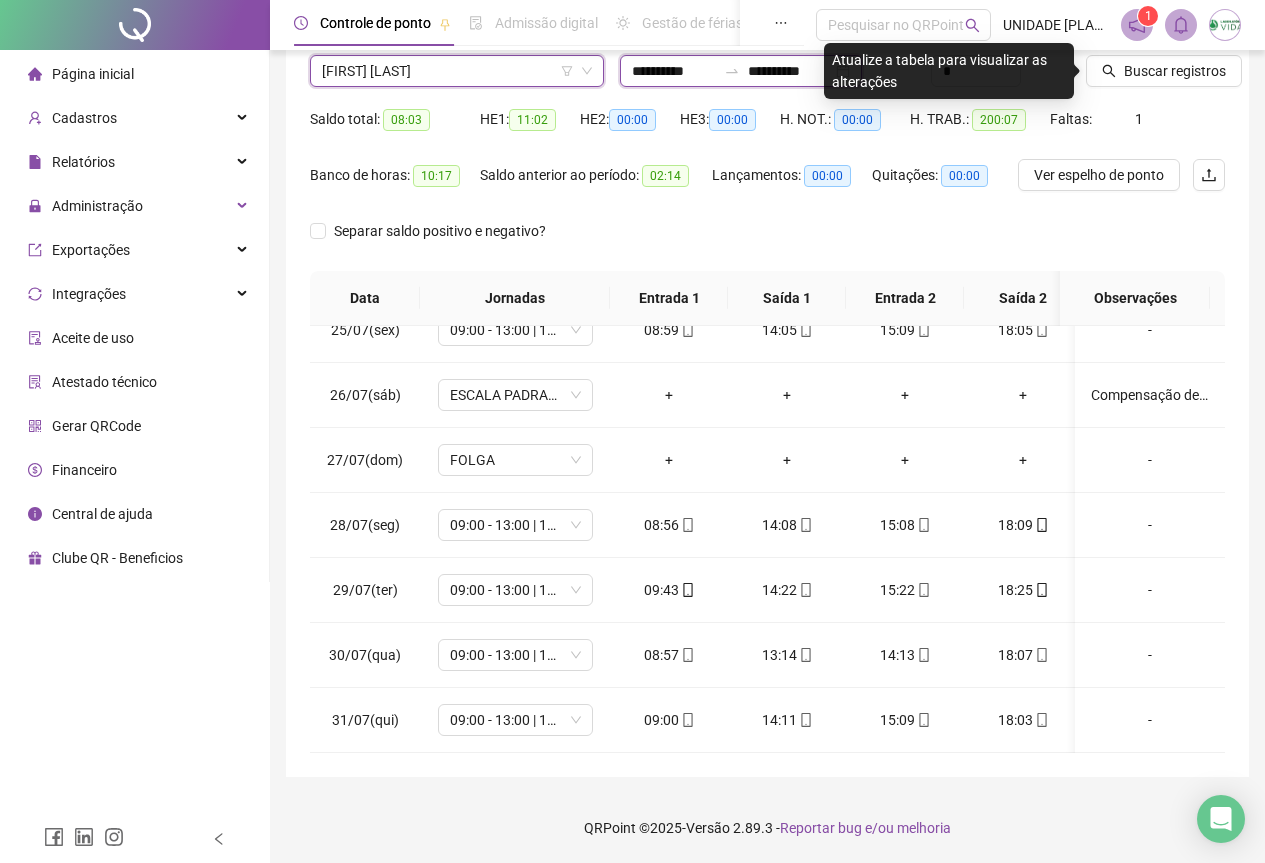 click on "**********" at bounding box center (674, 71) 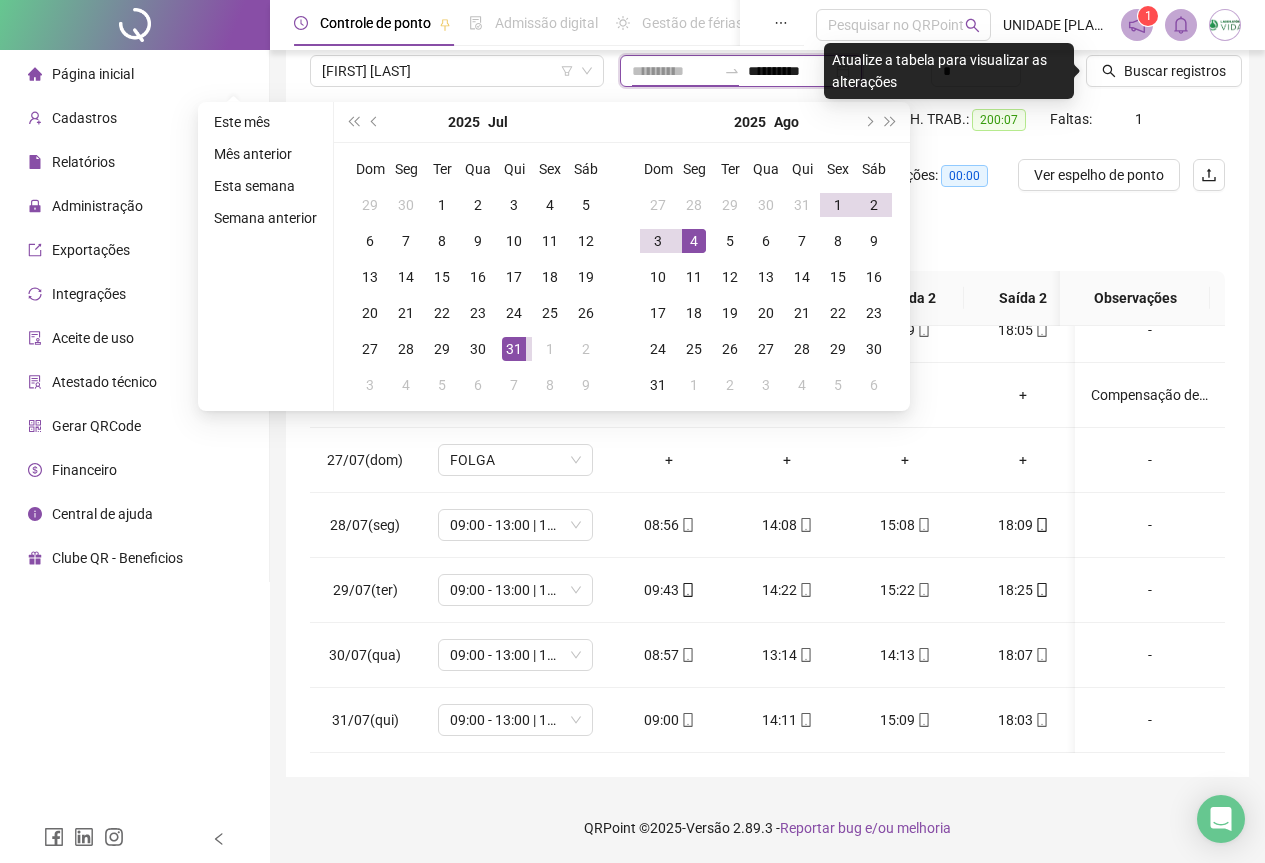 type on "**********" 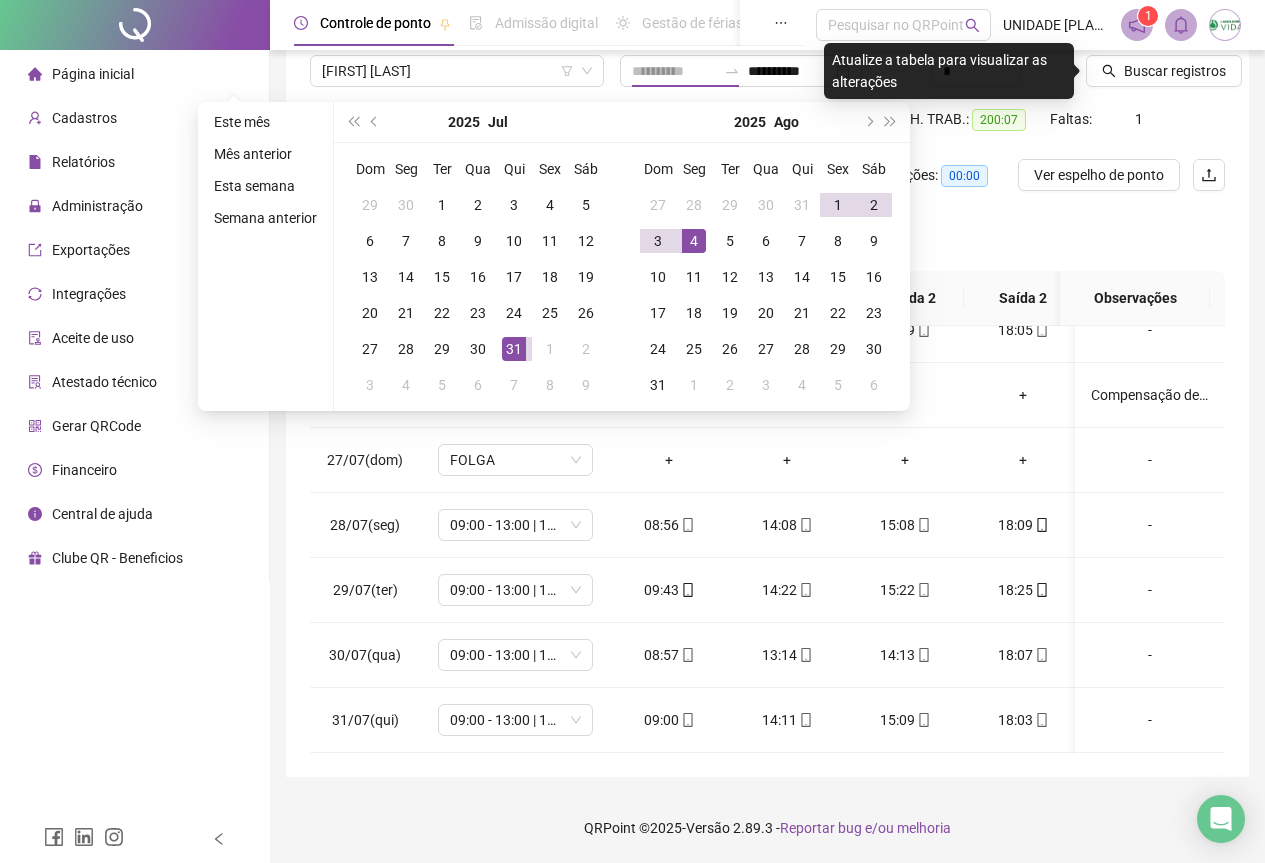 click on "4" at bounding box center [694, 241] 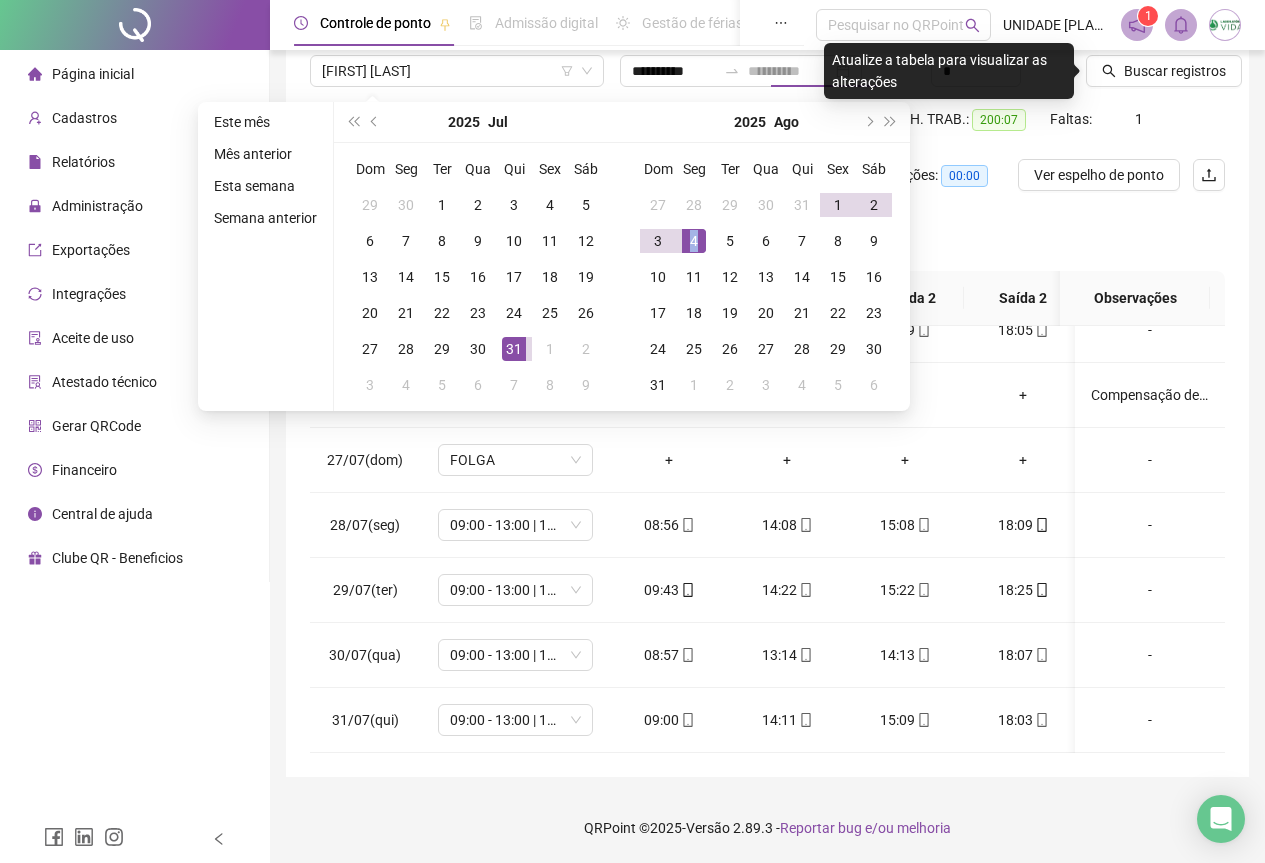 click on "4" at bounding box center [694, 241] 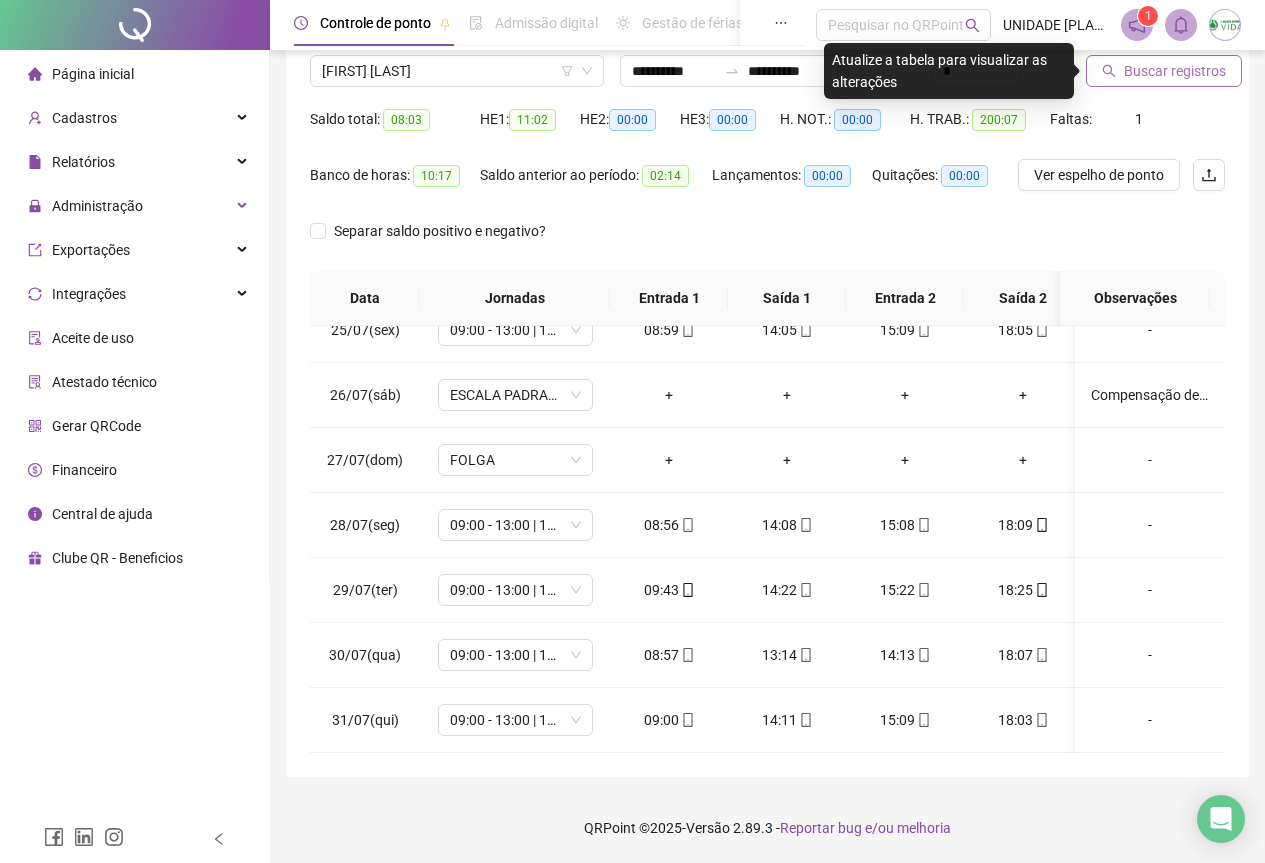 click on "Buscar registros" at bounding box center (1175, 71) 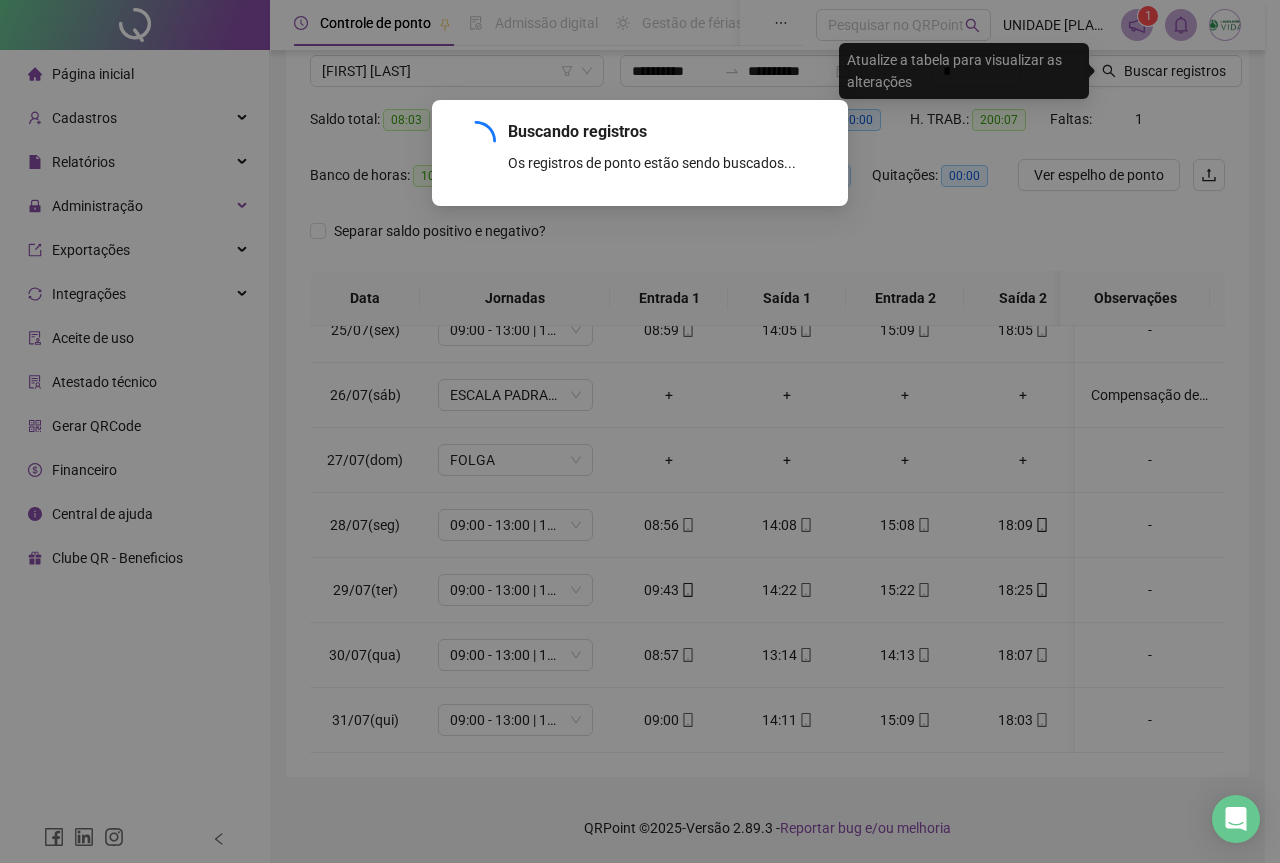scroll, scrollTop: 0, scrollLeft: 0, axis: both 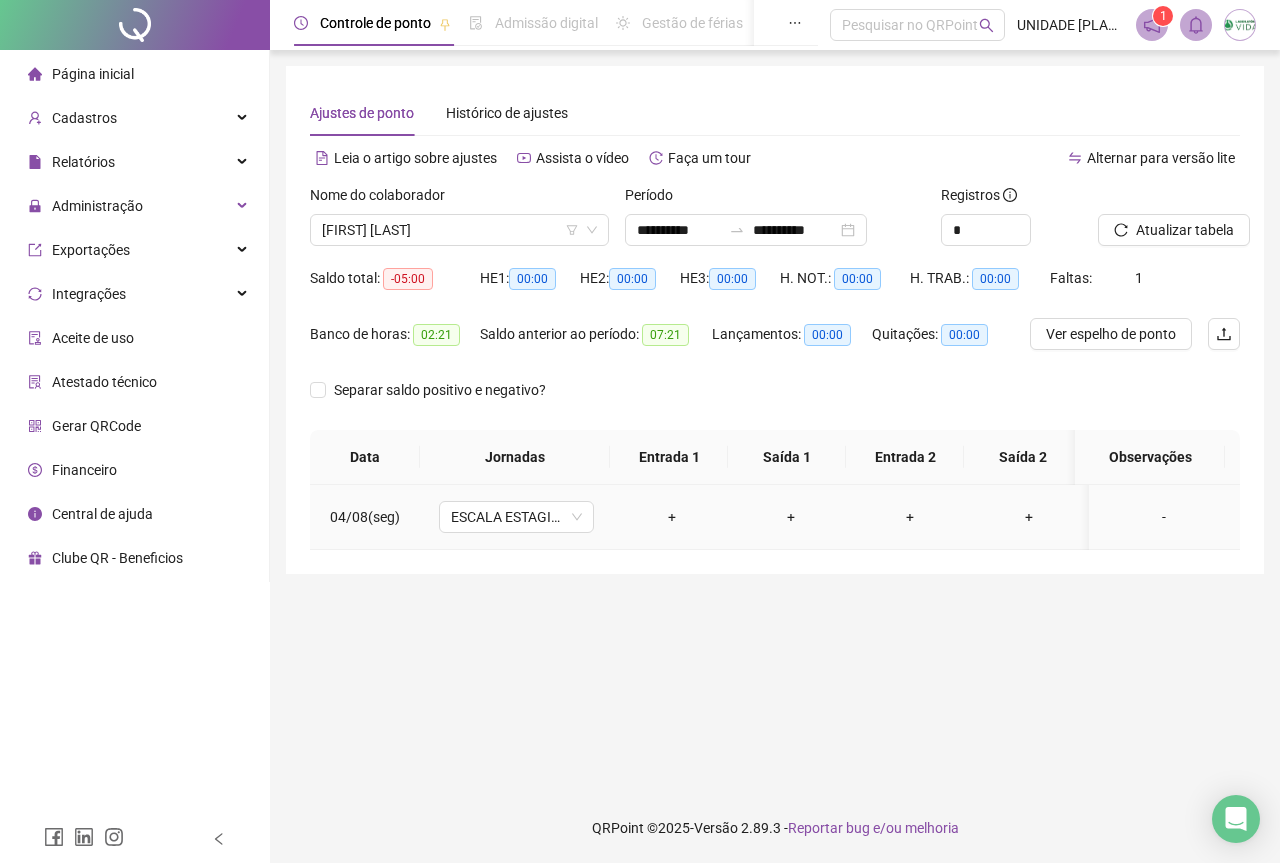 click on "-" at bounding box center [1164, 517] 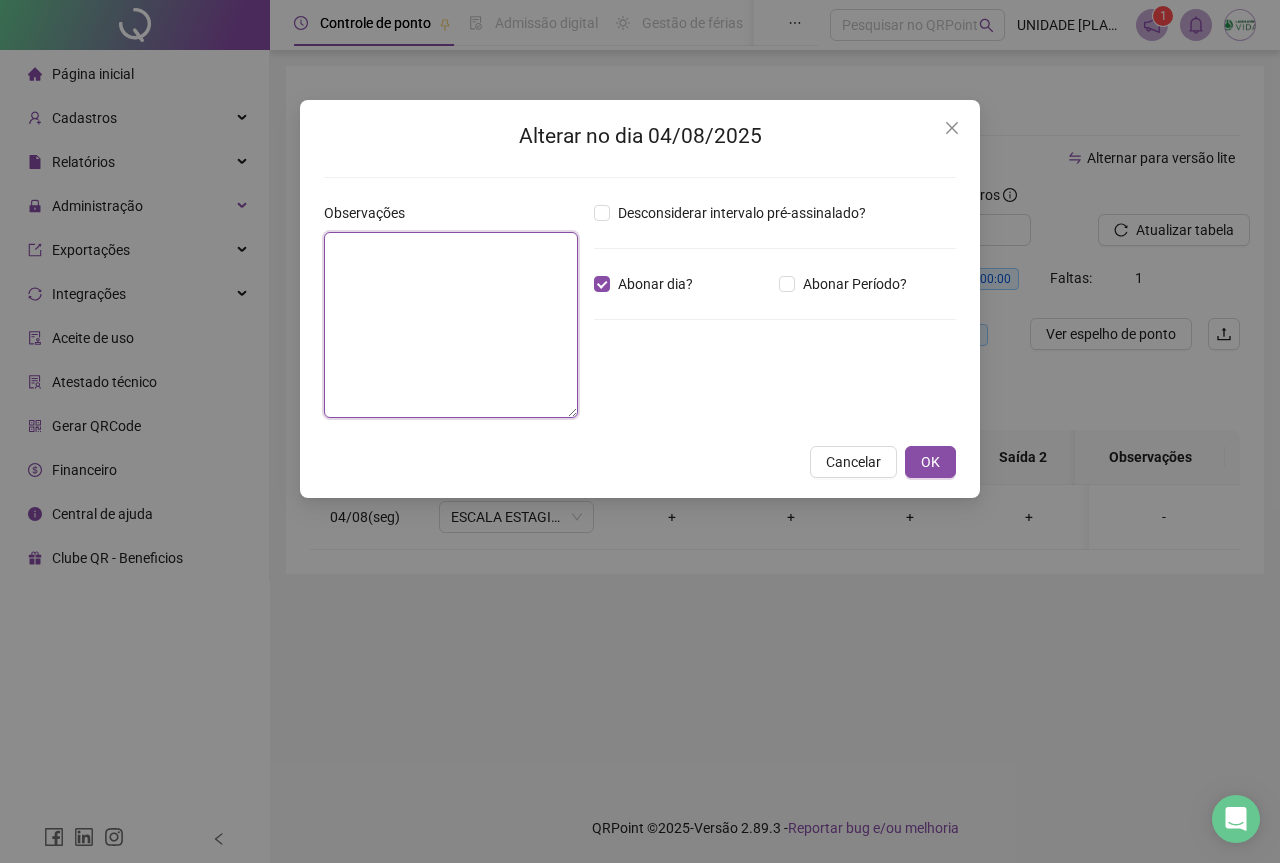 click at bounding box center (451, 325) 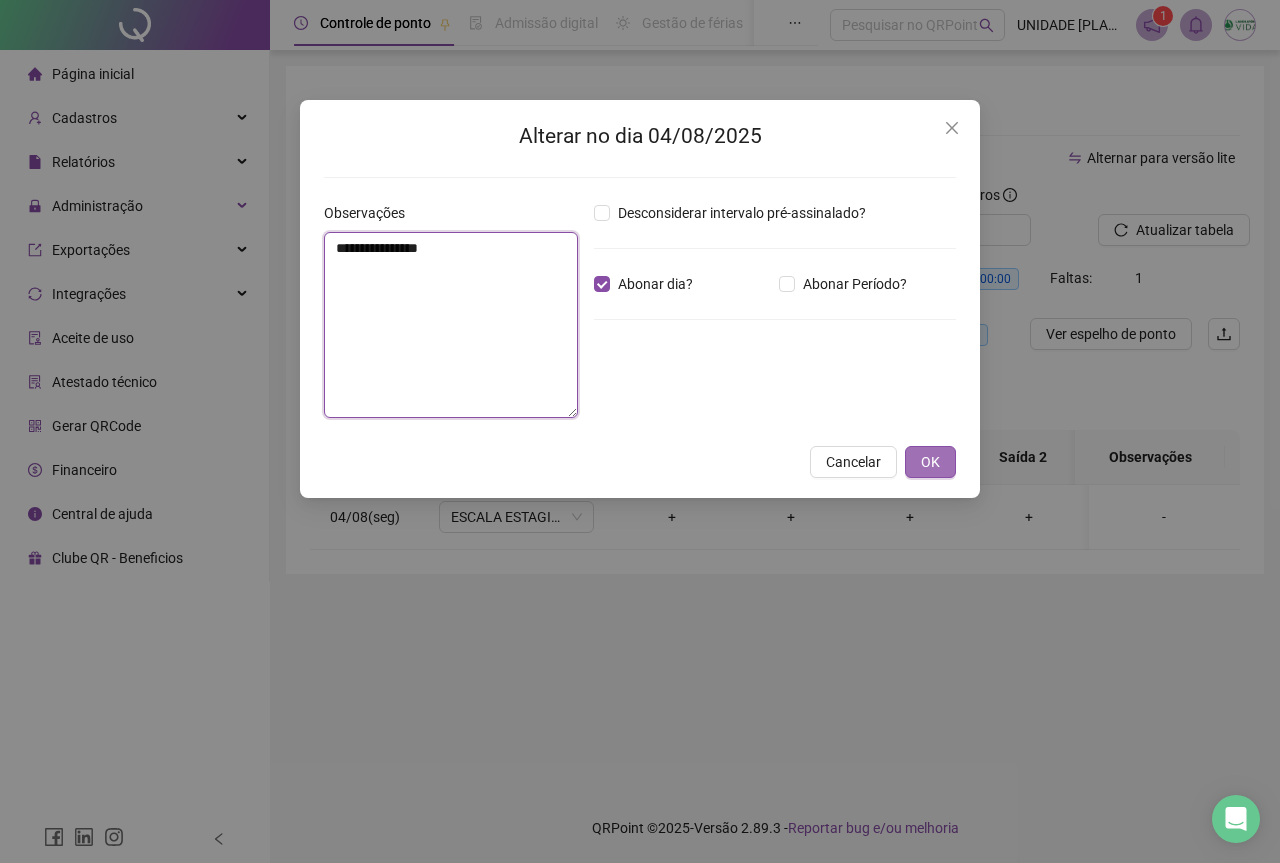 type on "**********" 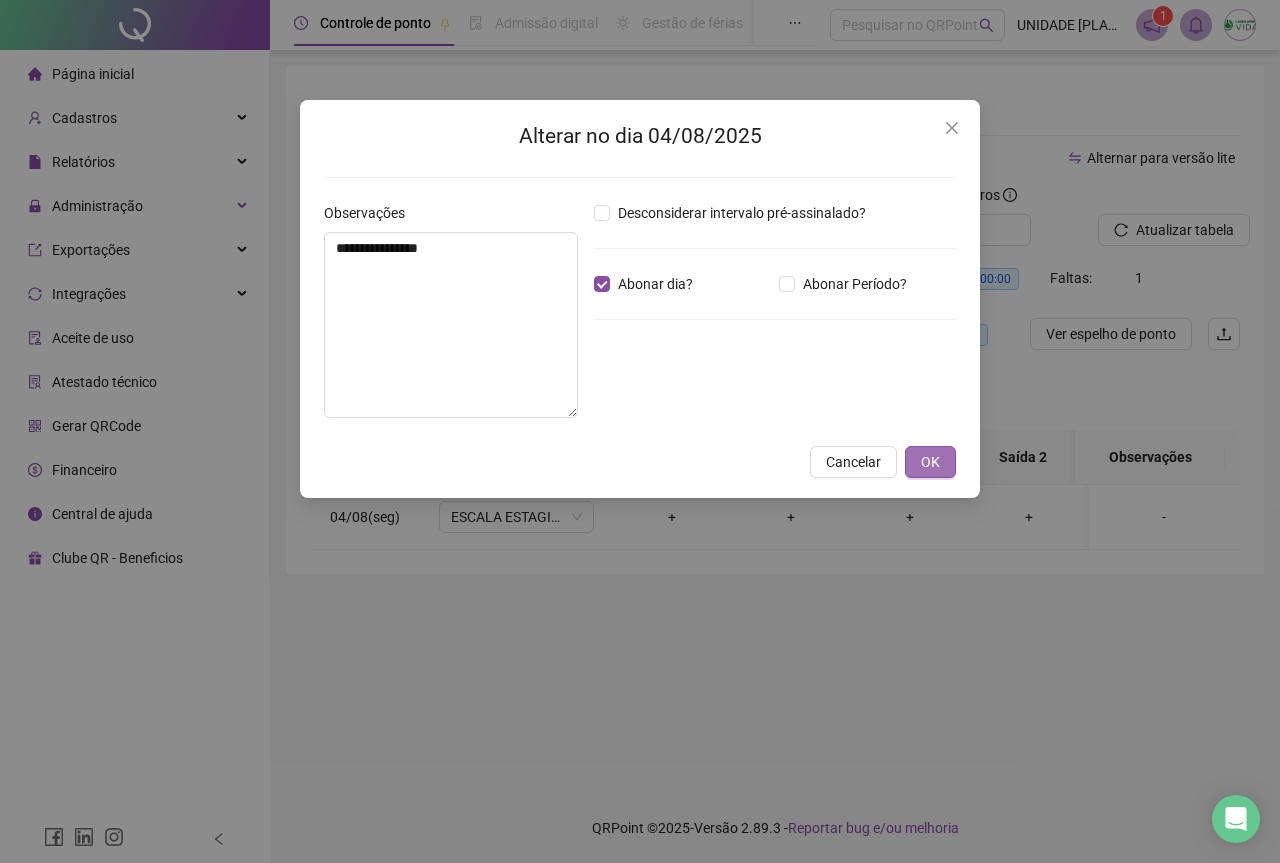 click on "OK" at bounding box center [930, 462] 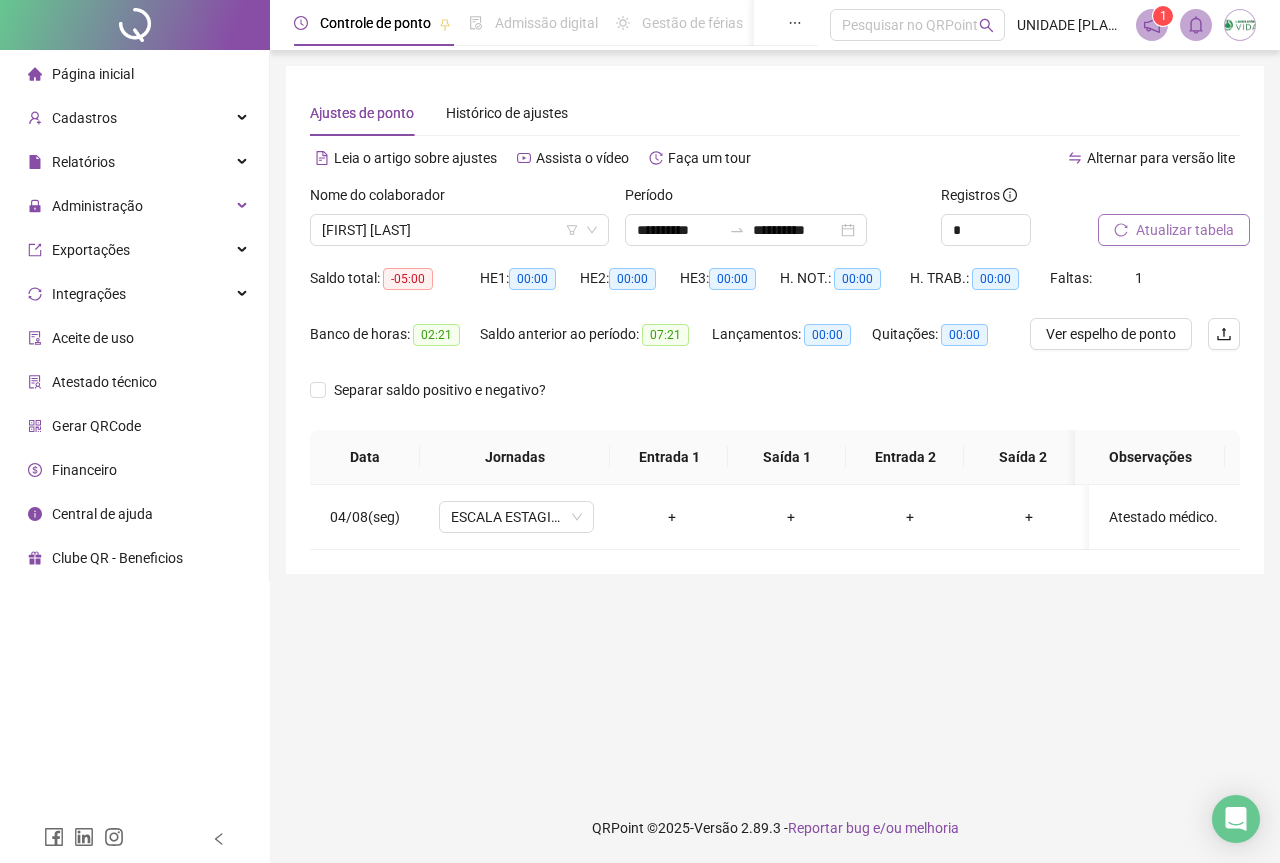 click on "Atualizar tabela" at bounding box center [1185, 230] 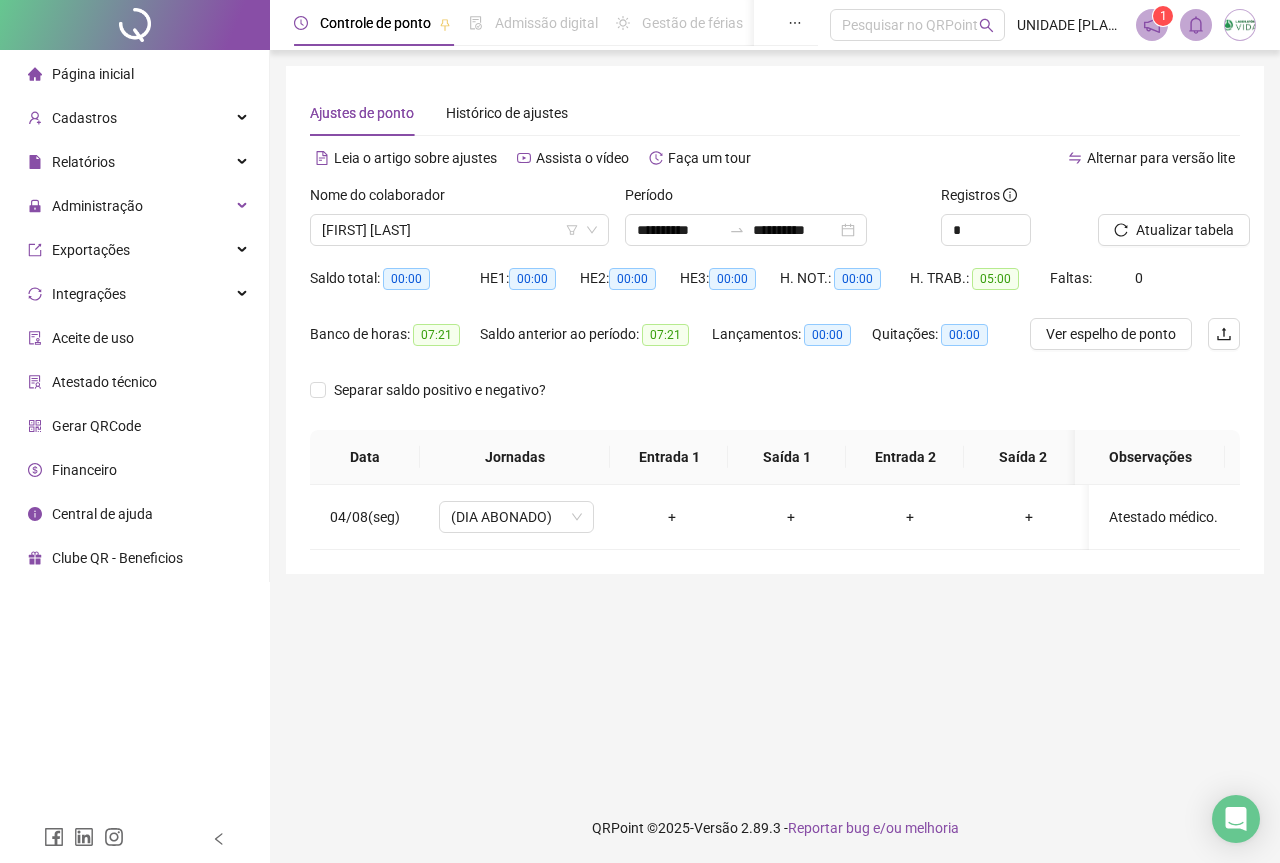 click on "Página inicial" at bounding box center [93, 74] 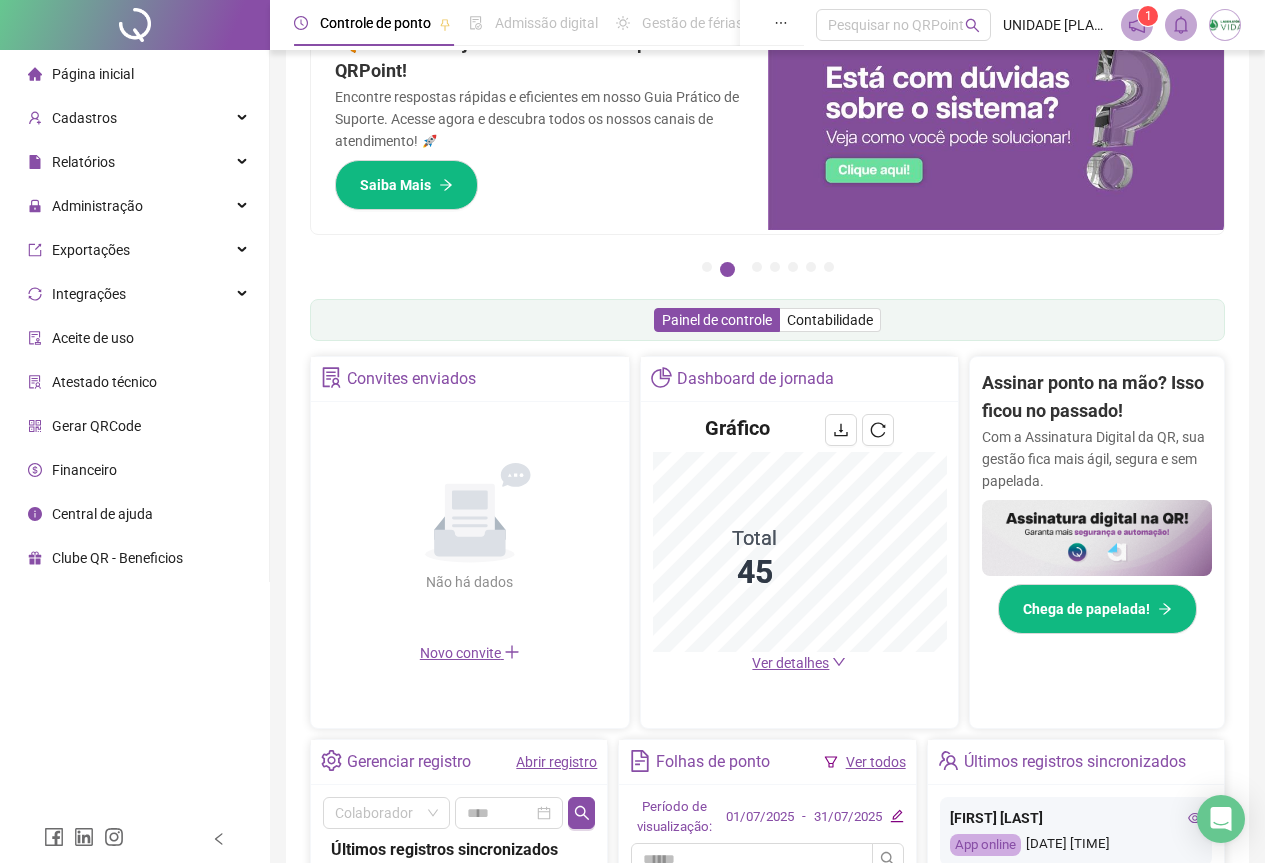 scroll, scrollTop: 200, scrollLeft: 0, axis: vertical 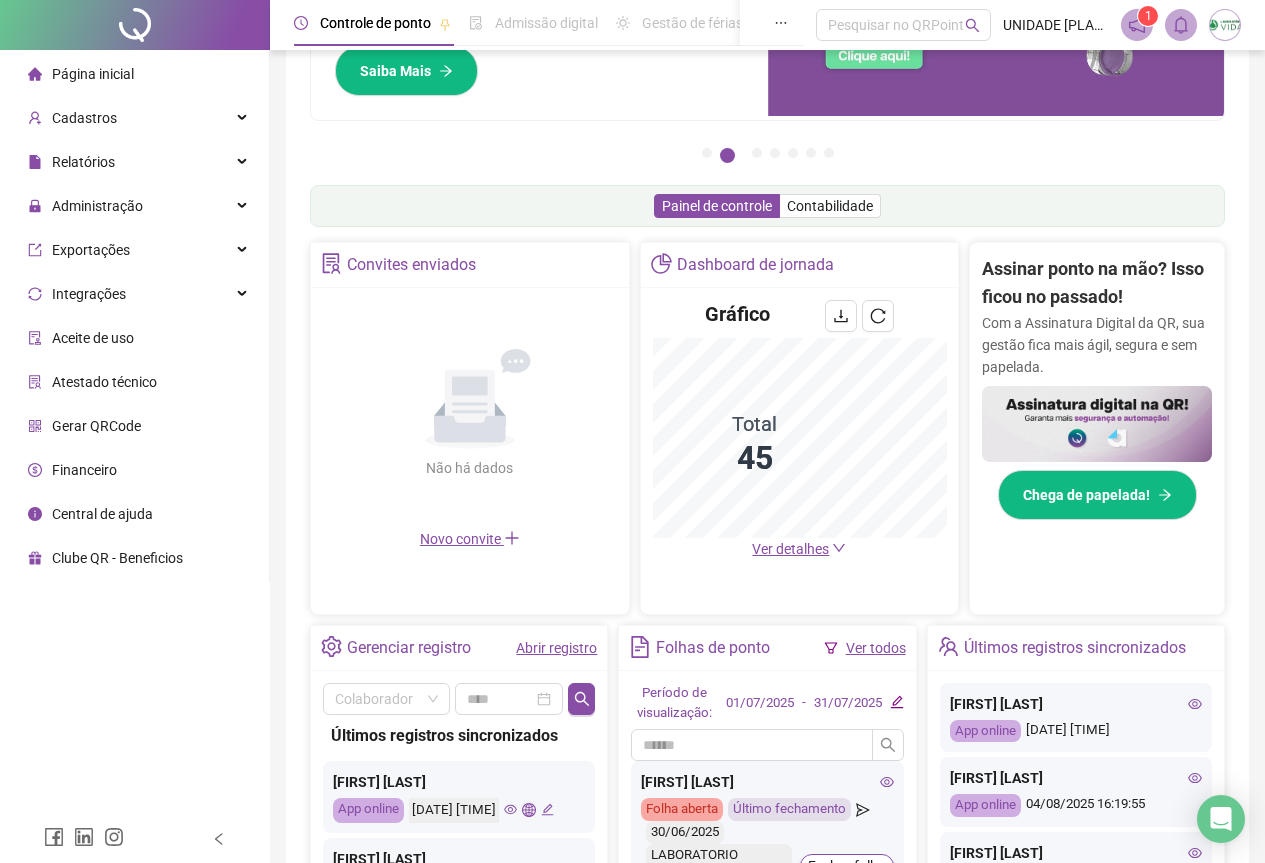 click on "Ver detalhes" at bounding box center (790, 549) 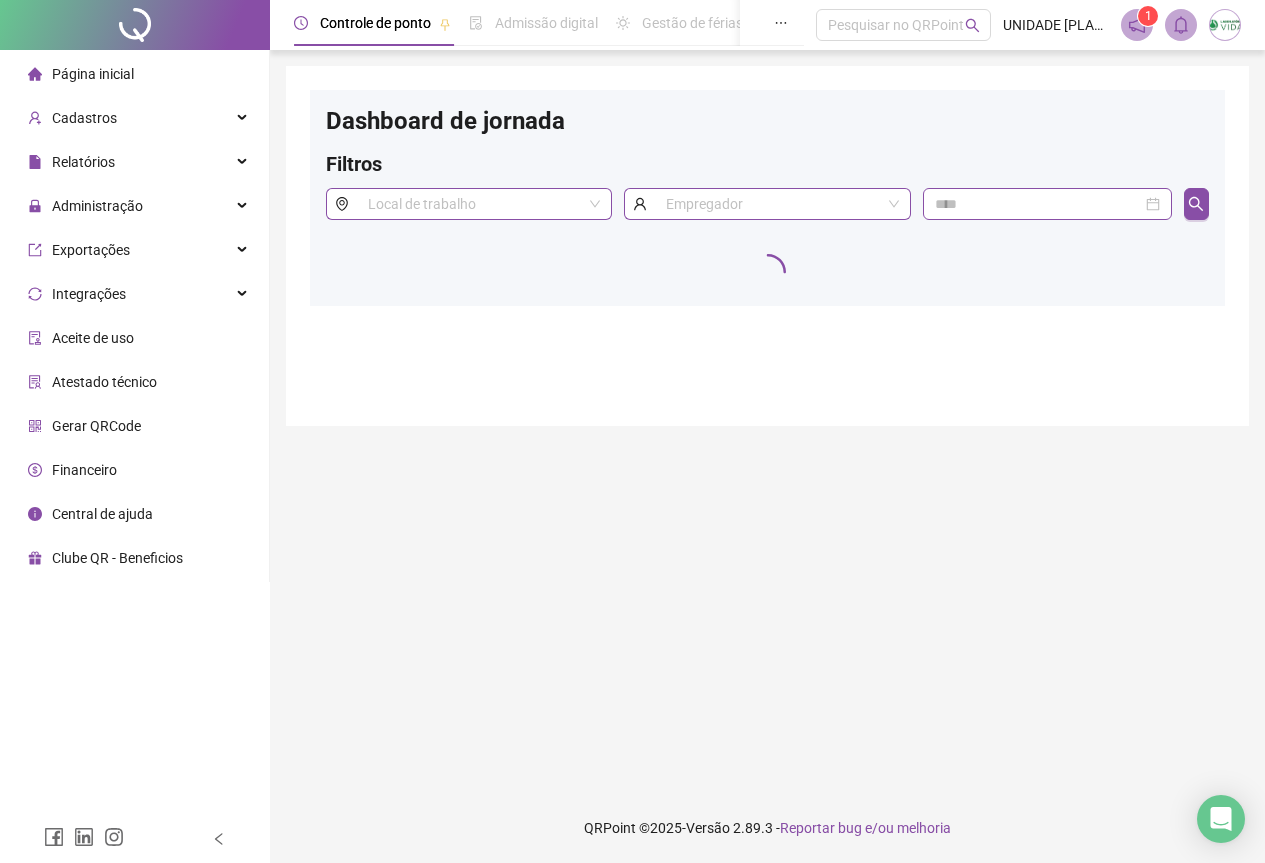 scroll, scrollTop: 0, scrollLeft: 0, axis: both 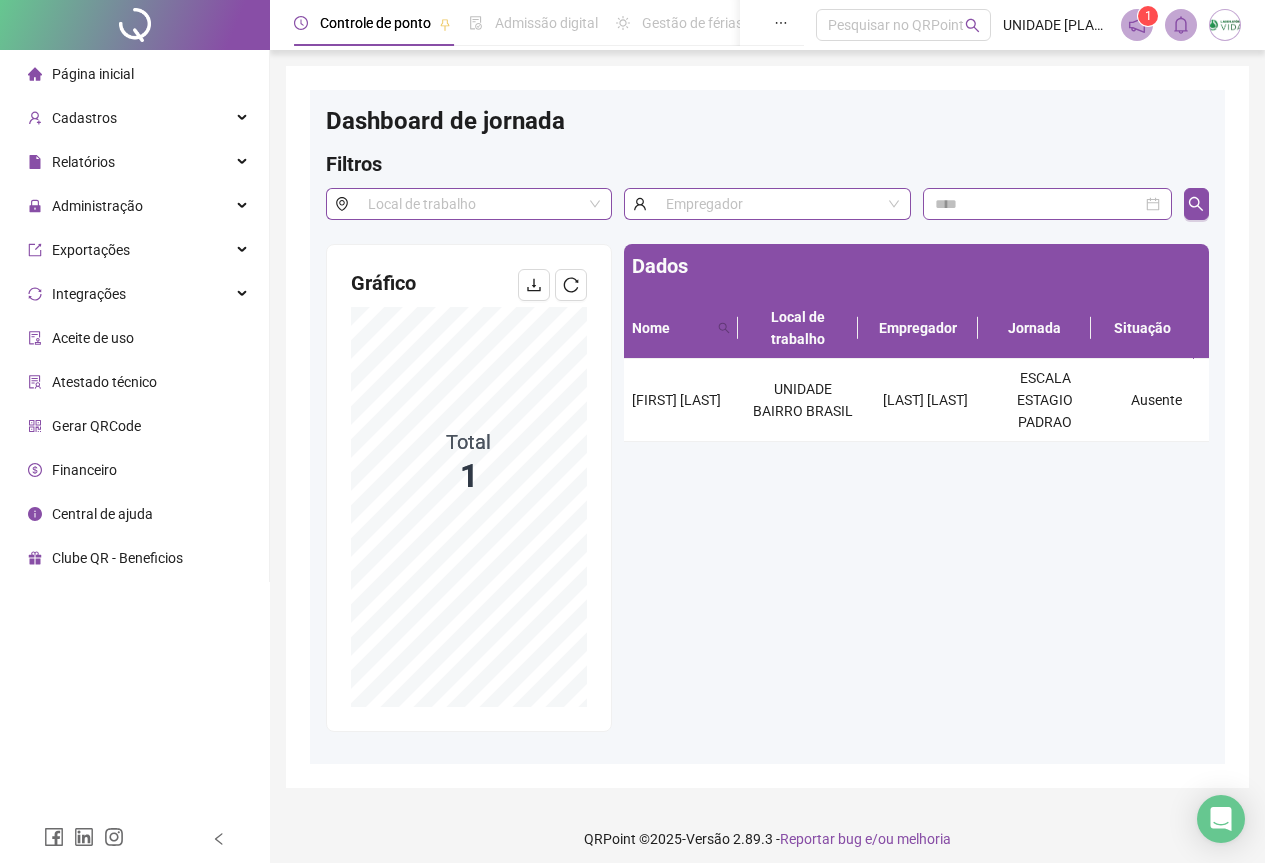 click on "Página inicial" at bounding box center (93, 74) 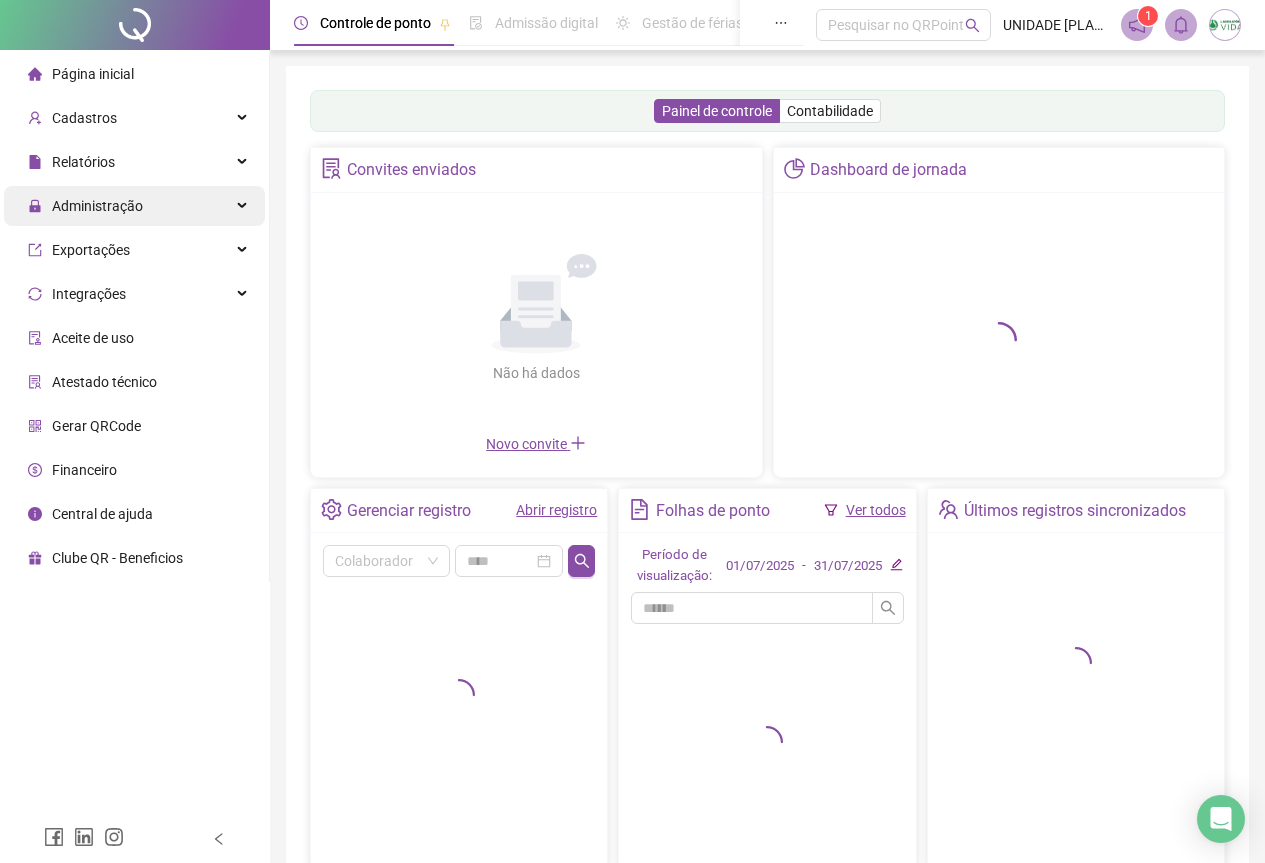 click on "Administração" at bounding box center [97, 206] 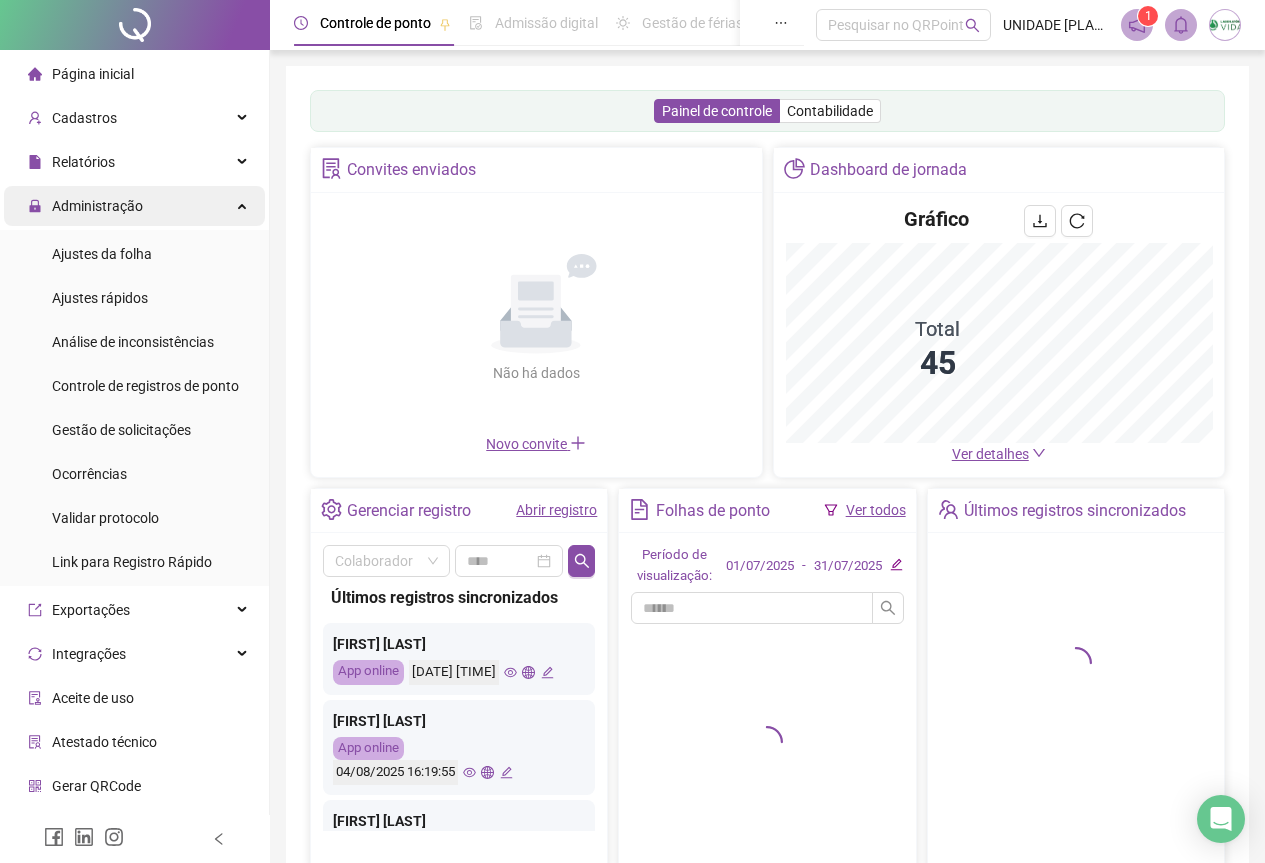click on "Administração" at bounding box center [97, 206] 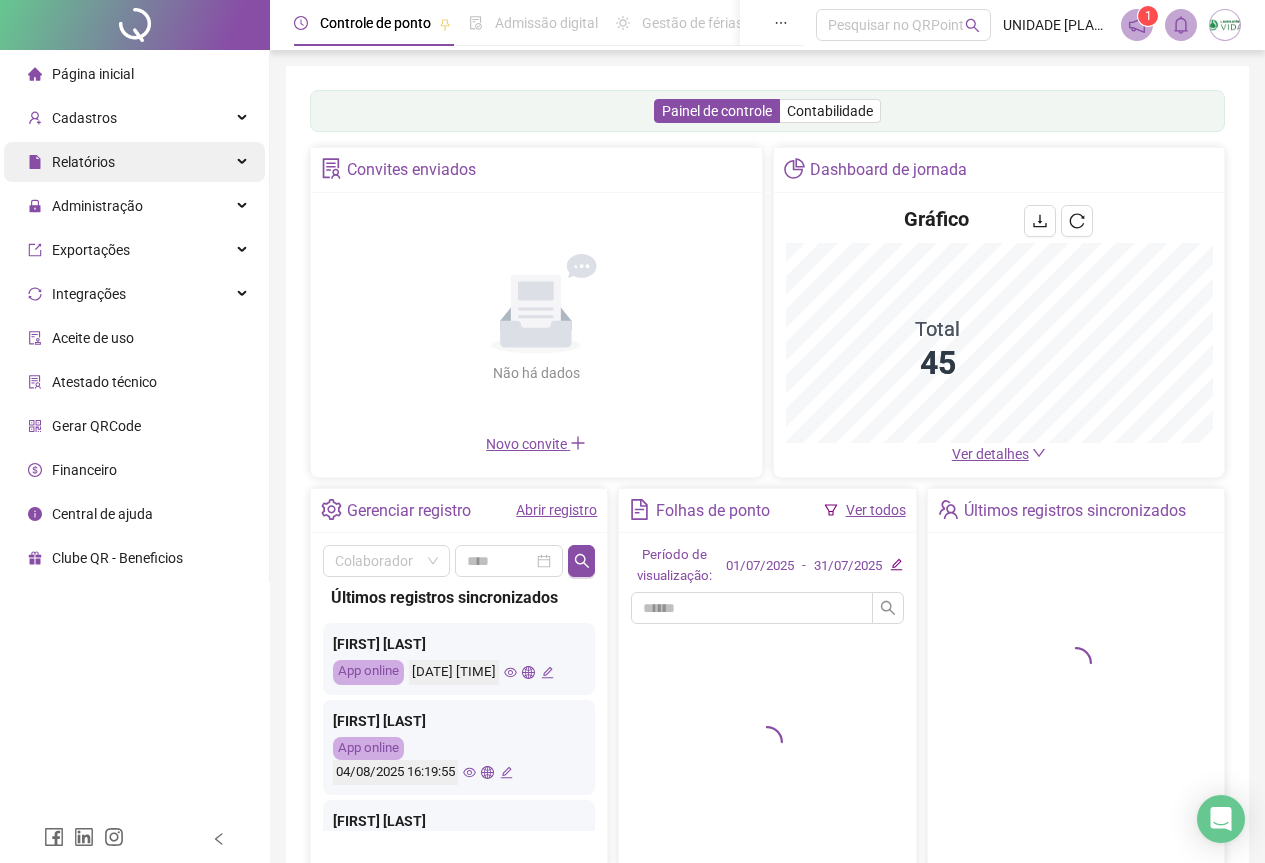 click on "Relatórios" at bounding box center [83, 162] 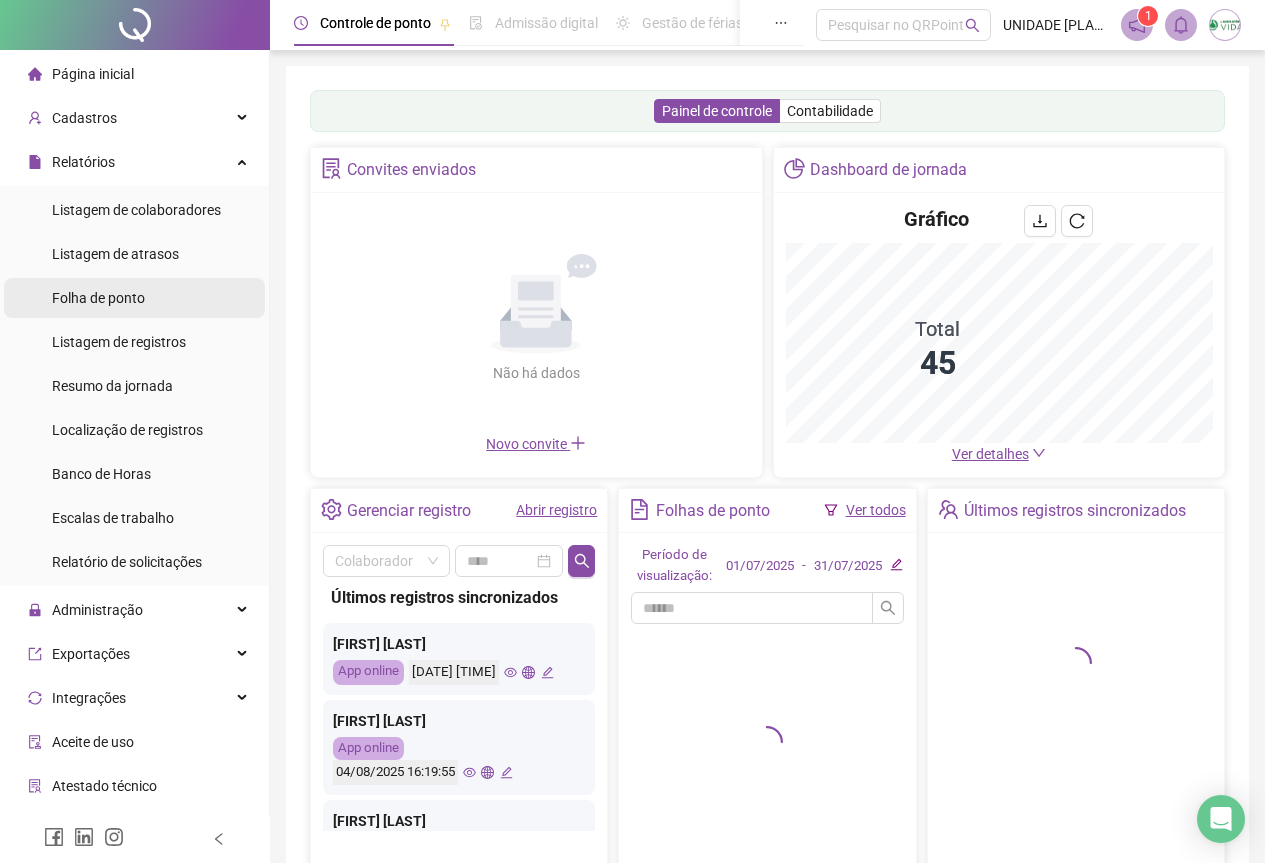 click on "Folha de ponto" at bounding box center [98, 298] 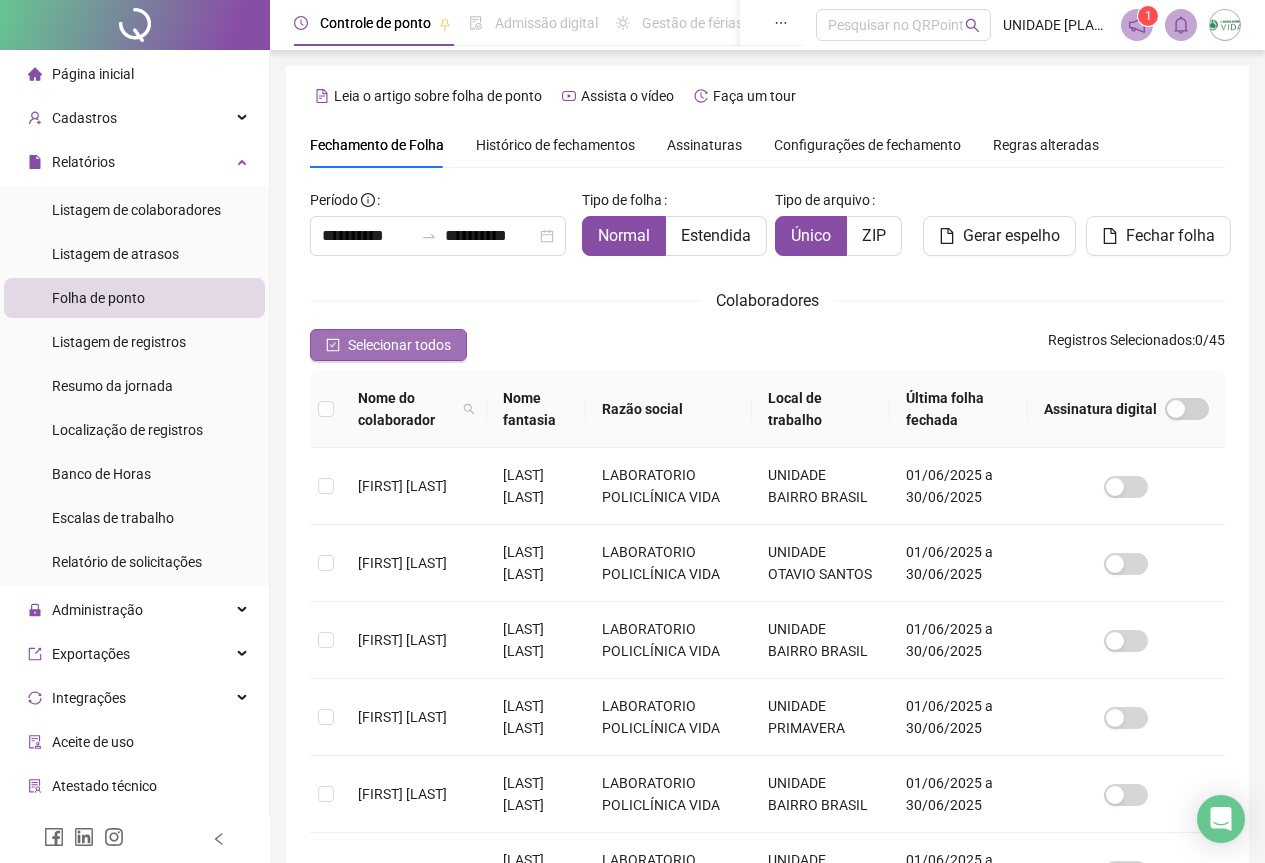 click on "Selecionar todos" at bounding box center [399, 345] 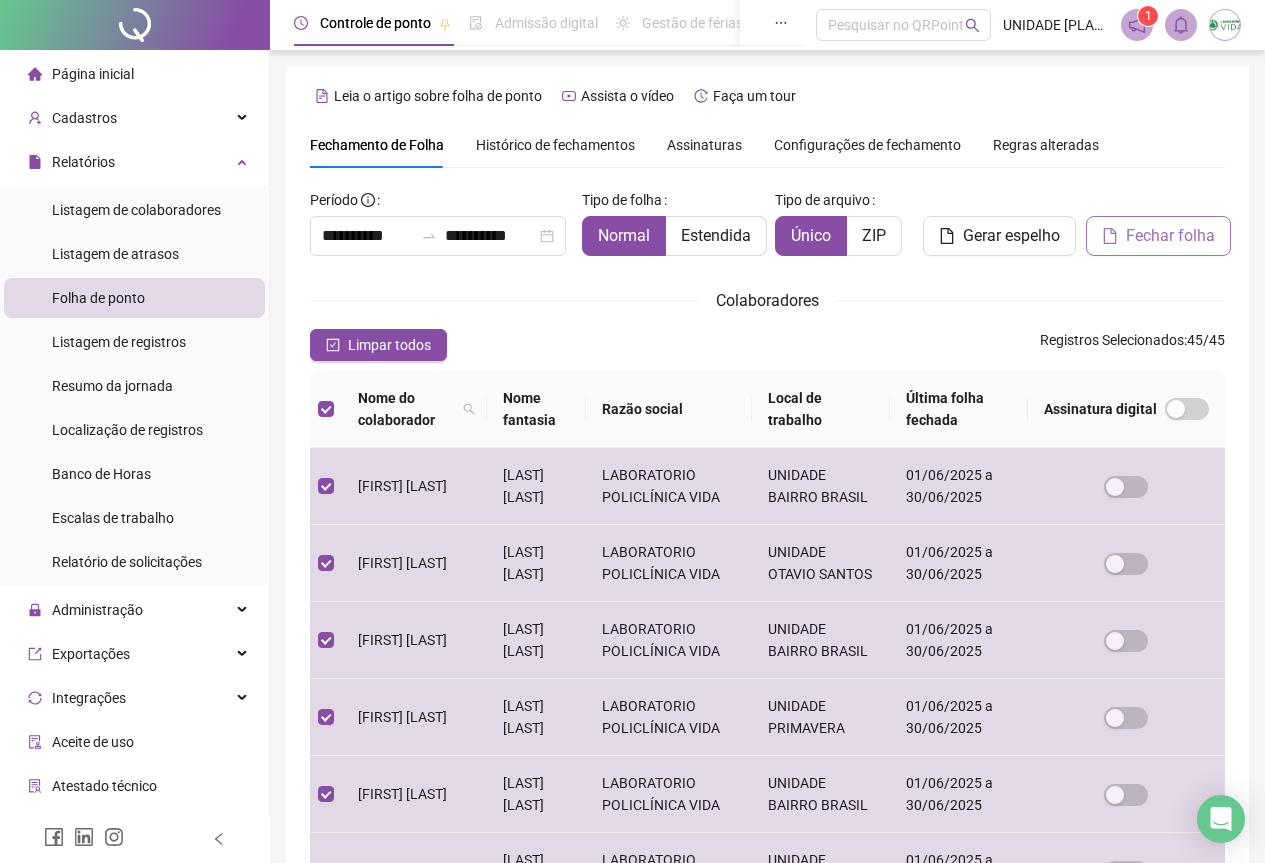 click on "Fechar folha" at bounding box center (1170, 236) 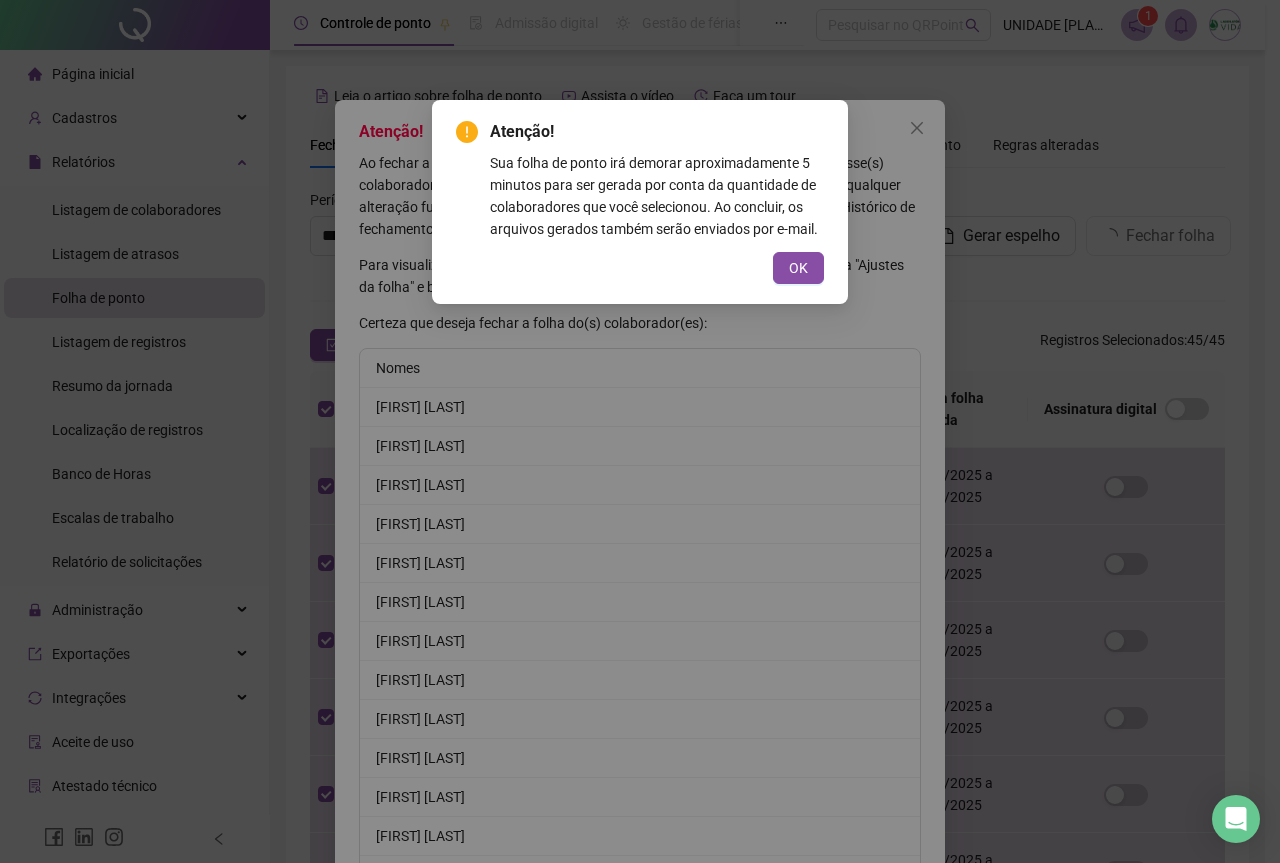click on "Atenção! Sua folha de ponto irá demorar aproximadamente 5 minutos para ser gerada por conta da quantidade de colaboradores que você selecionou. Ao concluir, os arquivos gerados também serão enviados por e-mail. OK" at bounding box center [640, 431] 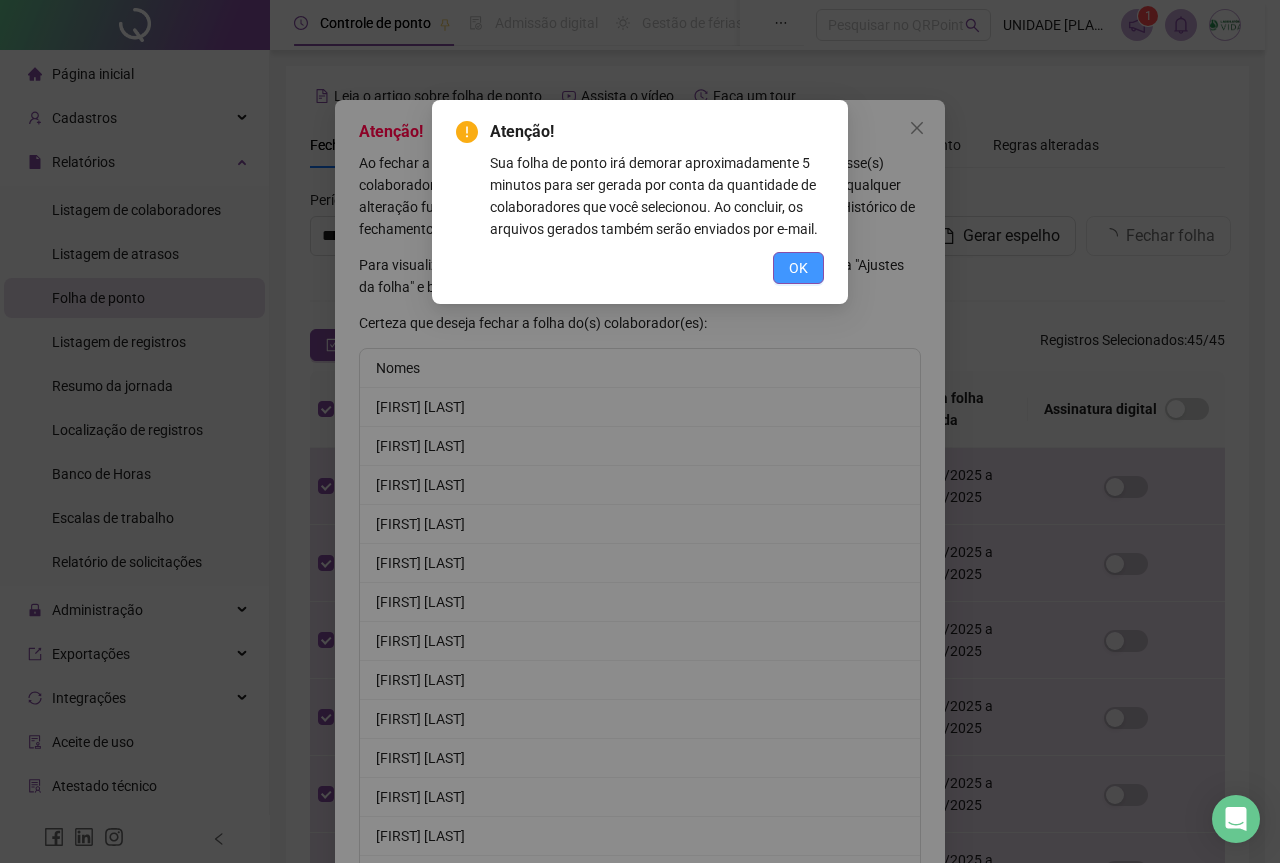 click on "OK" at bounding box center (798, 268) 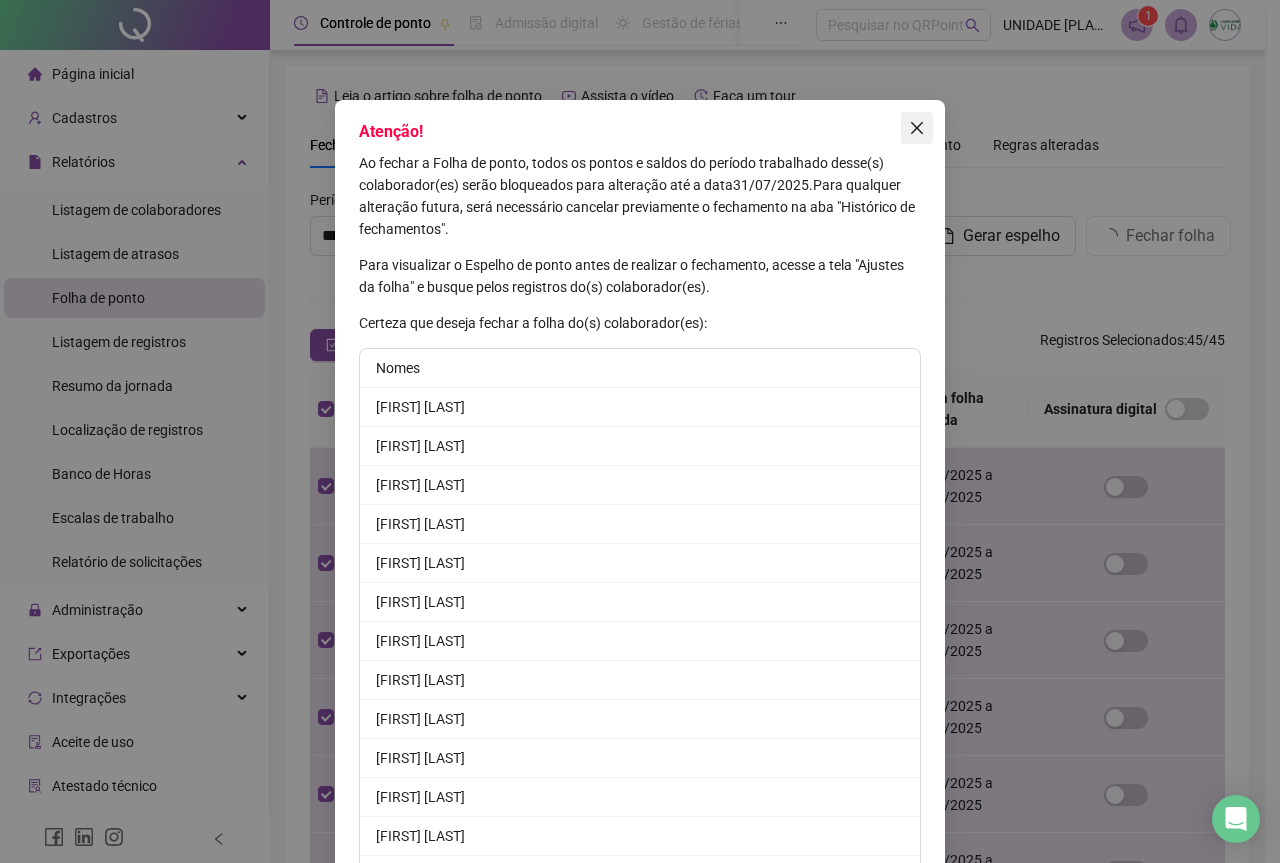 click at bounding box center [917, 128] 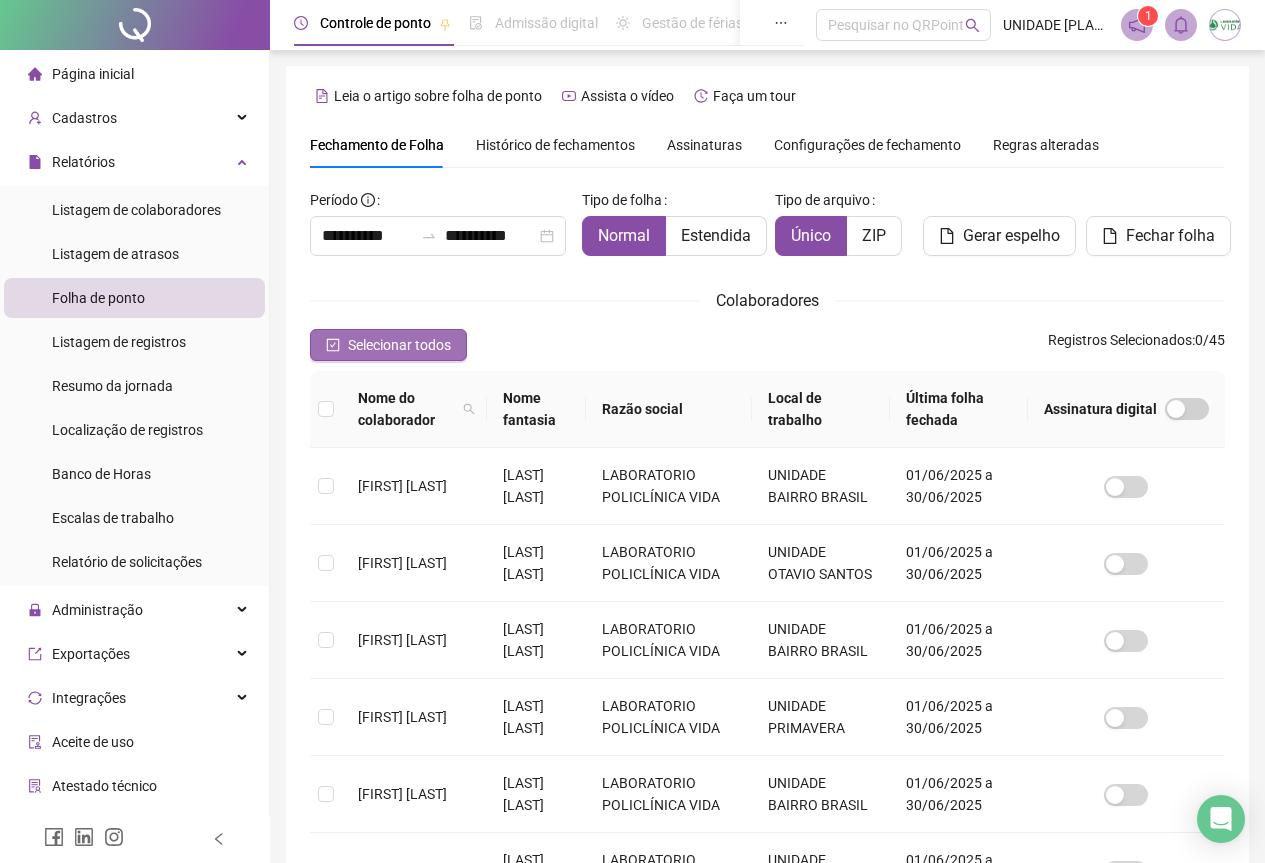 click on "Selecionar todos" at bounding box center (388, 345) 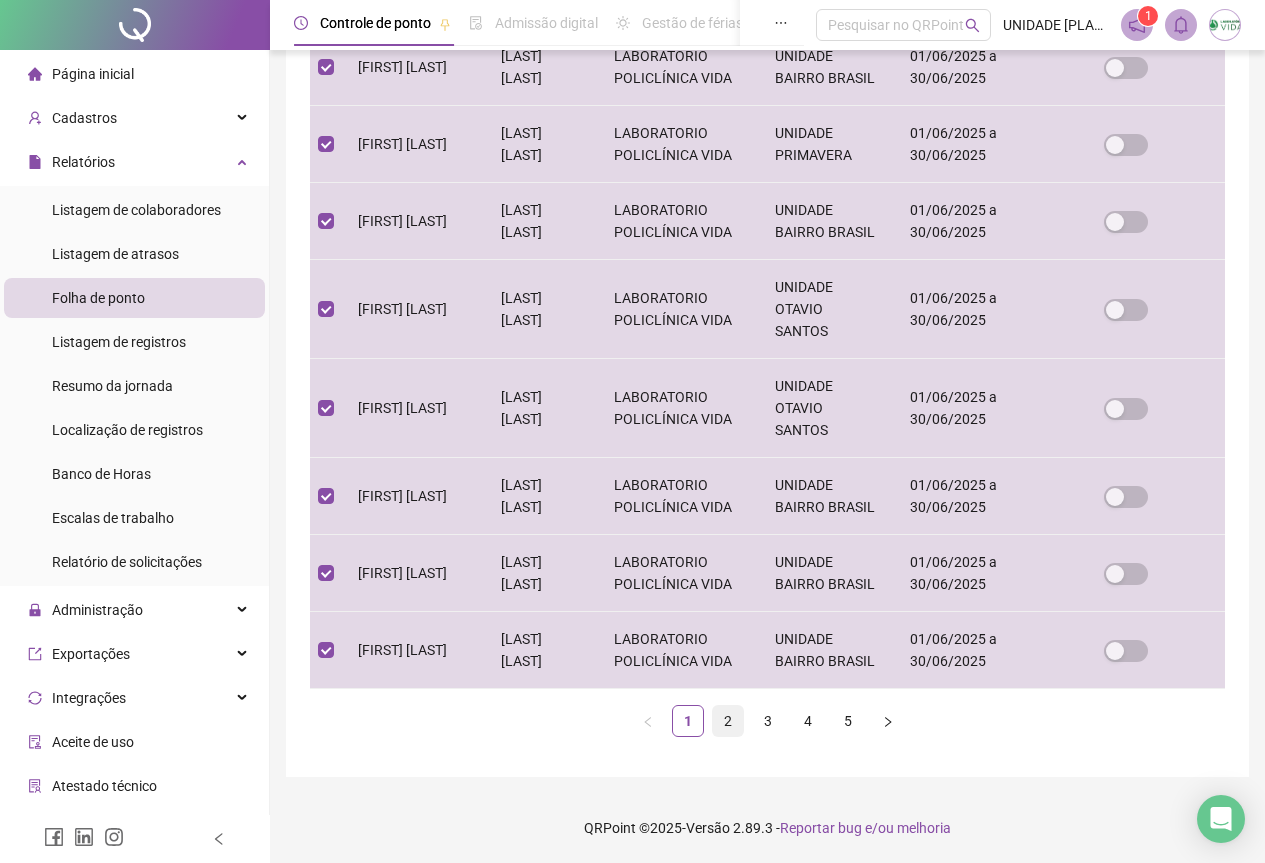 scroll, scrollTop: 749, scrollLeft: 0, axis: vertical 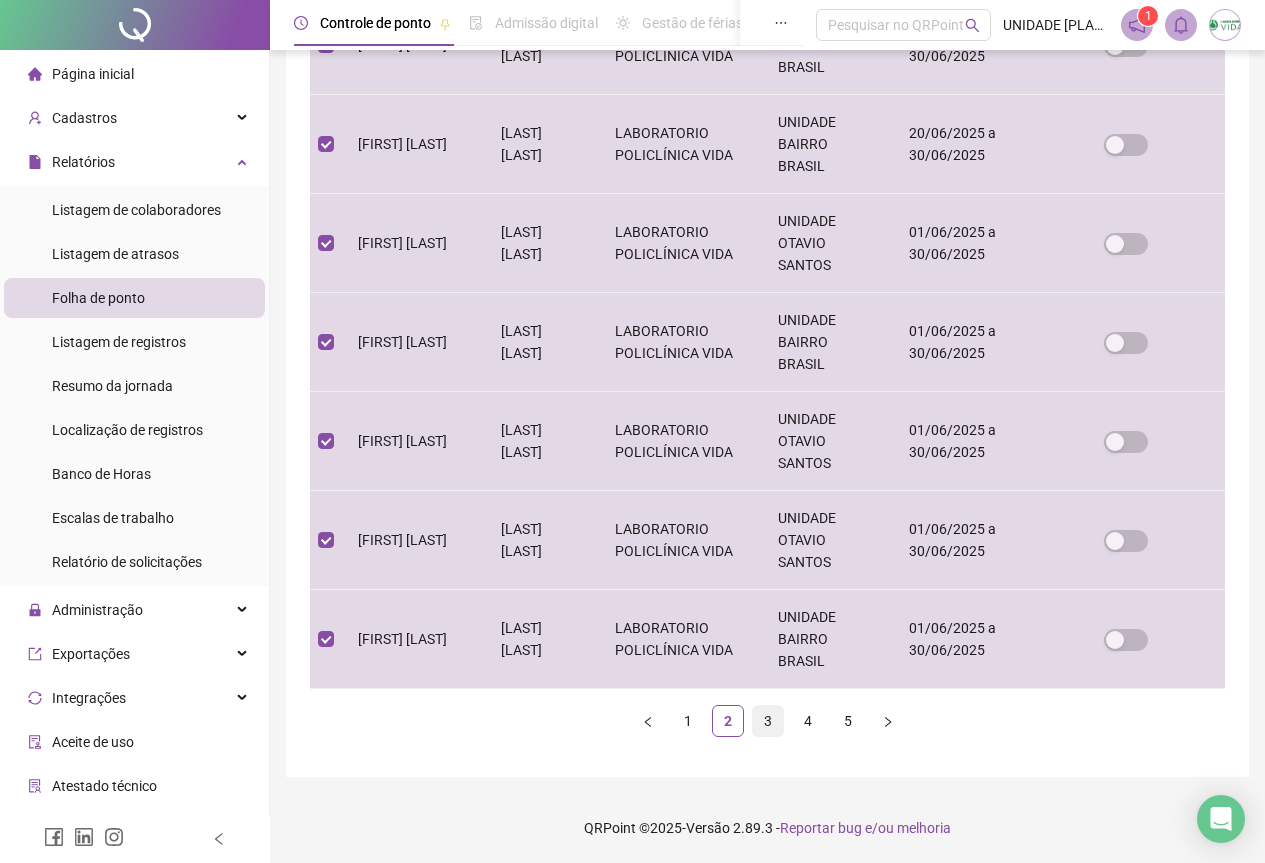 click on "3" at bounding box center (768, 721) 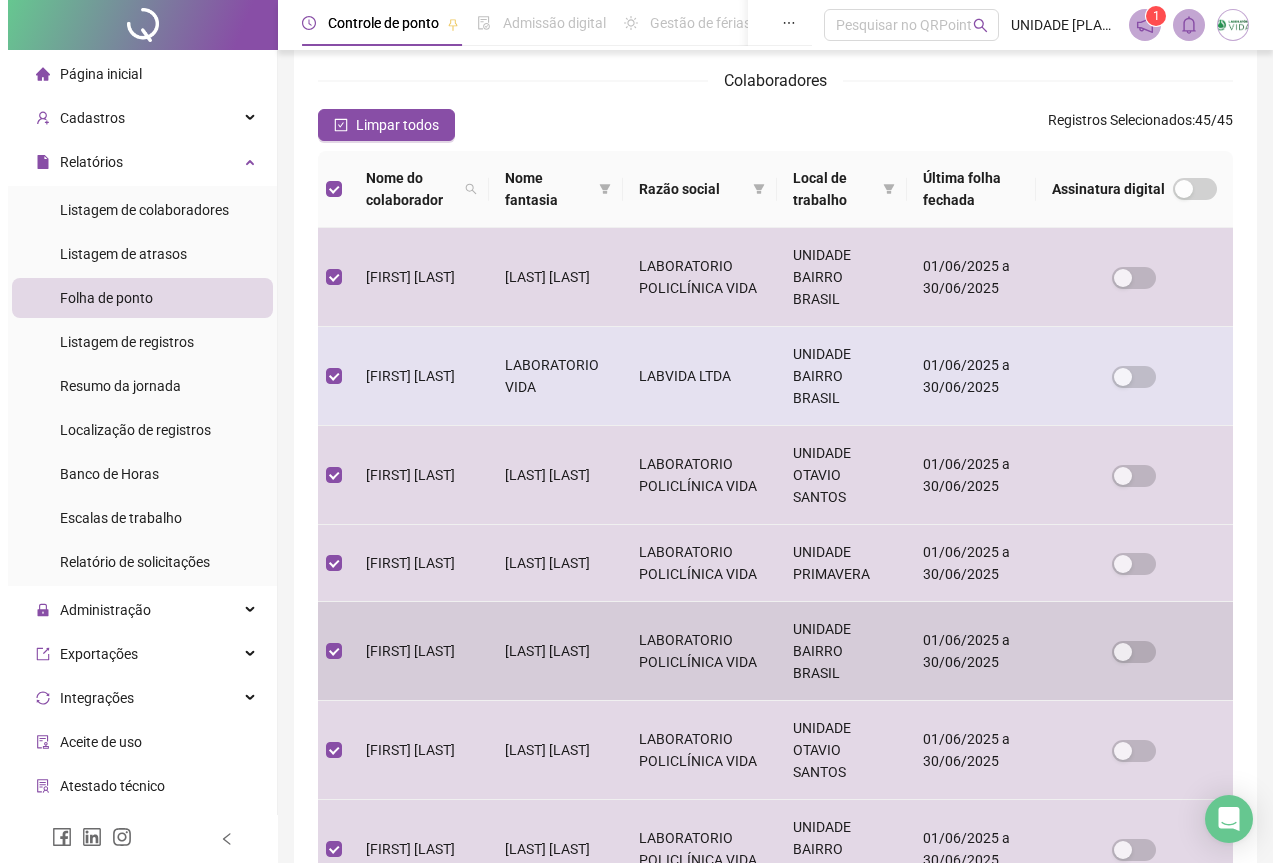 scroll, scrollTop: 0, scrollLeft: 0, axis: both 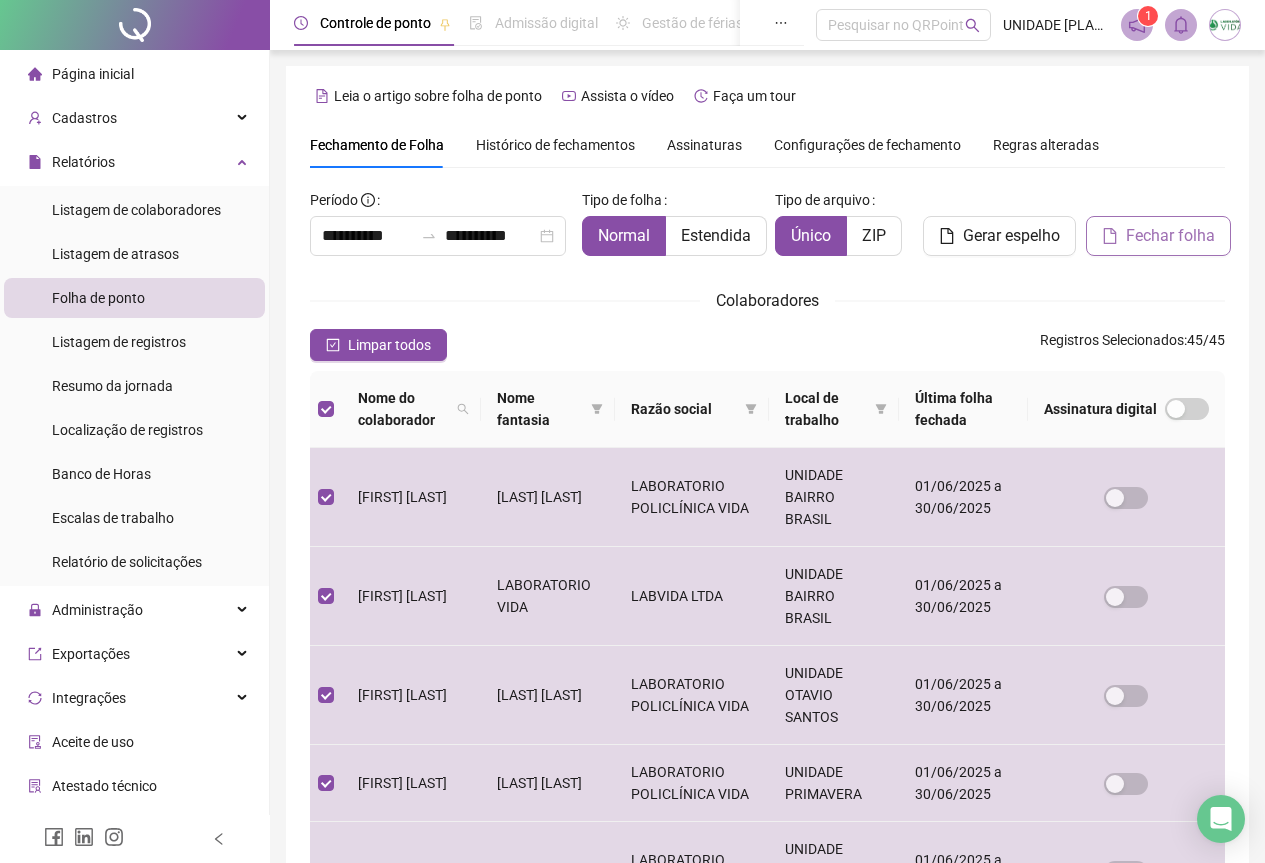 click on "Fechar folha" at bounding box center (1170, 236) 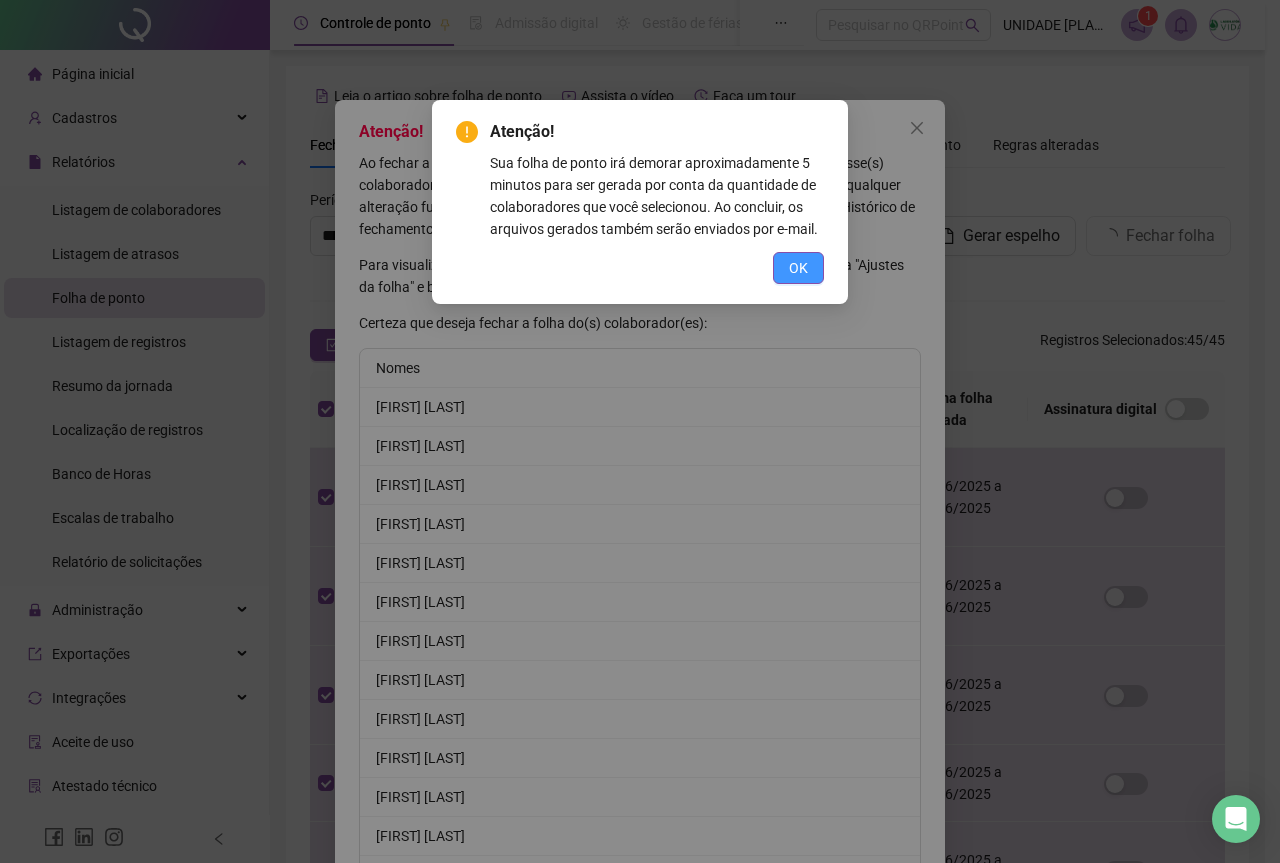 click on "OK" at bounding box center (798, 268) 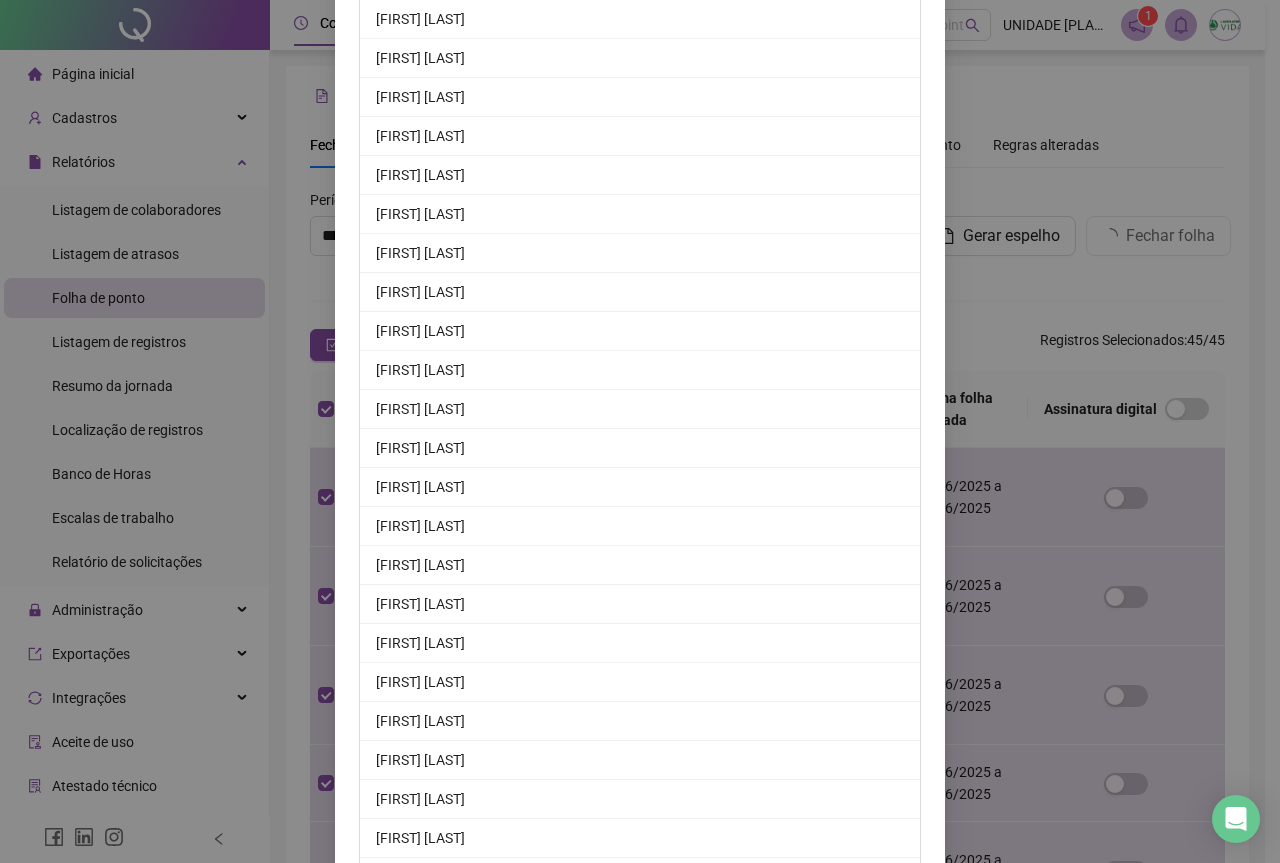 scroll, scrollTop: 1368, scrollLeft: 0, axis: vertical 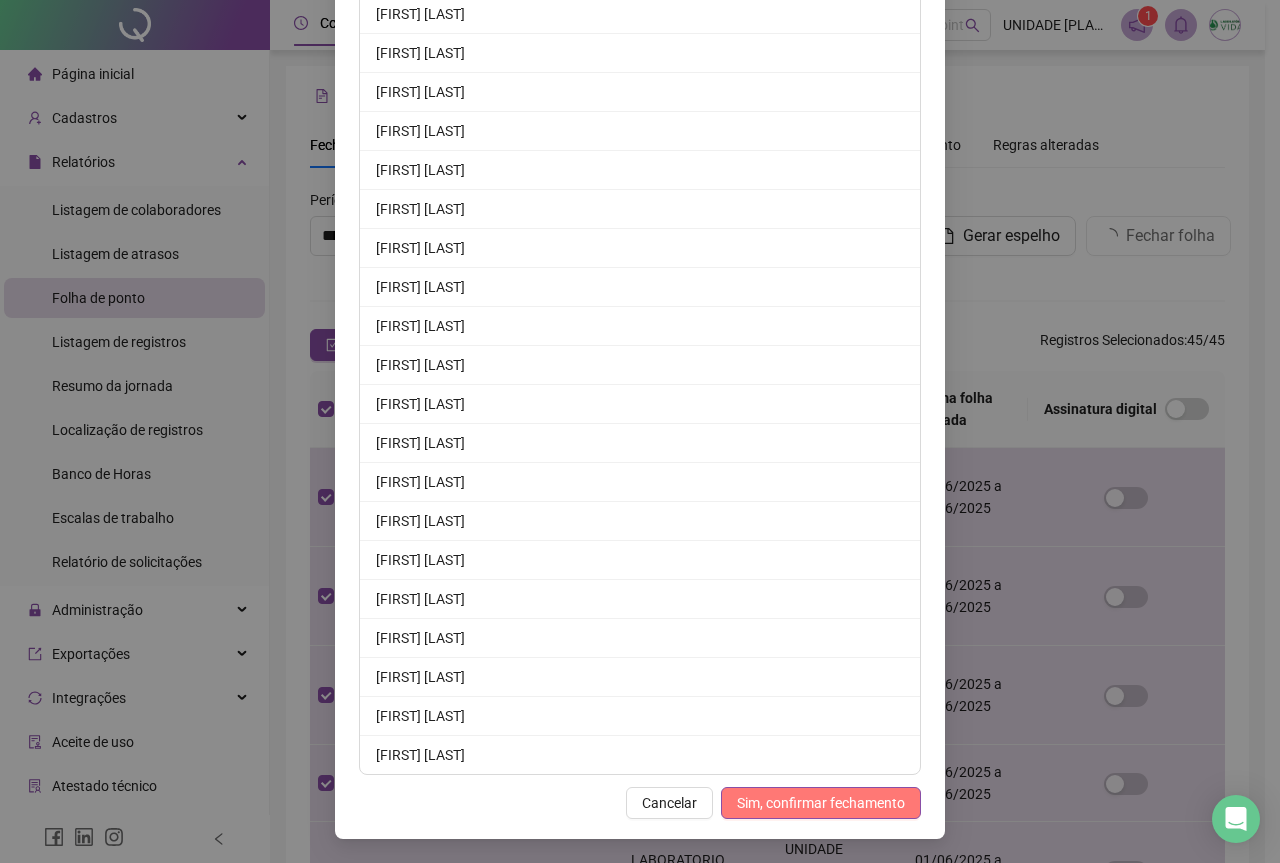 click on "Sim, confirmar fechamento" at bounding box center (821, 803) 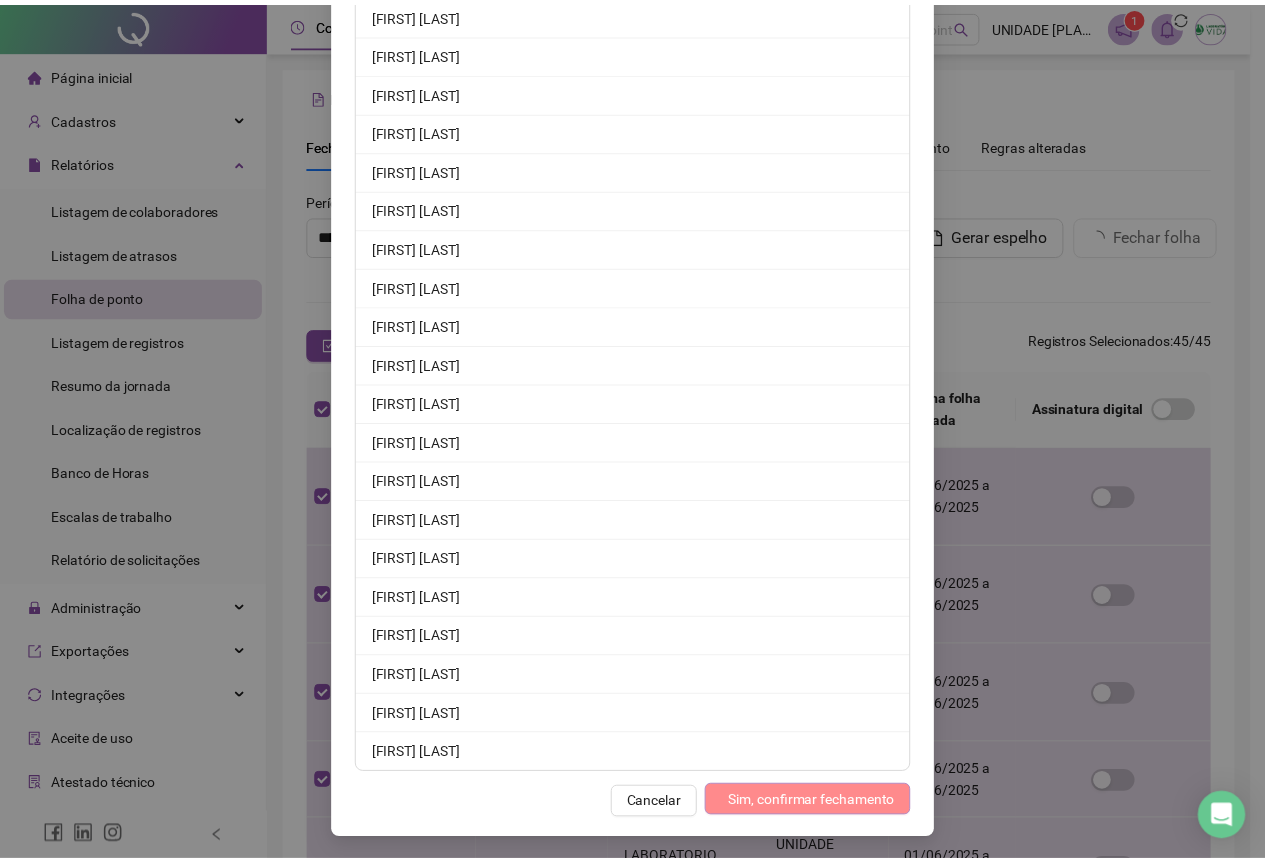 scroll, scrollTop: 1270, scrollLeft: 0, axis: vertical 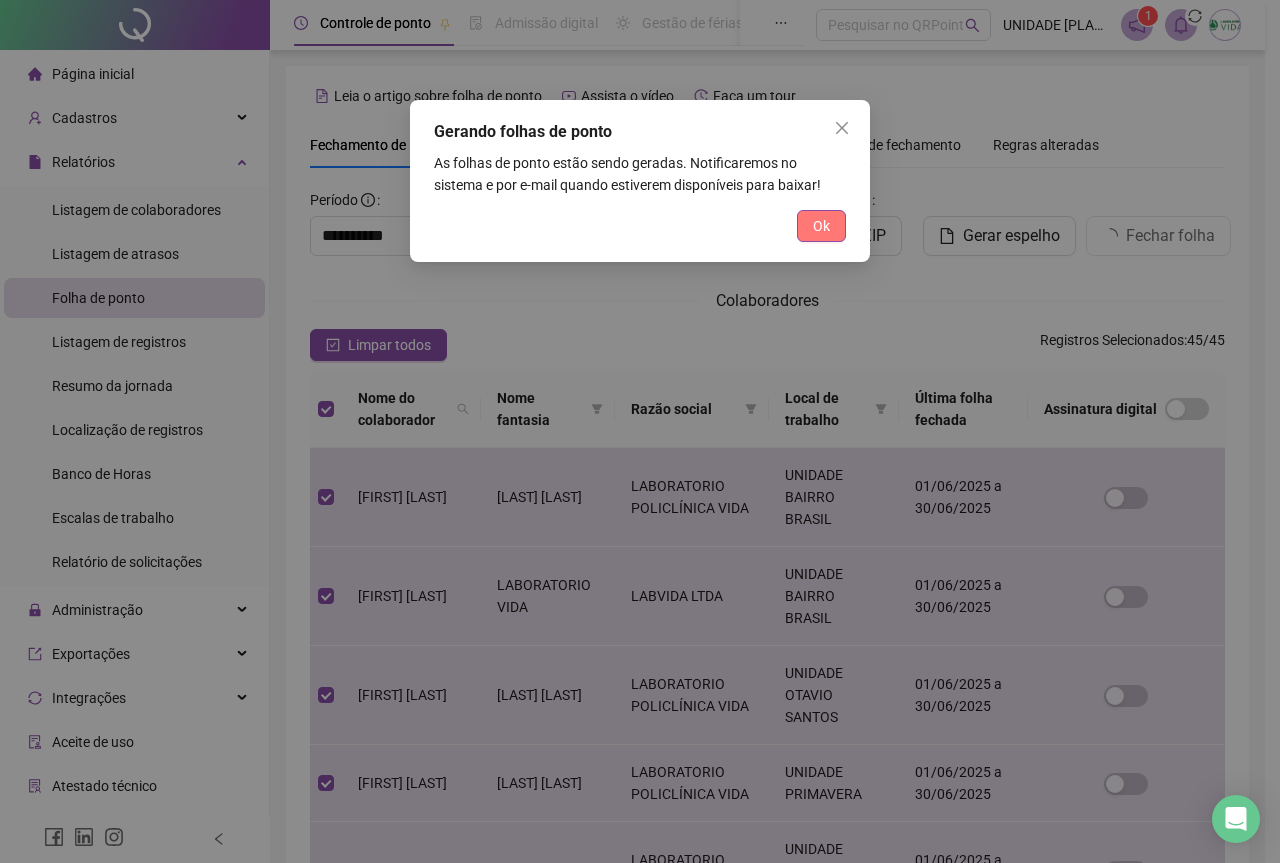 click on "Ok" at bounding box center [821, 226] 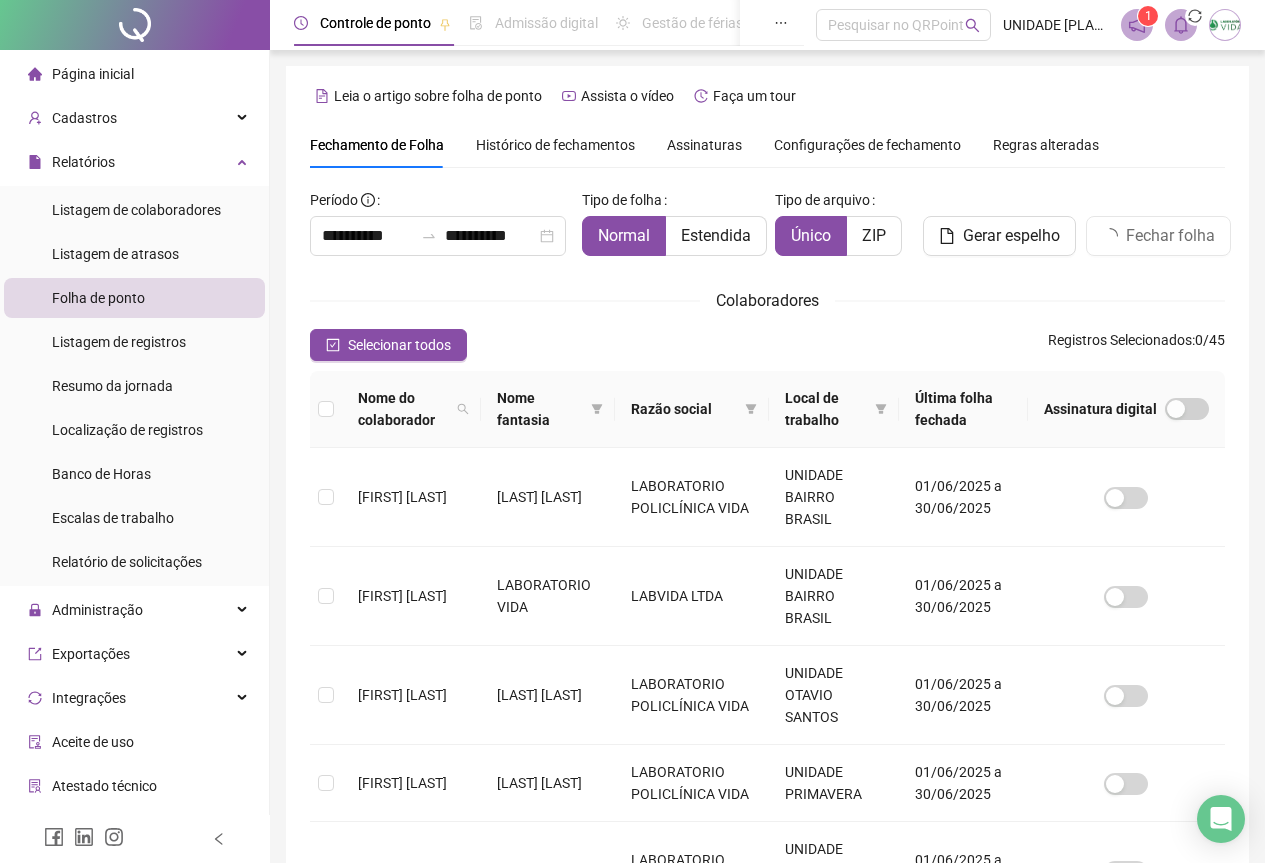 click 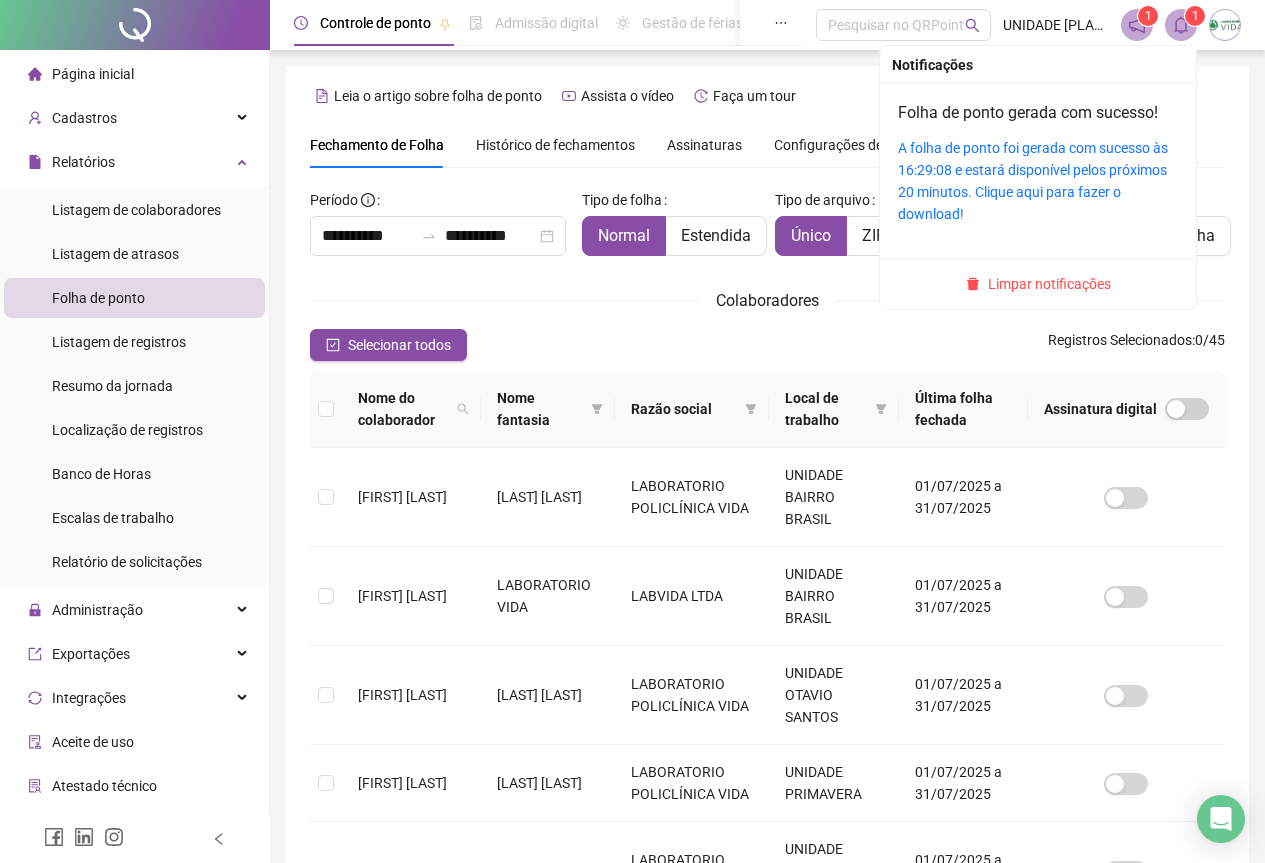 click at bounding box center [1181, 25] 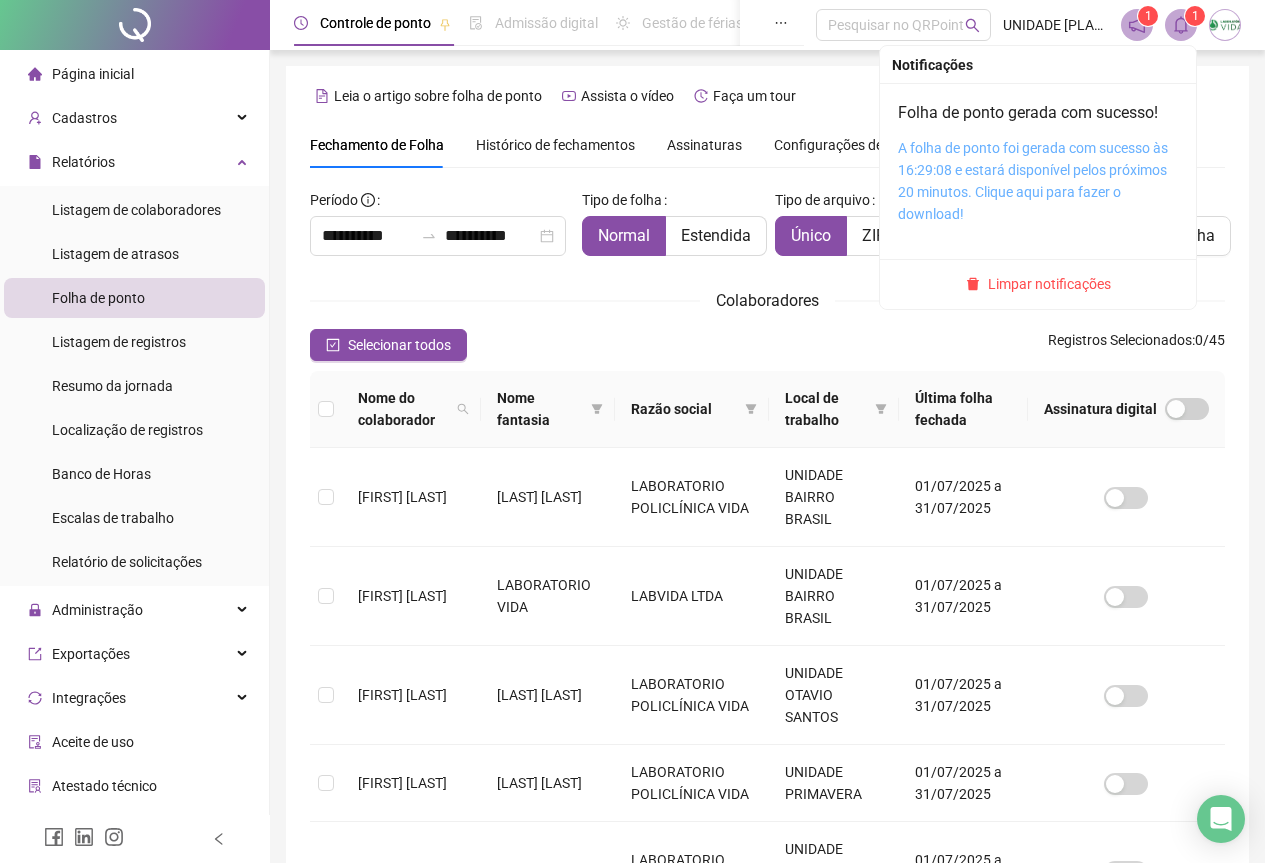 click on "A folha de ponto foi gerada com sucesso às 16:29:08 e estará disponível pelos próximos 20 minutos.
Clique aqui para fazer o download!" at bounding box center (1033, 181) 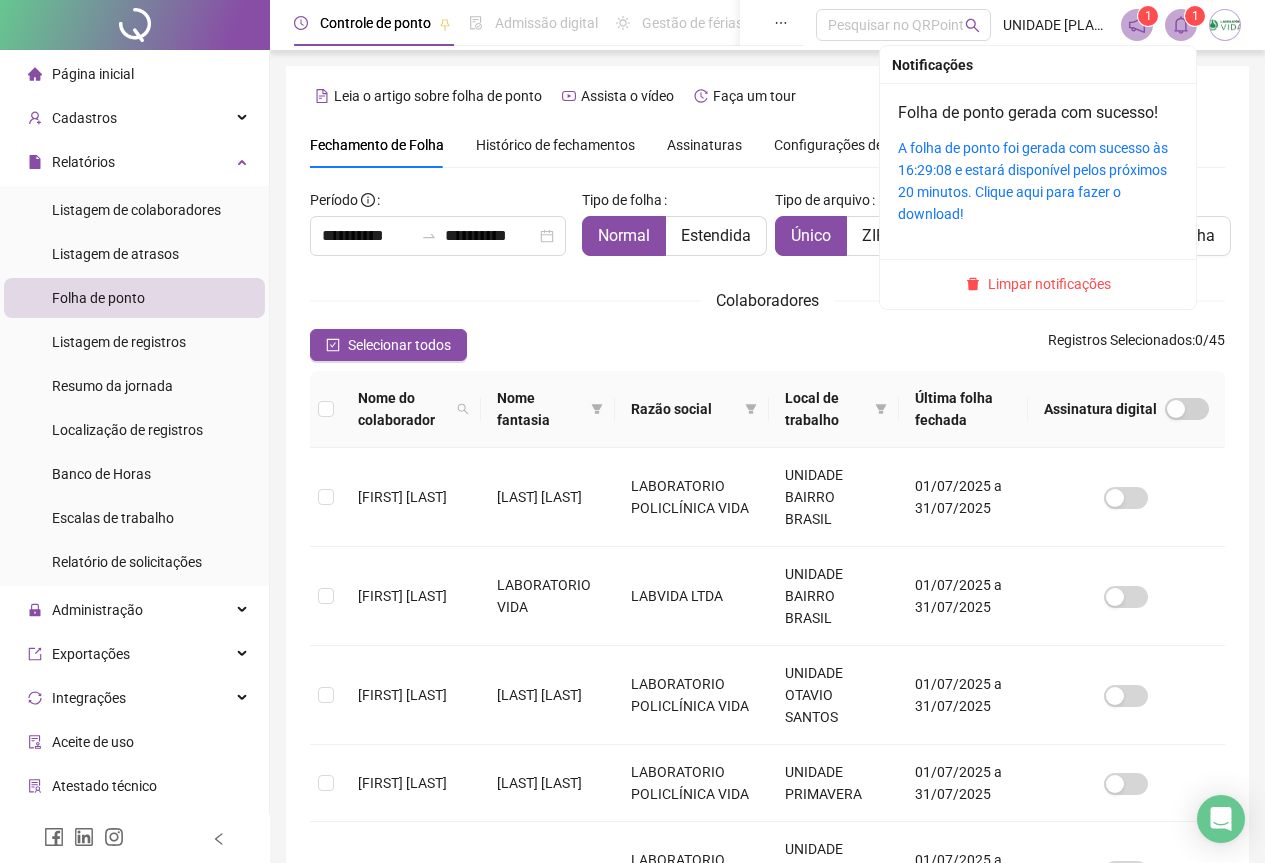 click 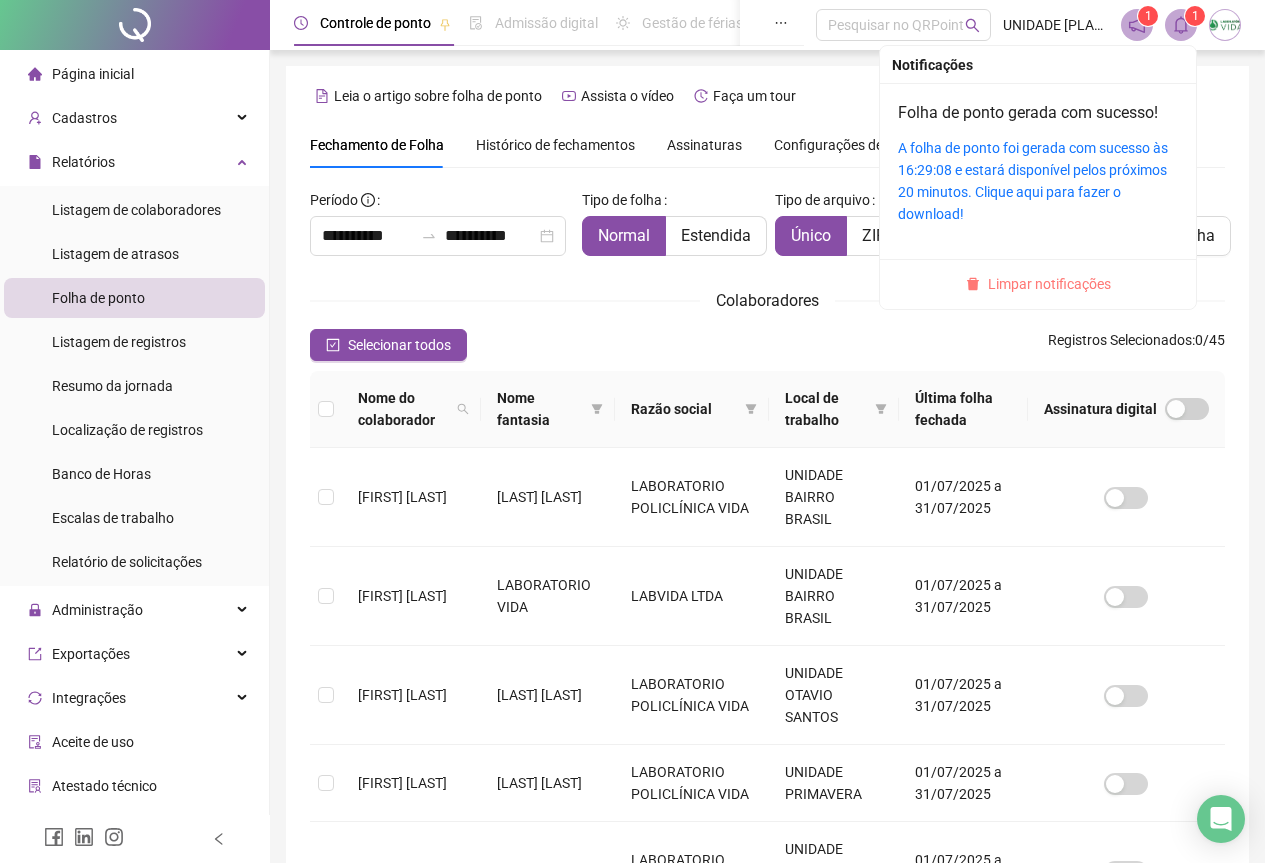 click on "Limpar notificações" at bounding box center [1049, 284] 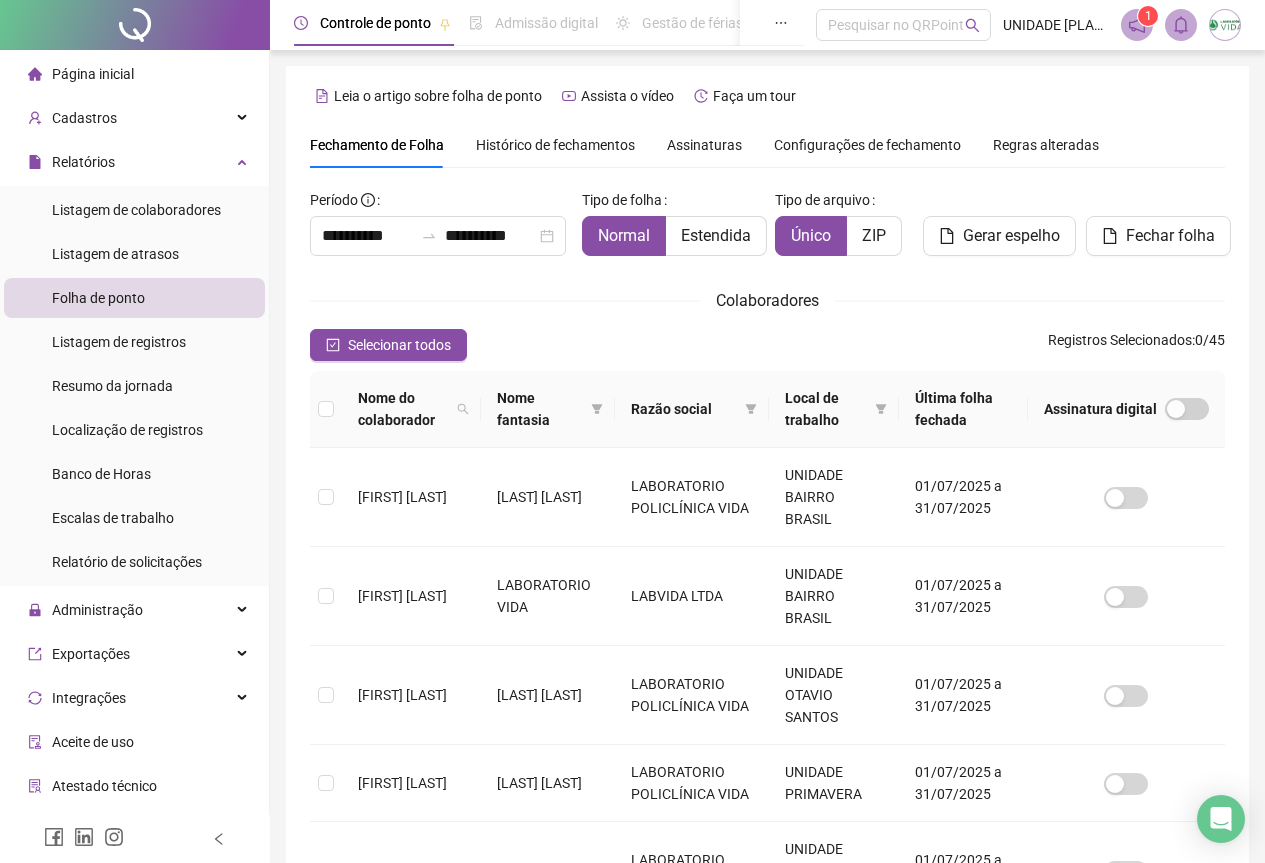 click on "Página inicial" at bounding box center [134, 74] 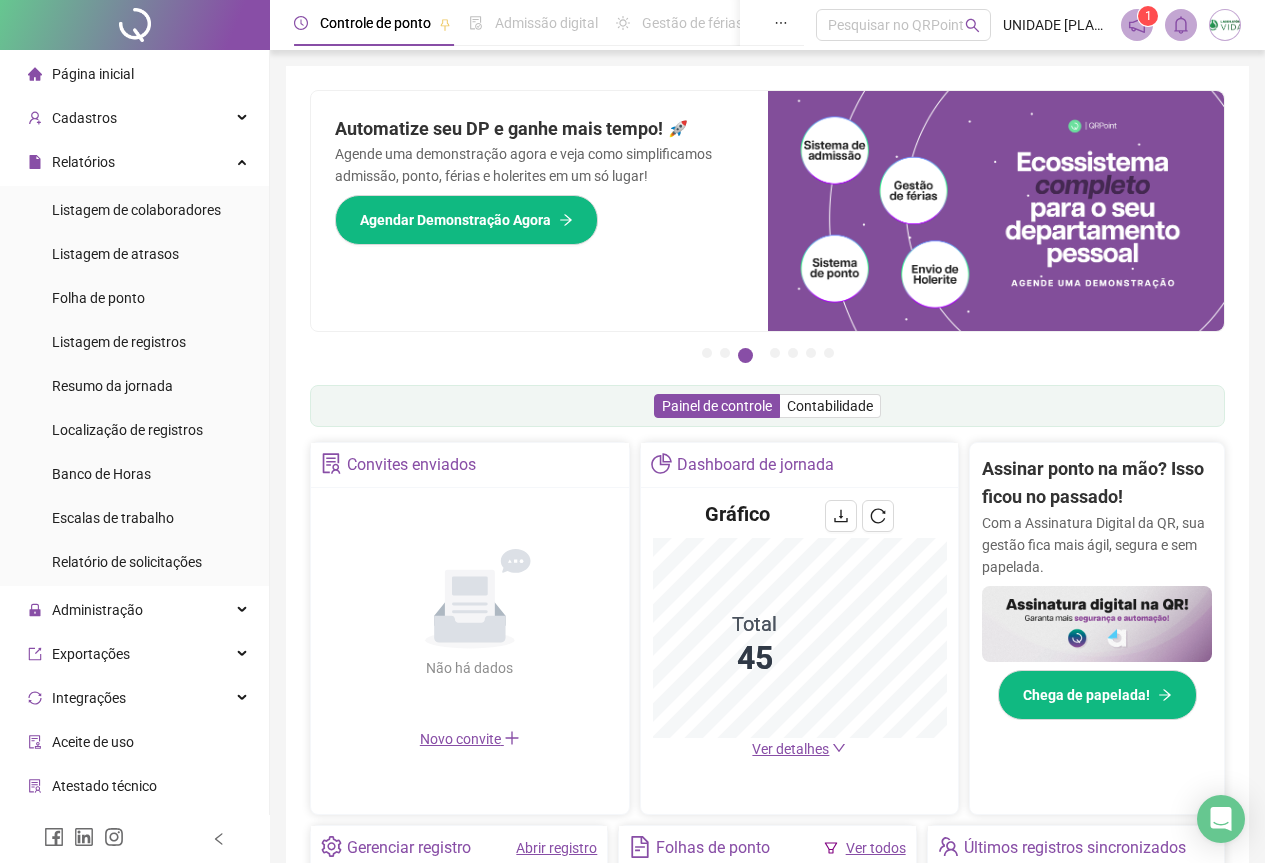 click on "Página inicial" at bounding box center [93, 74] 